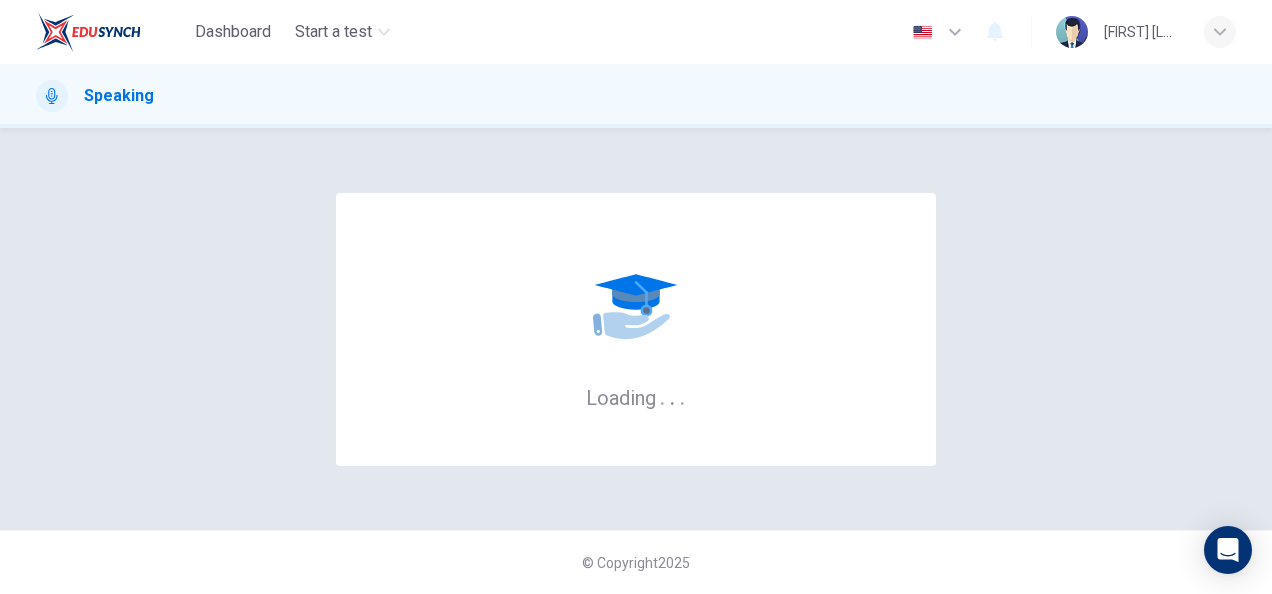 scroll, scrollTop: 0, scrollLeft: 0, axis: both 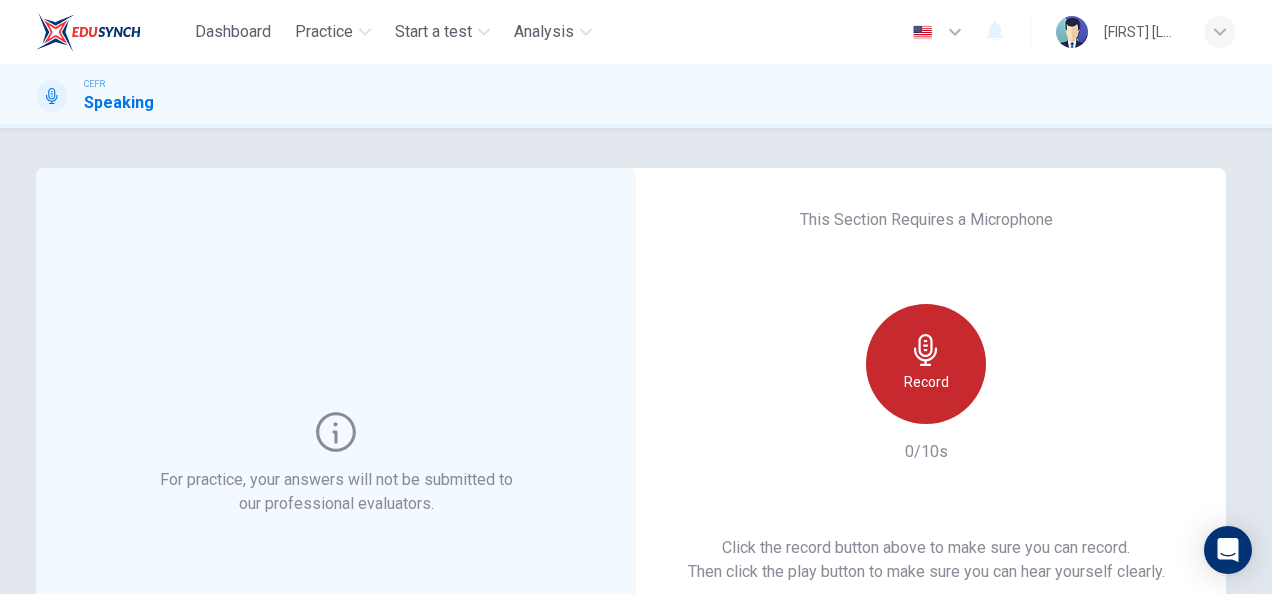 click on "Record" at bounding box center [926, 364] 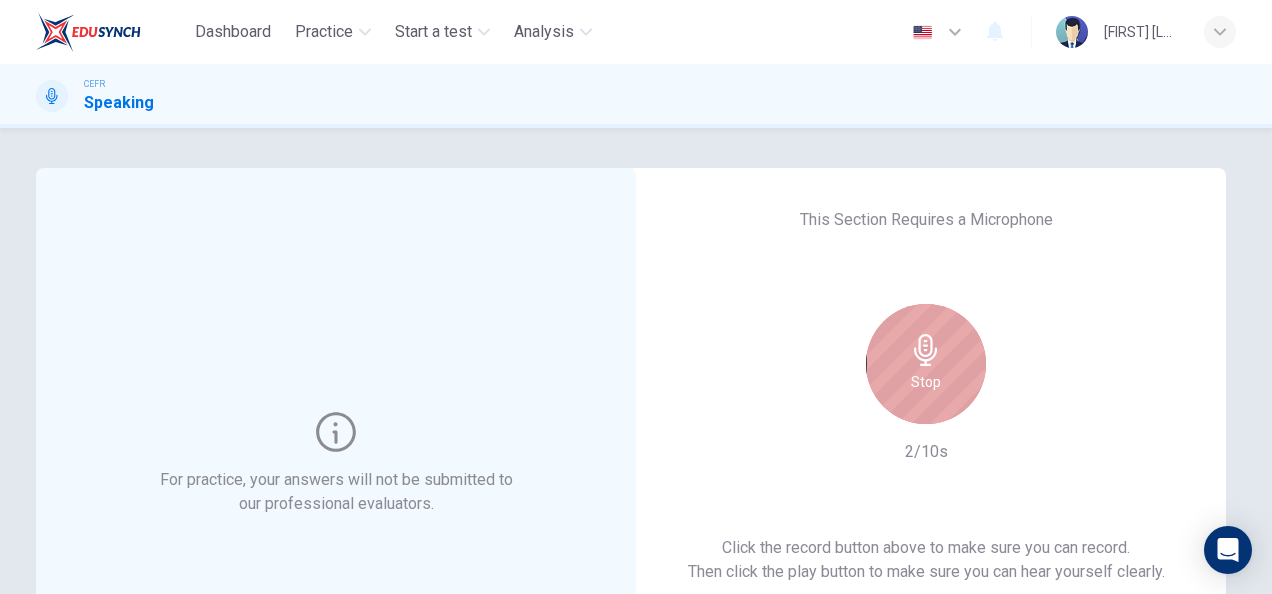 click on "Stop" at bounding box center (926, 364) 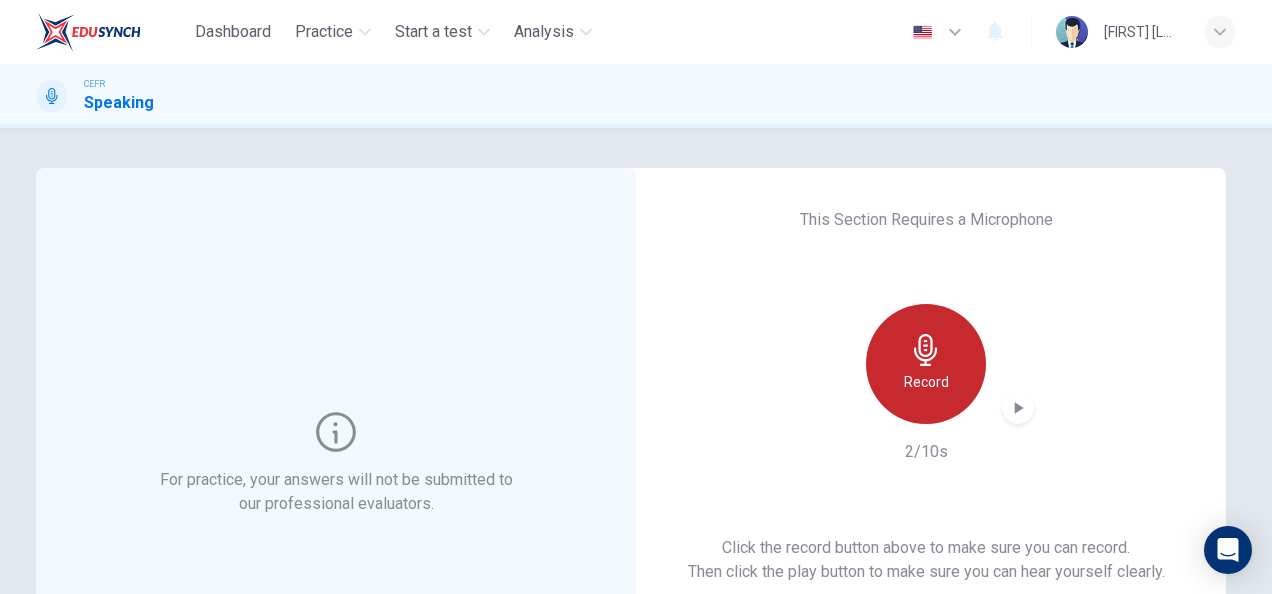 click on "Record" at bounding box center [926, 364] 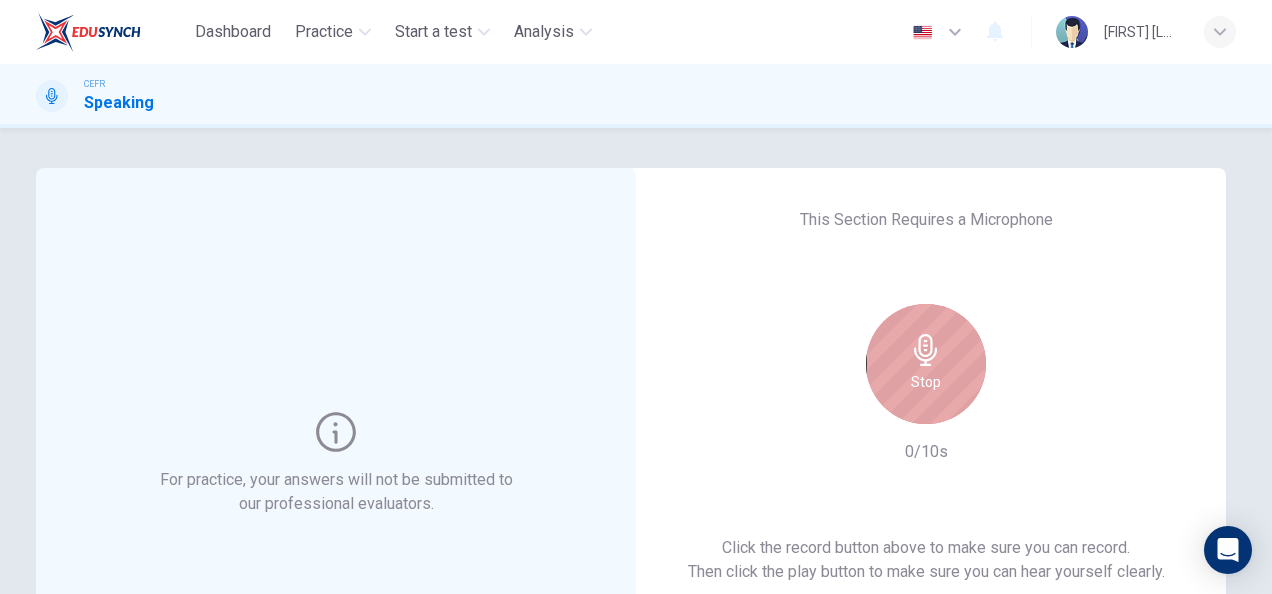 click on "Stop" at bounding box center [926, 364] 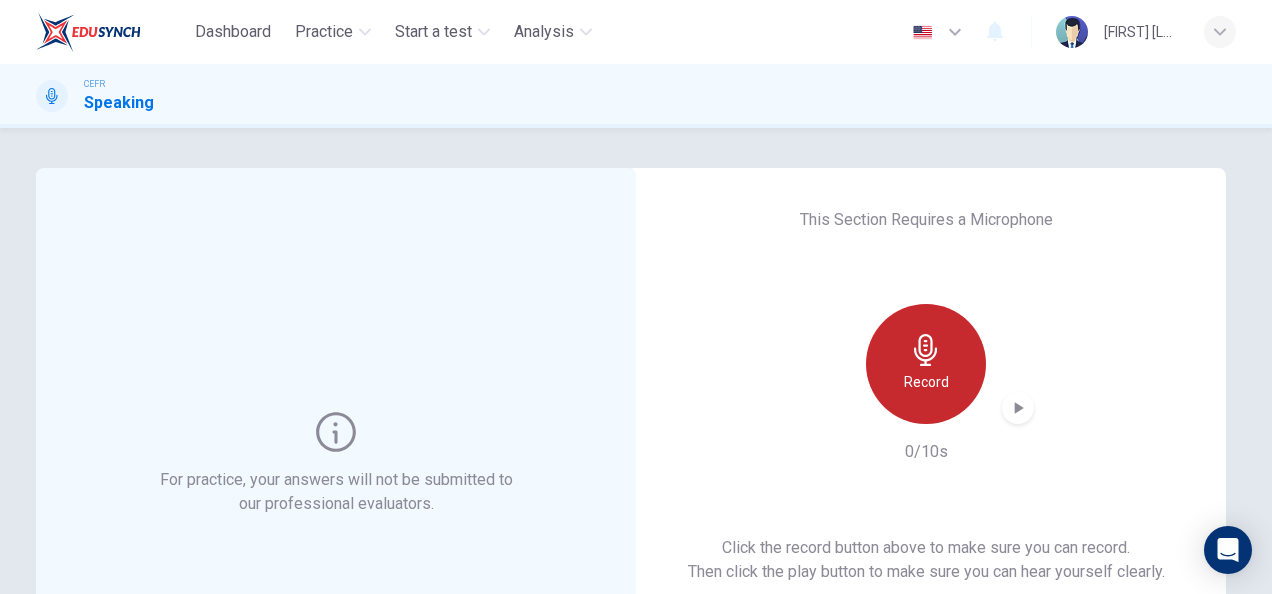 click on "Record" at bounding box center (926, 364) 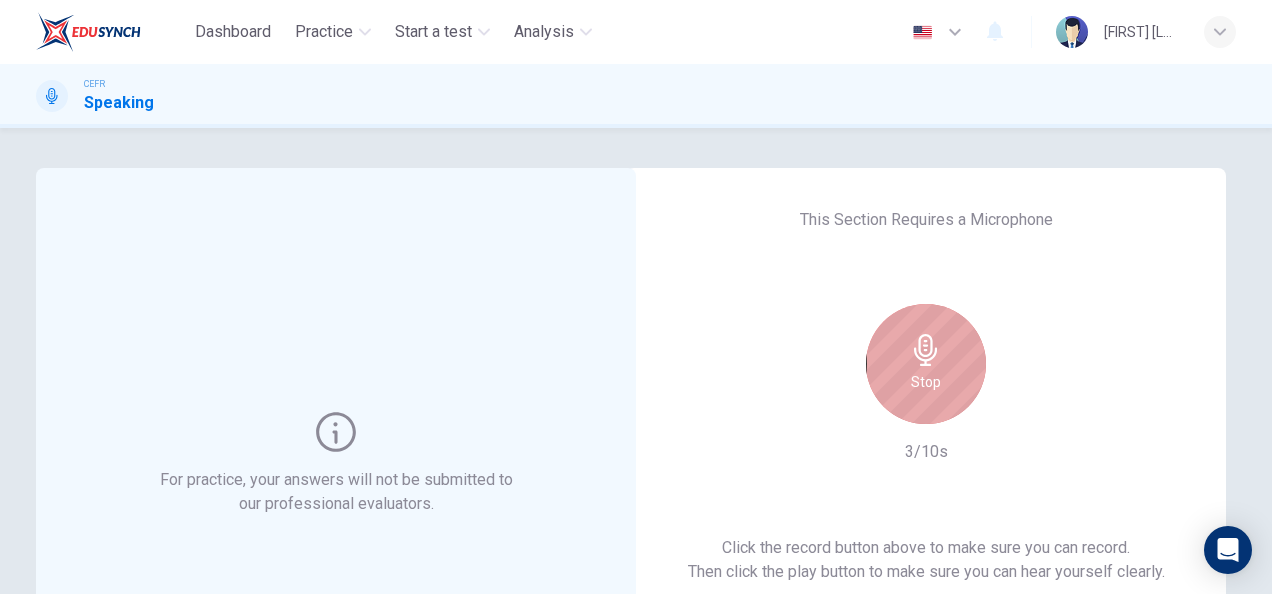 click on "Stop" at bounding box center [926, 364] 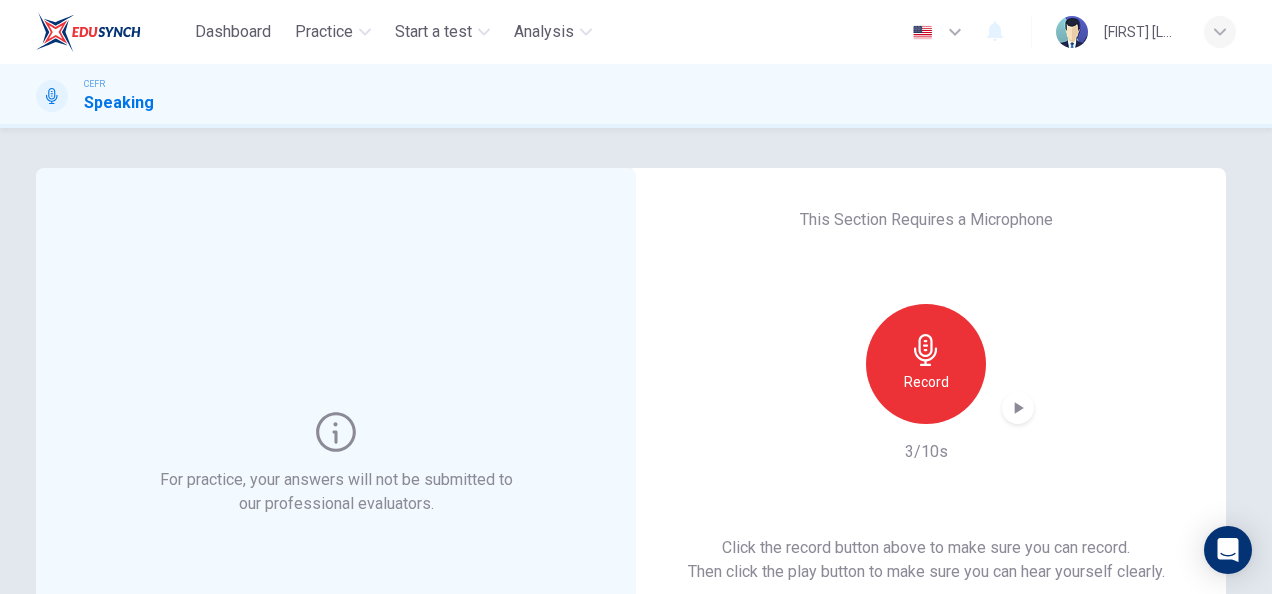 click at bounding box center (1018, 408) 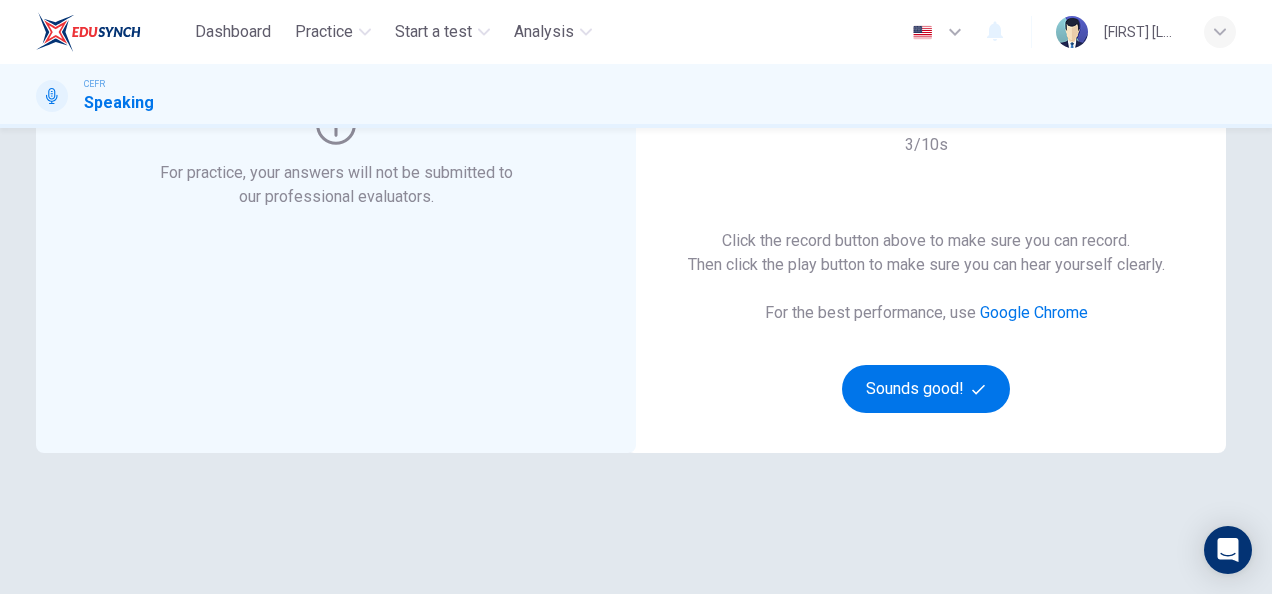 scroll, scrollTop: 328, scrollLeft: 0, axis: vertical 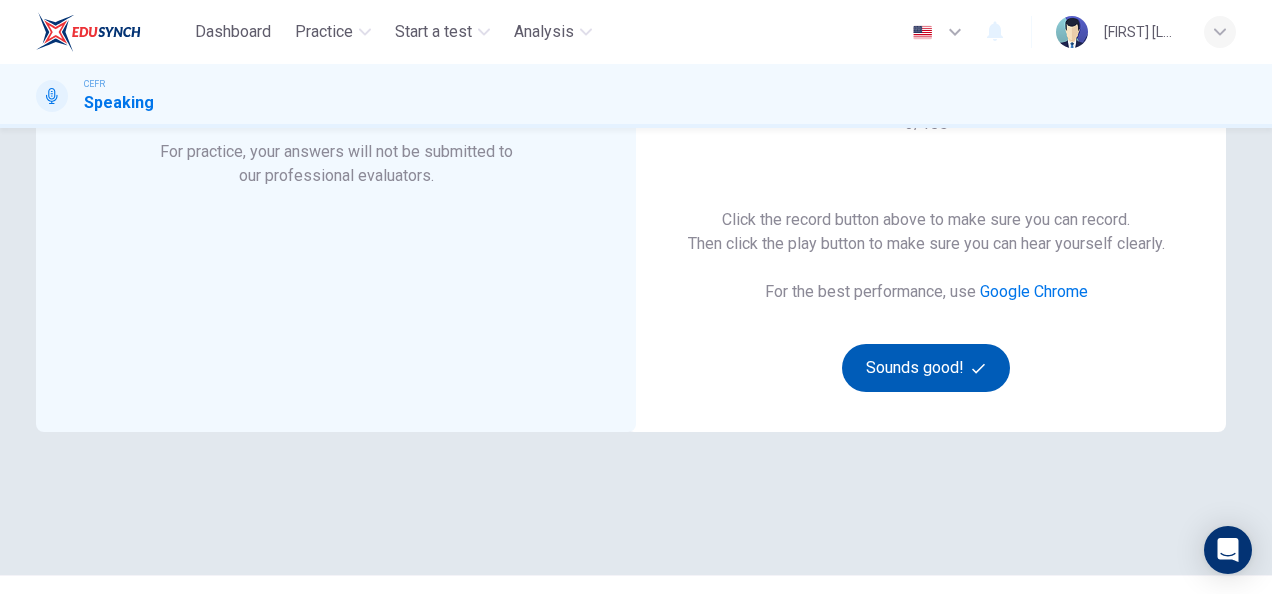click on "Sounds good!" at bounding box center [926, 368] 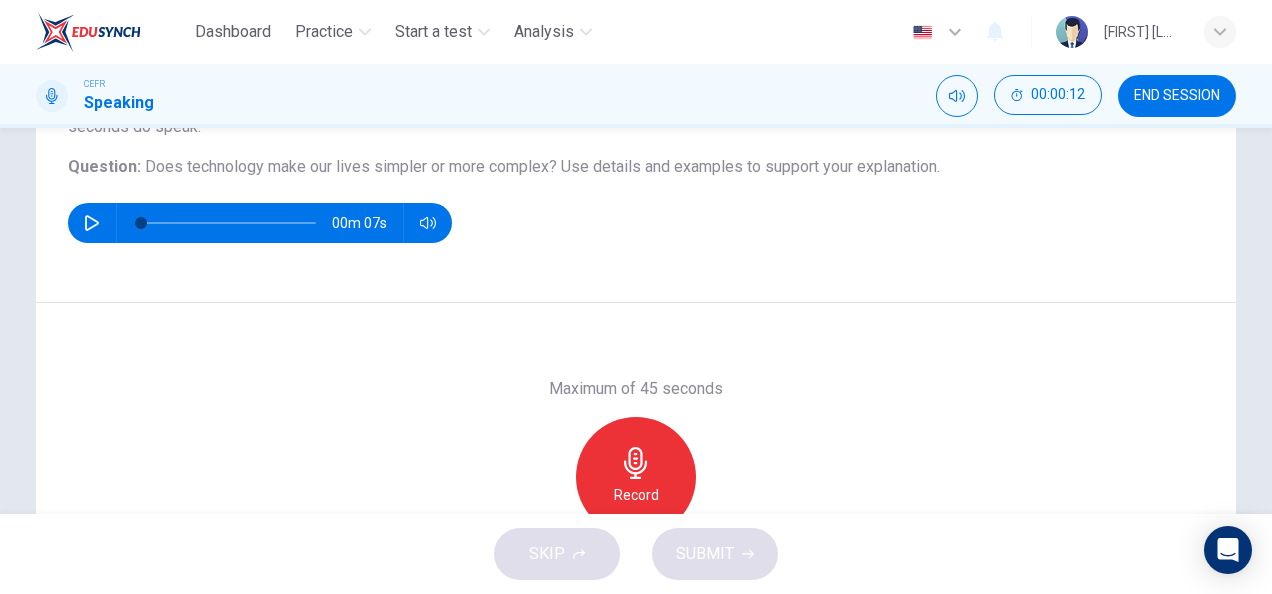 scroll, scrollTop: 206, scrollLeft: 0, axis: vertical 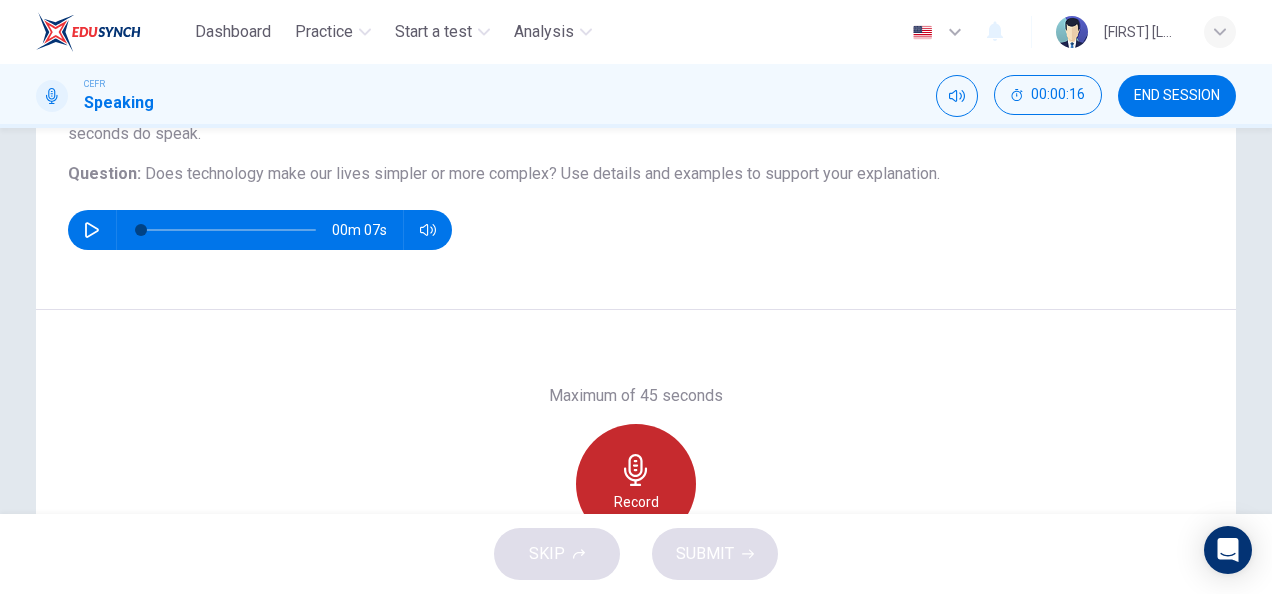 click on "Record" at bounding box center [636, 484] 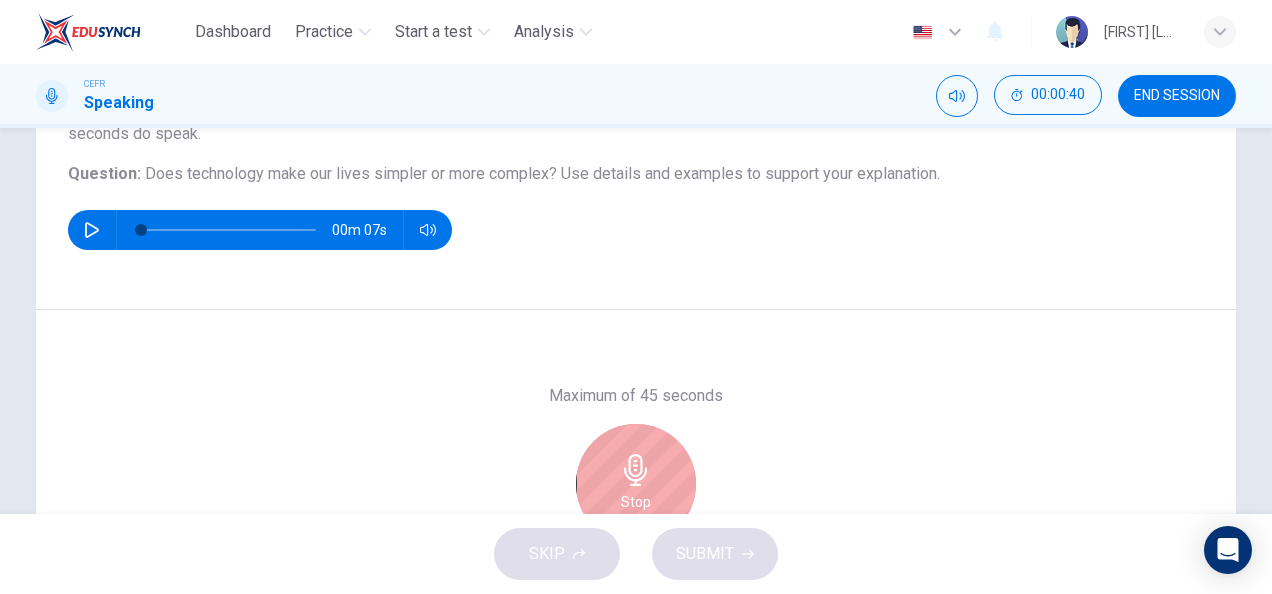 scroll, scrollTop: 388, scrollLeft: 0, axis: vertical 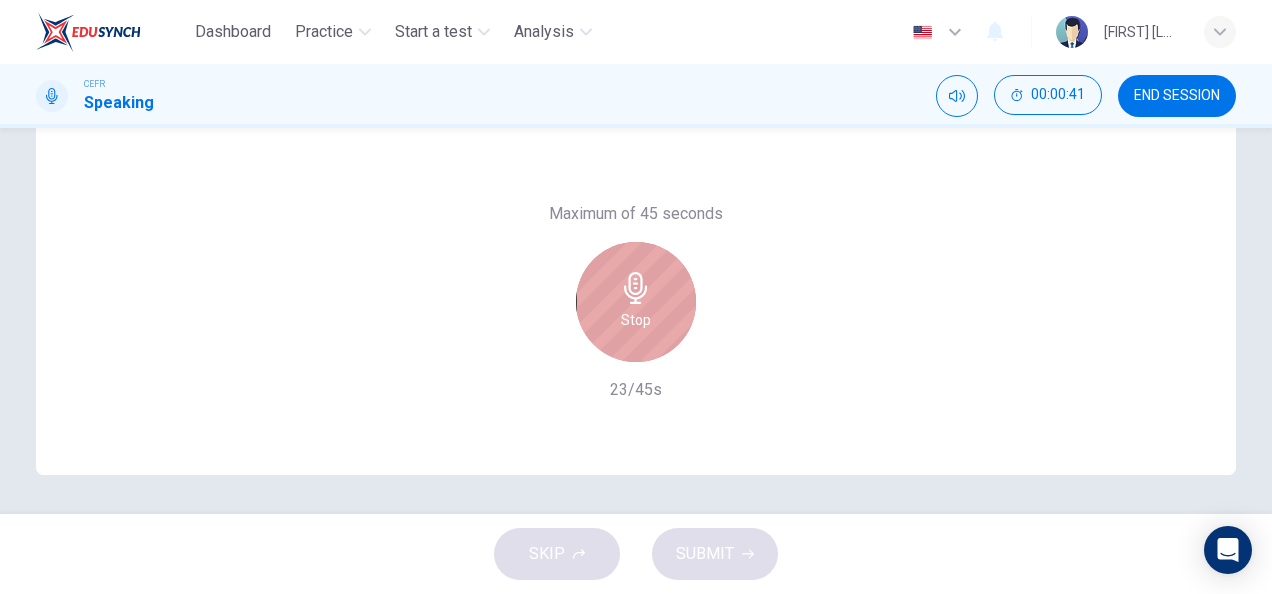 click at bounding box center (635, 288) 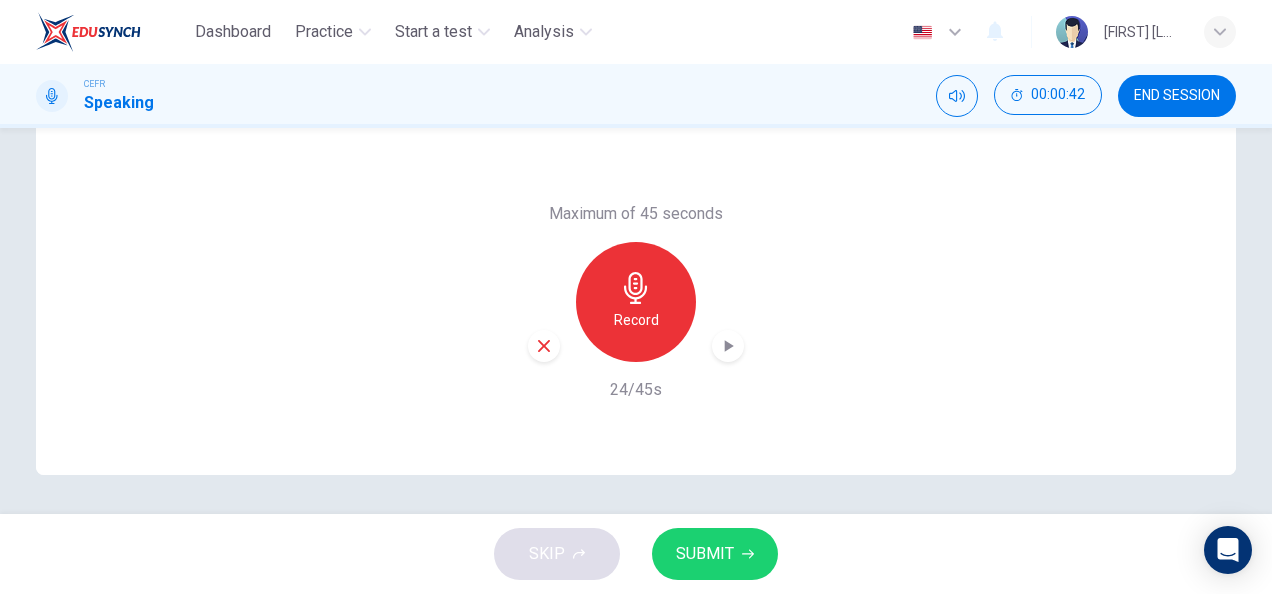 click at bounding box center [544, 346] 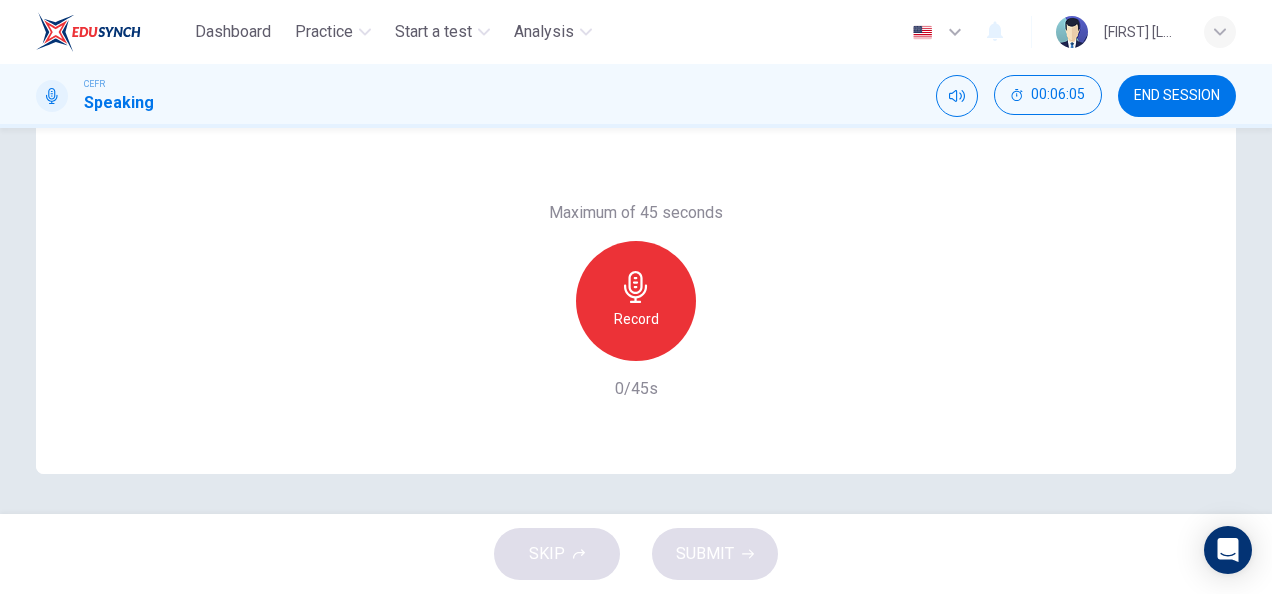 scroll, scrollTop: 388, scrollLeft: 0, axis: vertical 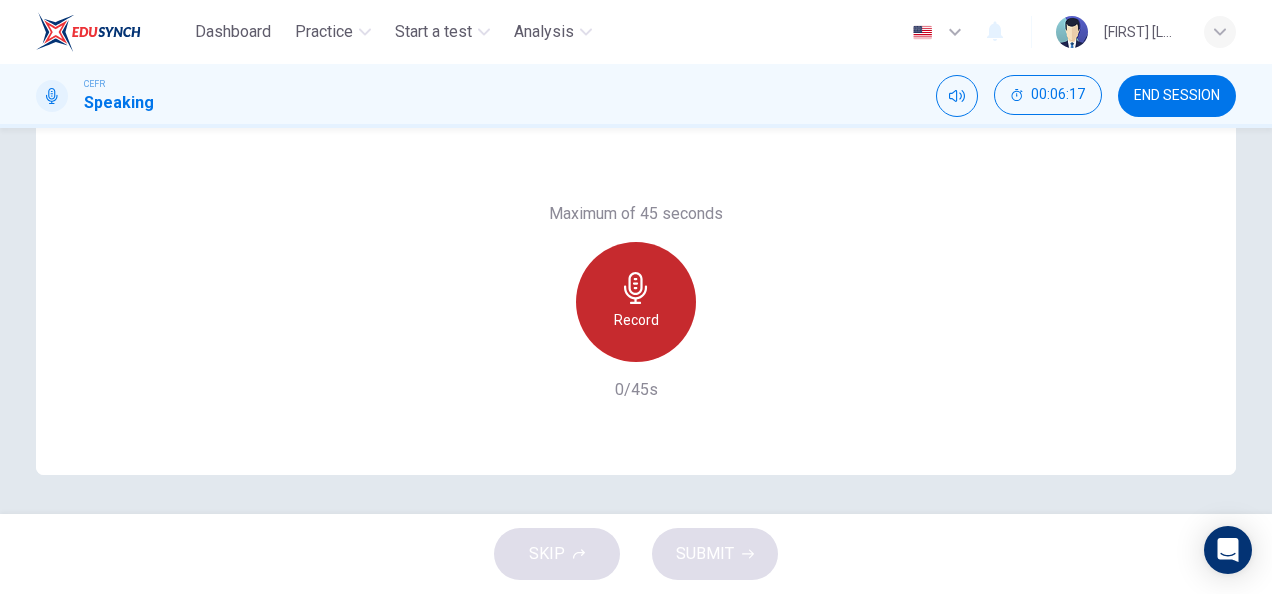 click on "Record" at bounding box center [636, 302] 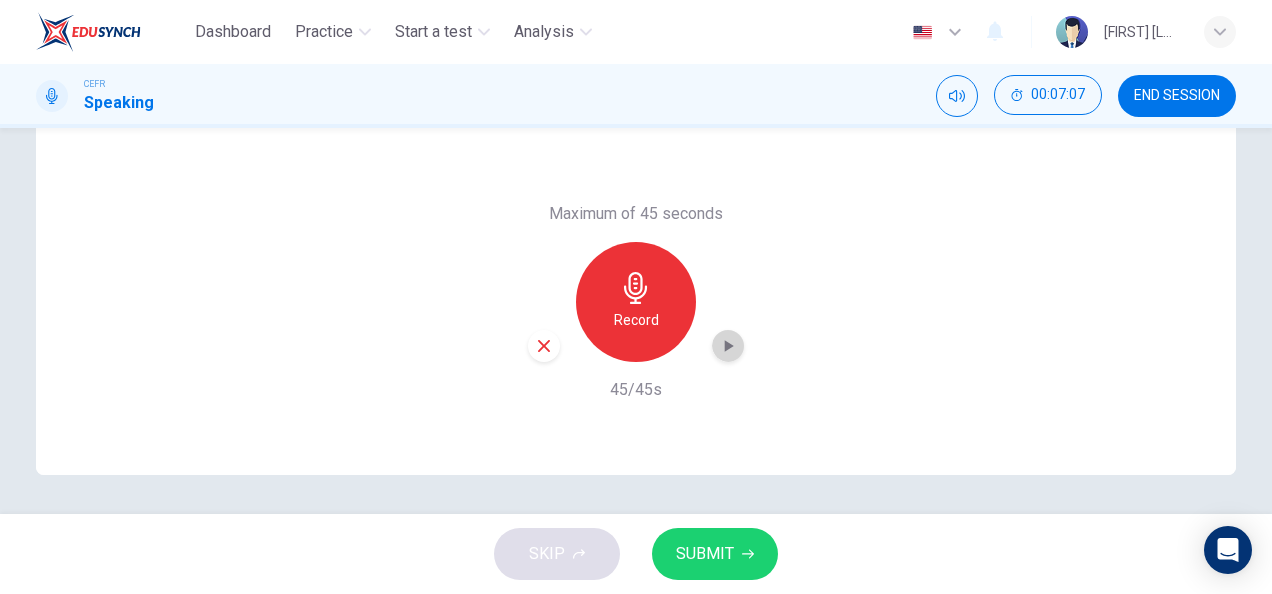 click at bounding box center (728, 346) 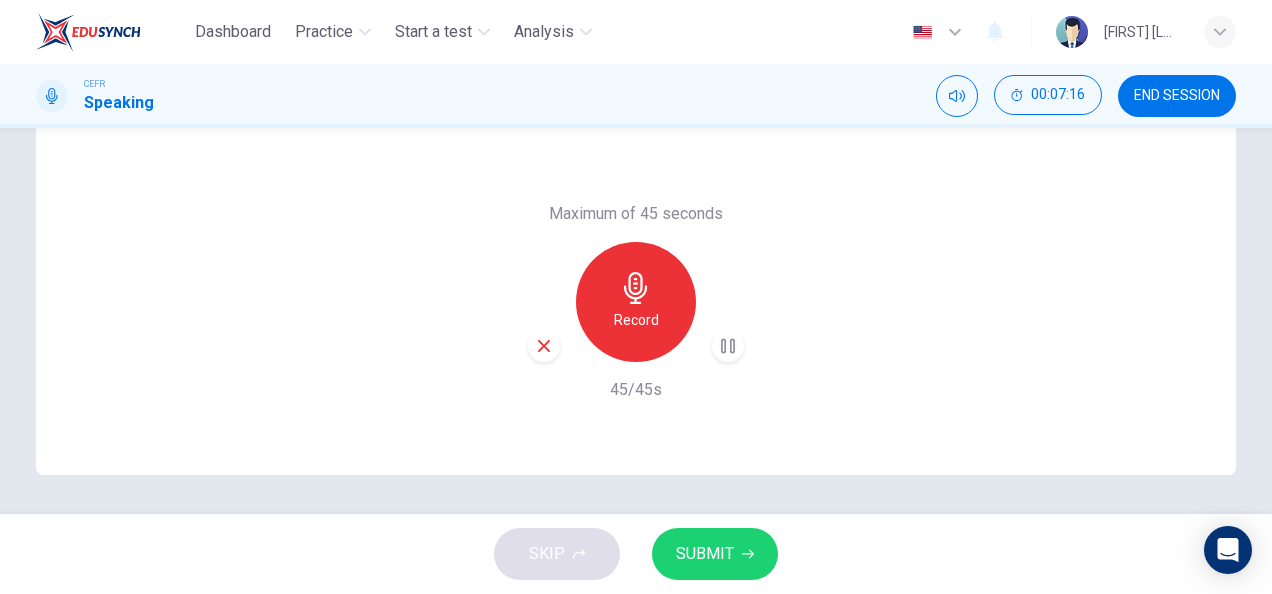 click on "SUBMIT" at bounding box center (705, 554) 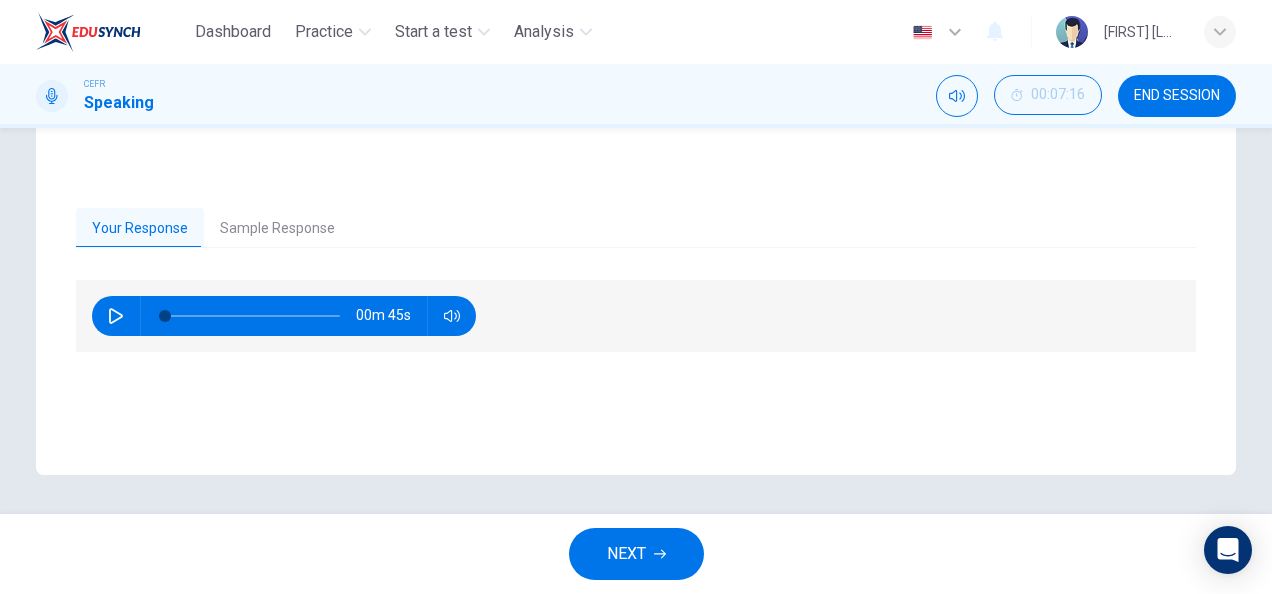 click on "Sample Response" at bounding box center [277, 229] 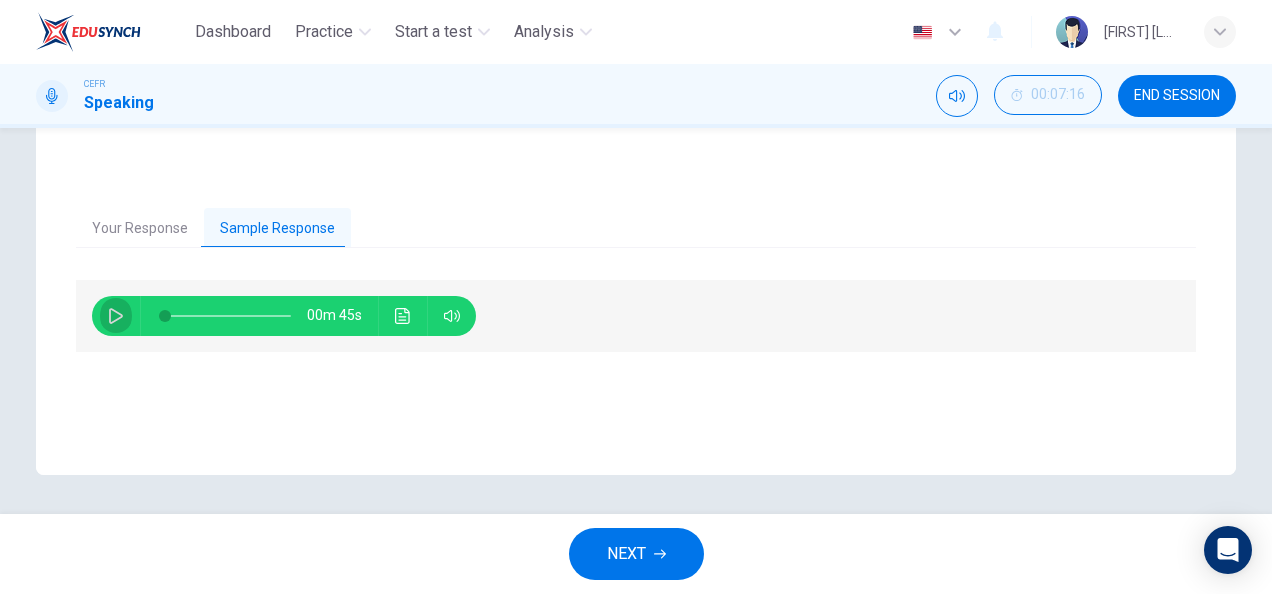 click at bounding box center [116, 316] 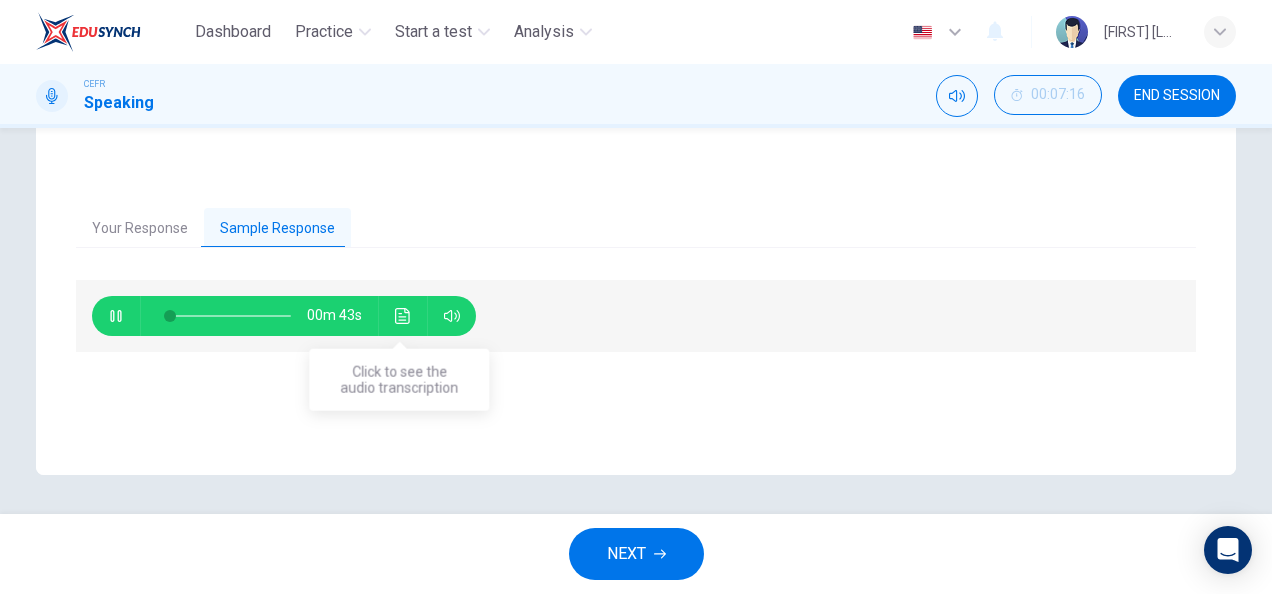 click at bounding box center [402, 316] 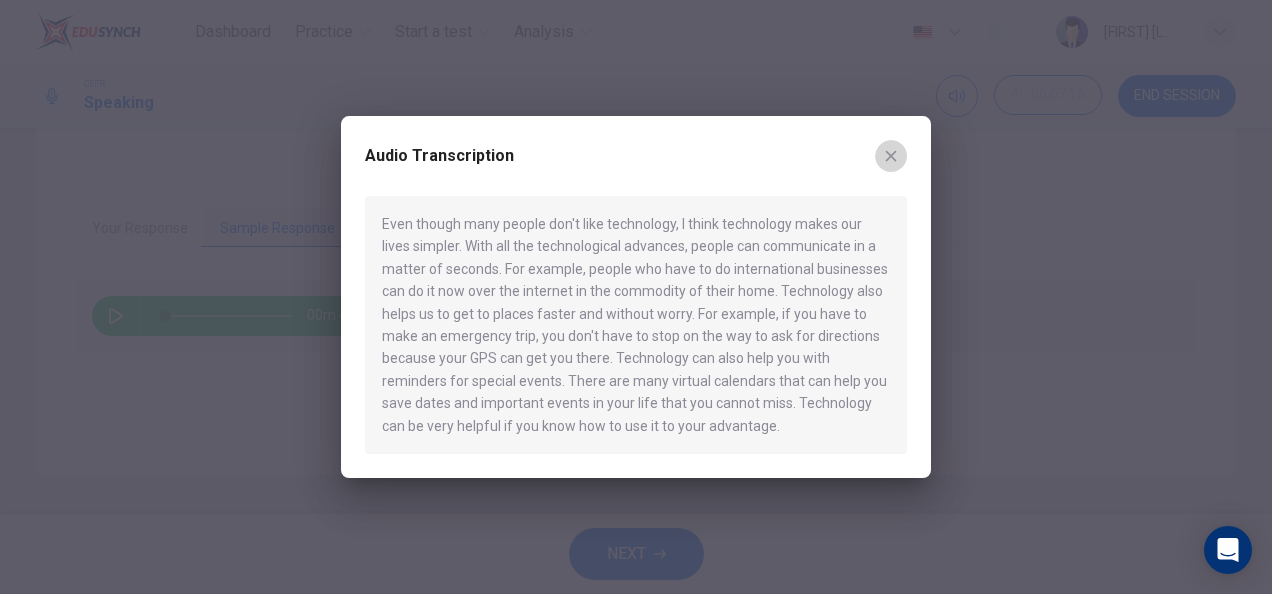 click at bounding box center (891, 156) 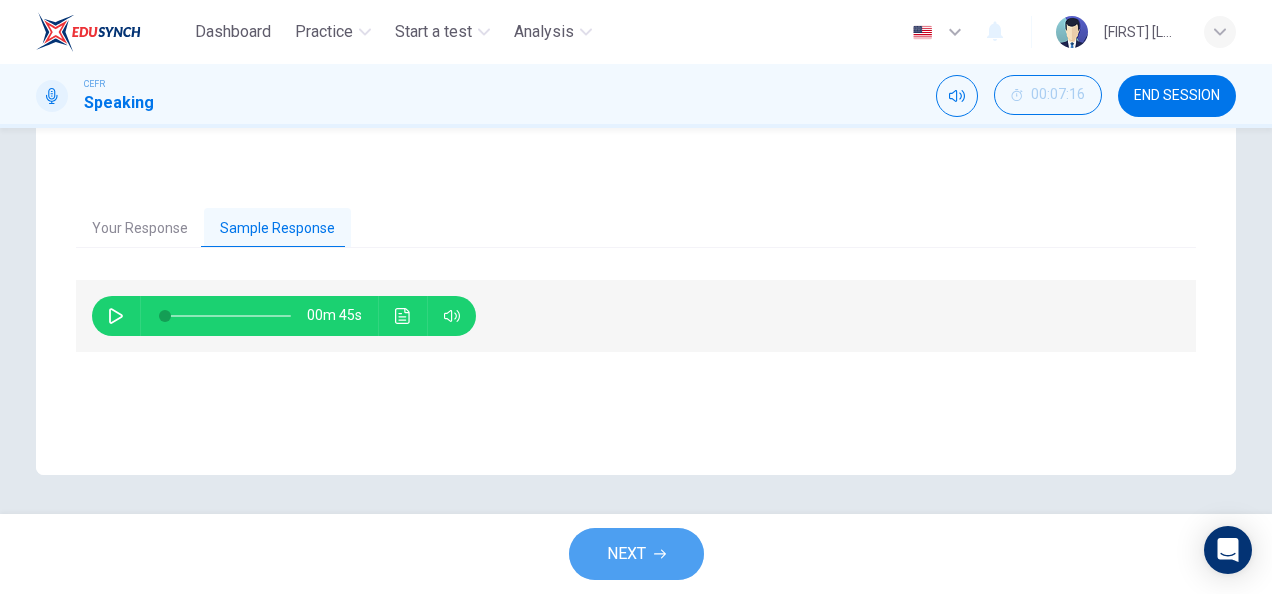 click on "NEXT" at bounding box center [636, 554] 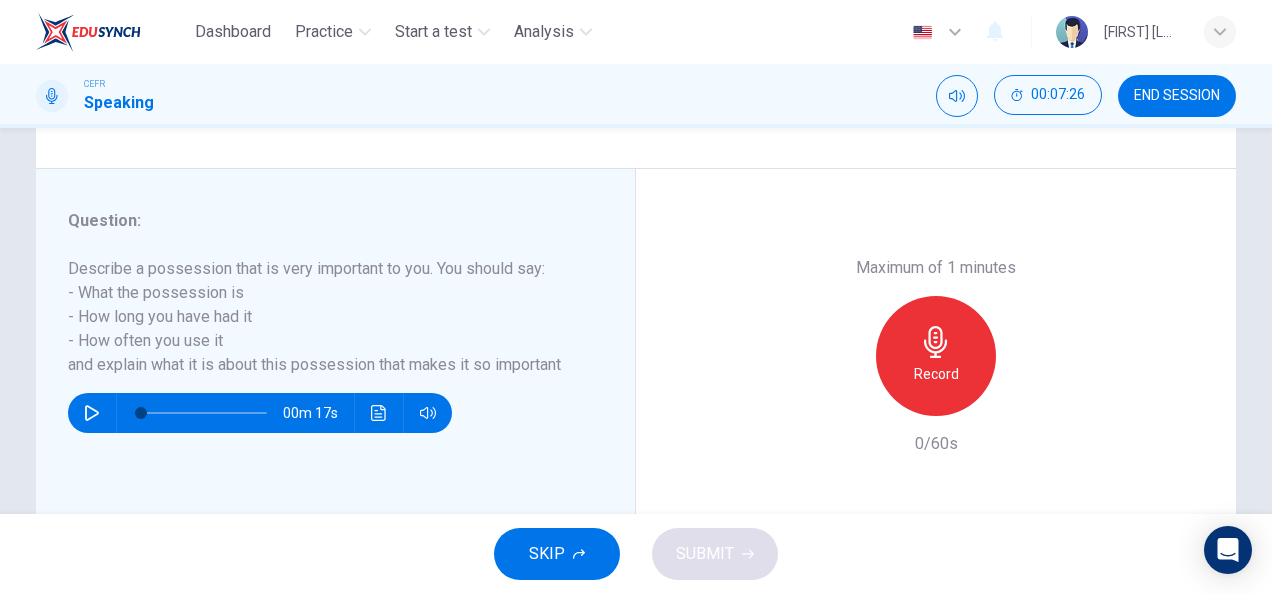 scroll, scrollTop: 320, scrollLeft: 0, axis: vertical 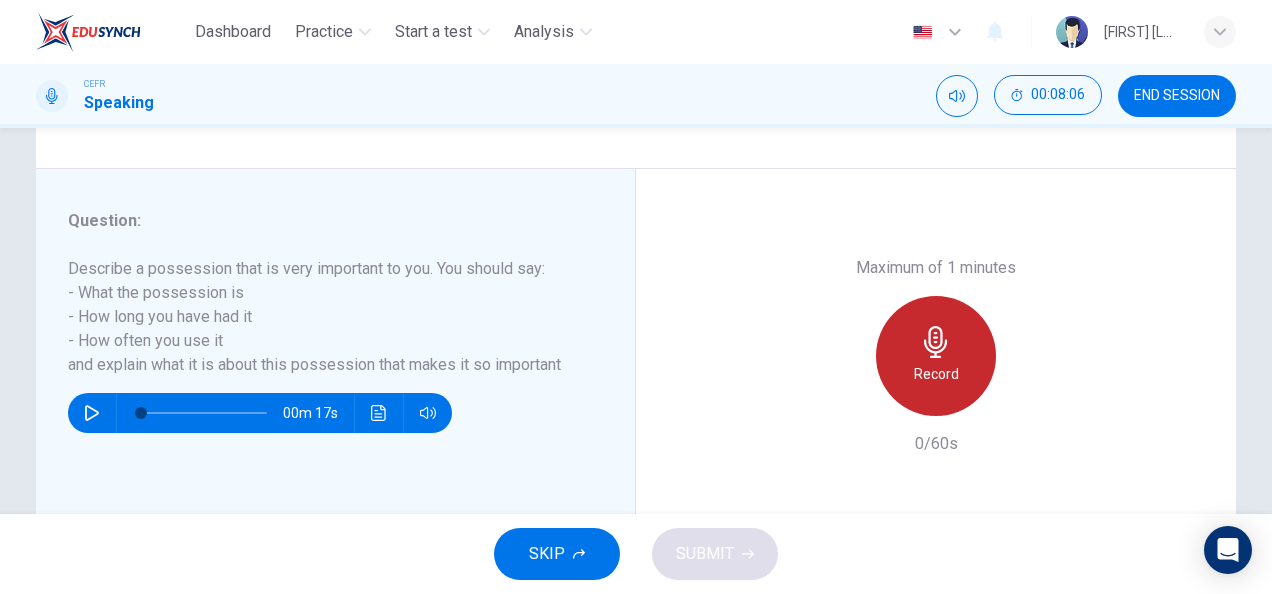 click on "Record" at bounding box center [936, 374] 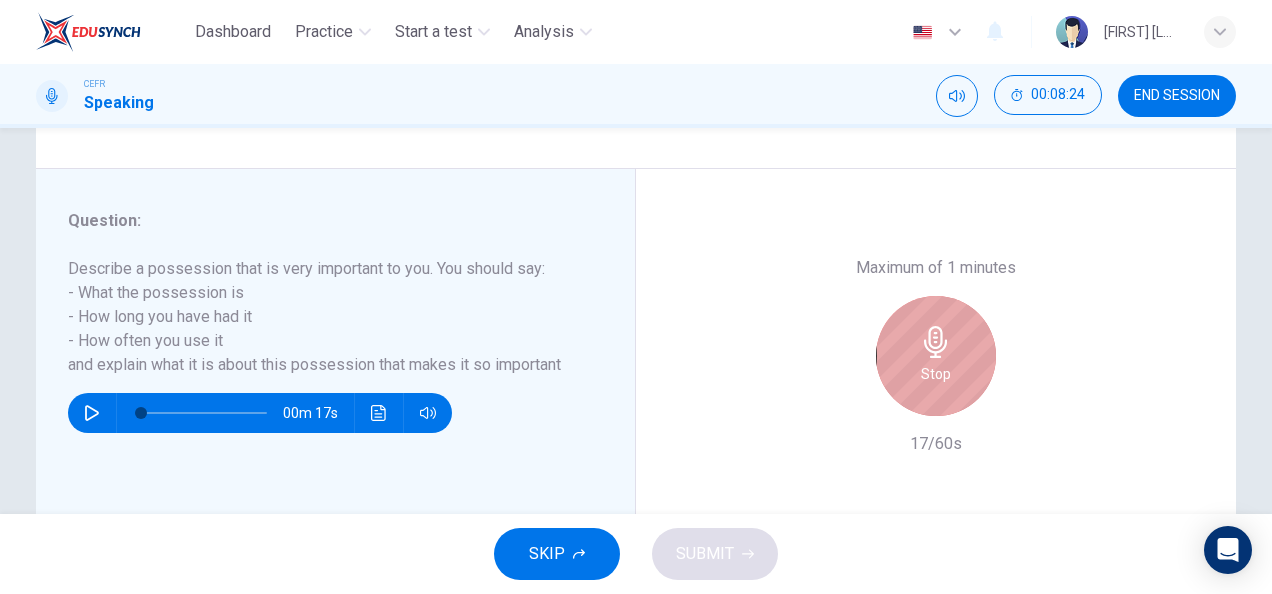 click on "Stop" at bounding box center [936, 356] 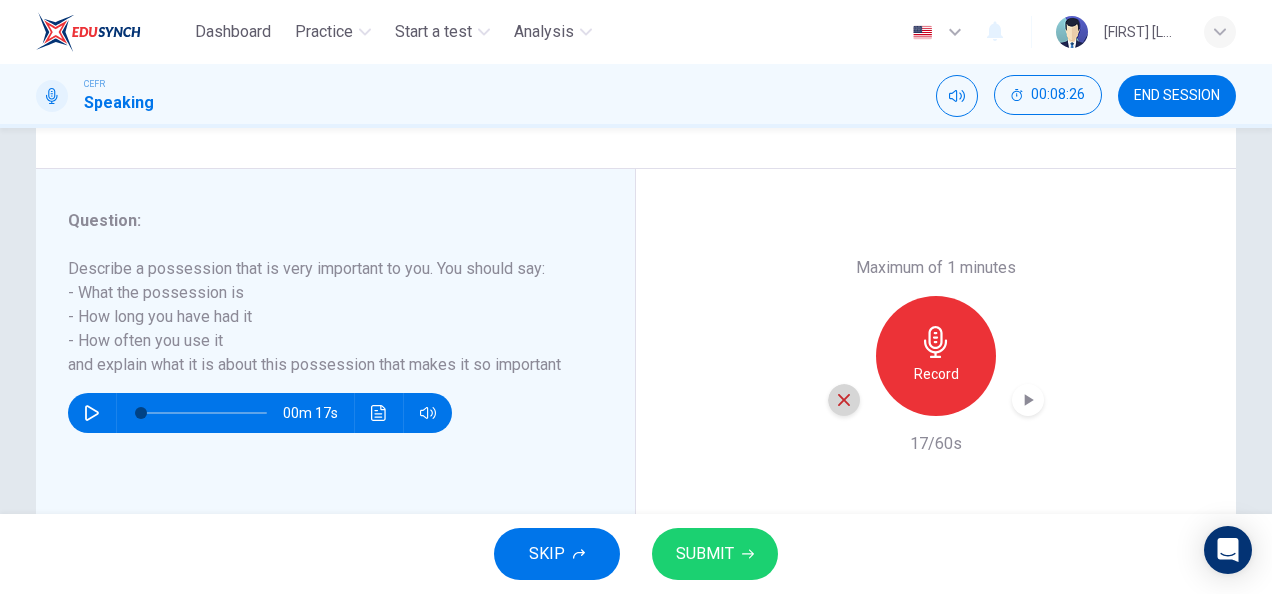 click at bounding box center [844, 400] 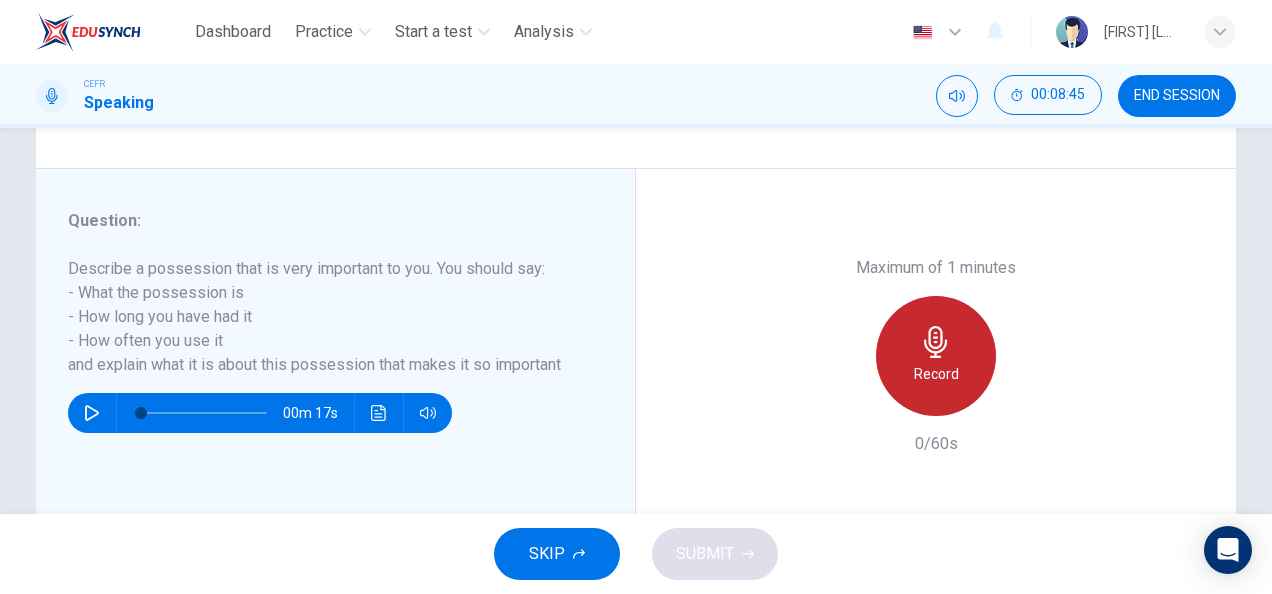 click on "Record" at bounding box center (936, 374) 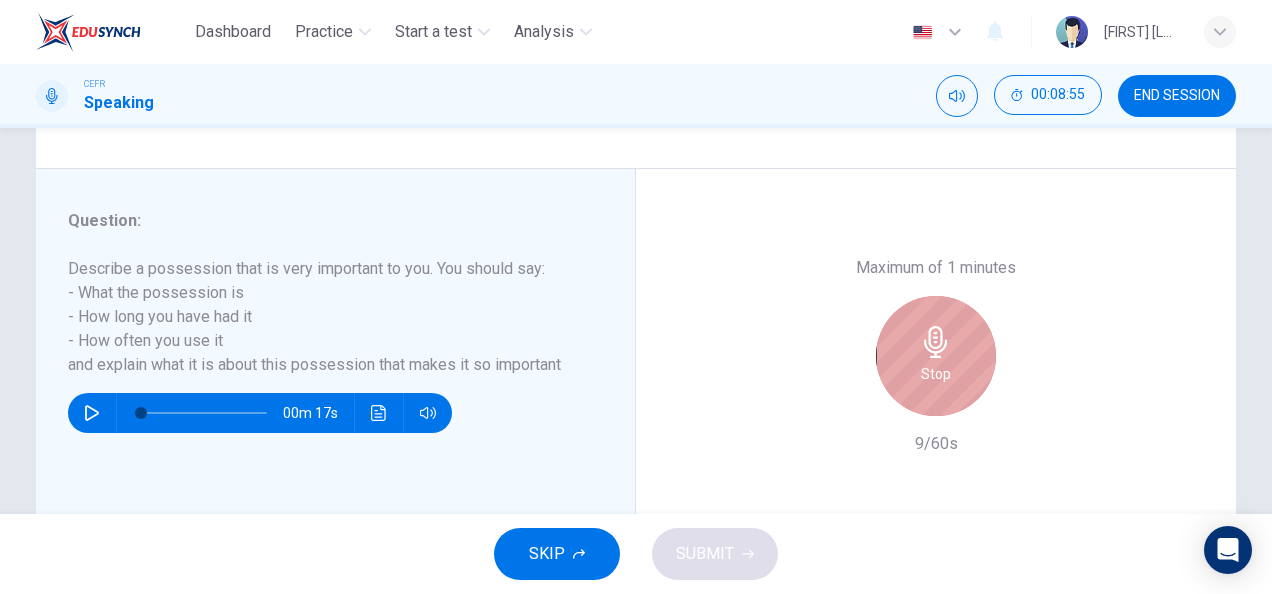 click on "Stop" at bounding box center (936, 356) 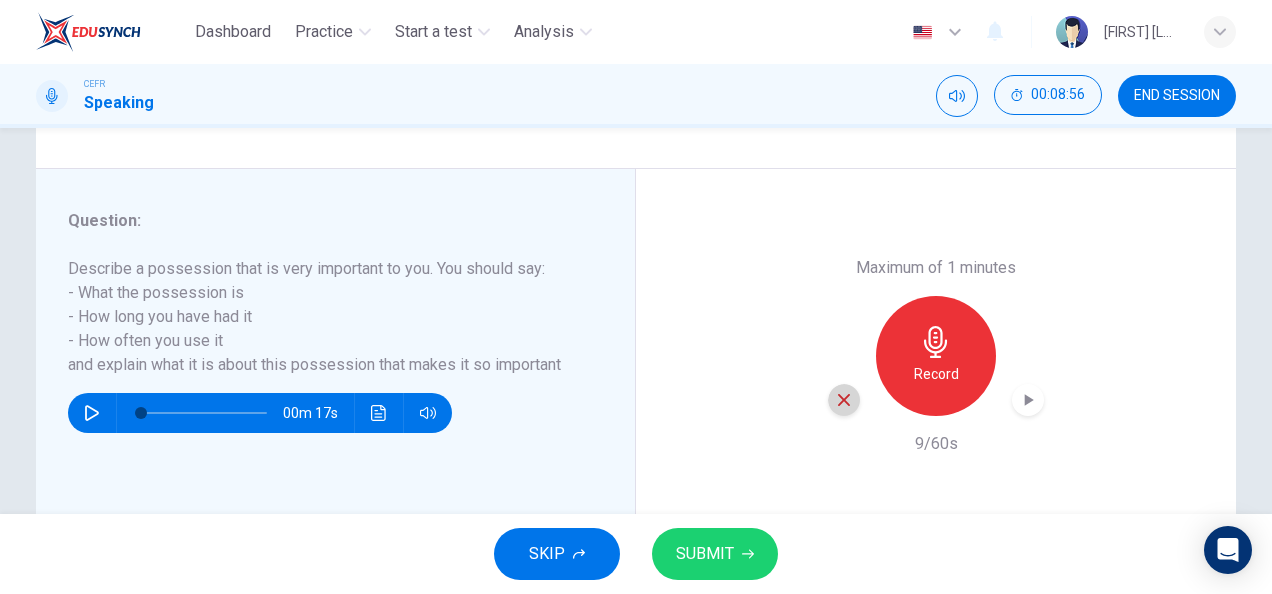 click at bounding box center (844, 400) 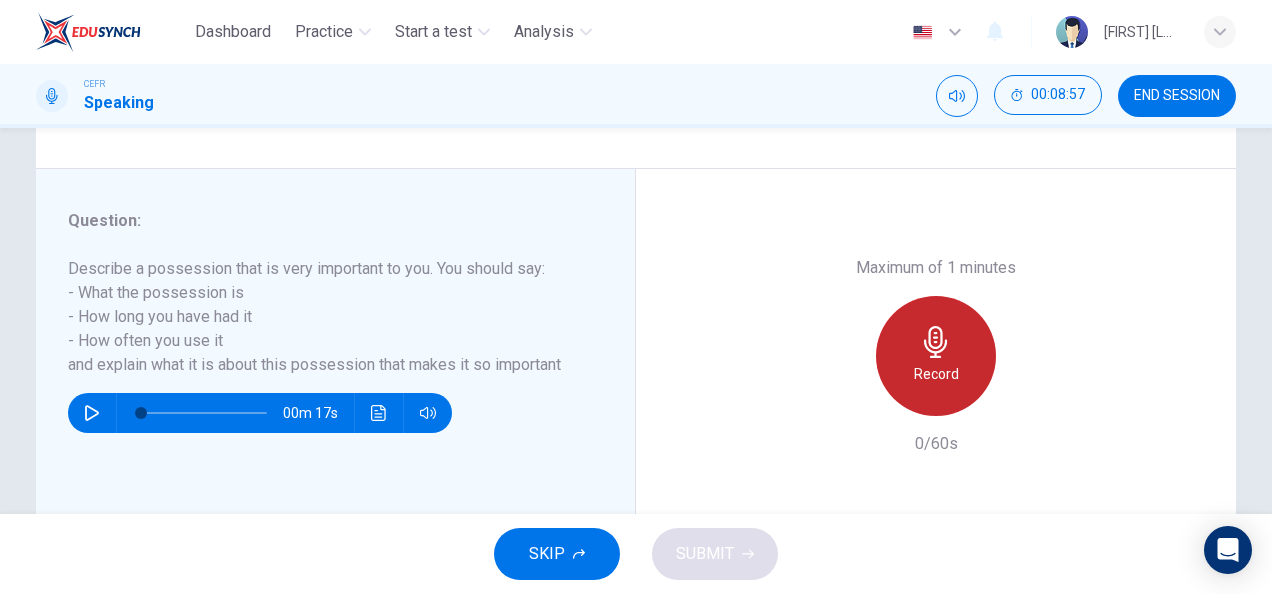 click on "Record" at bounding box center [936, 356] 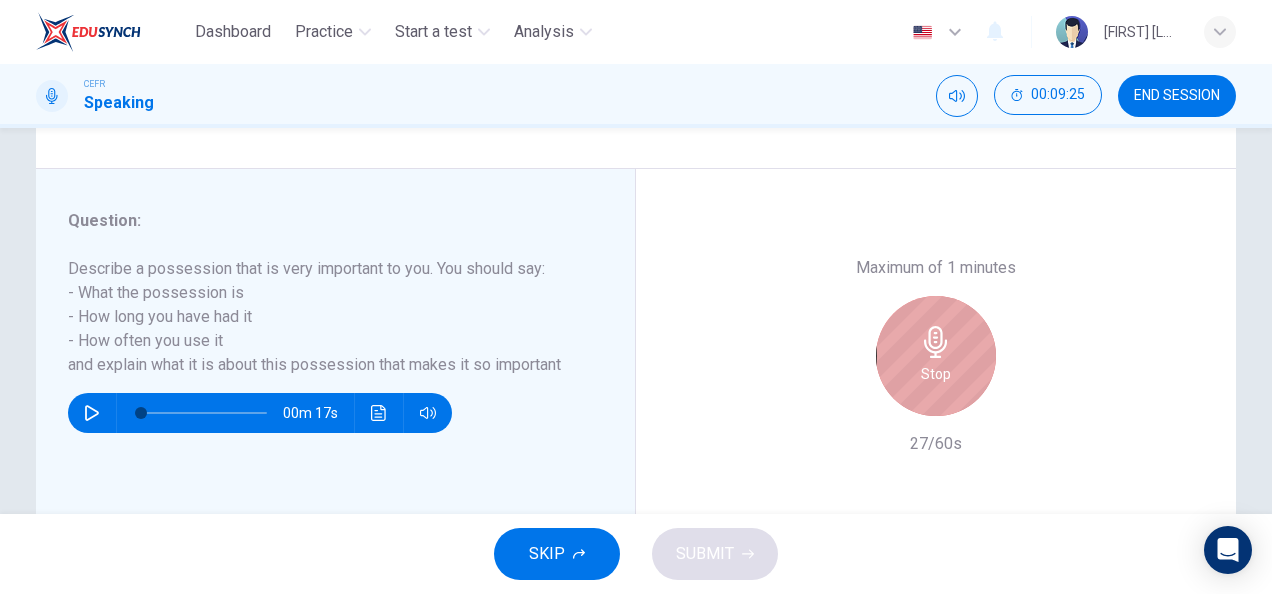 click on "Stop" at bounding box center (936, 356) 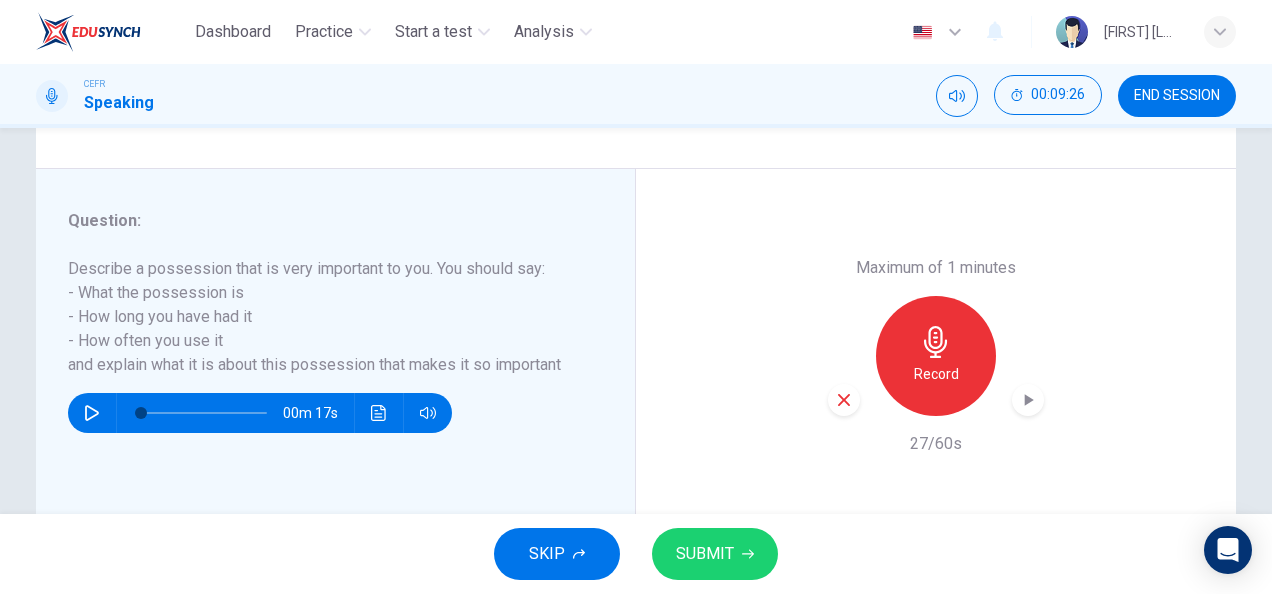 click at bounding box center [844, 400] 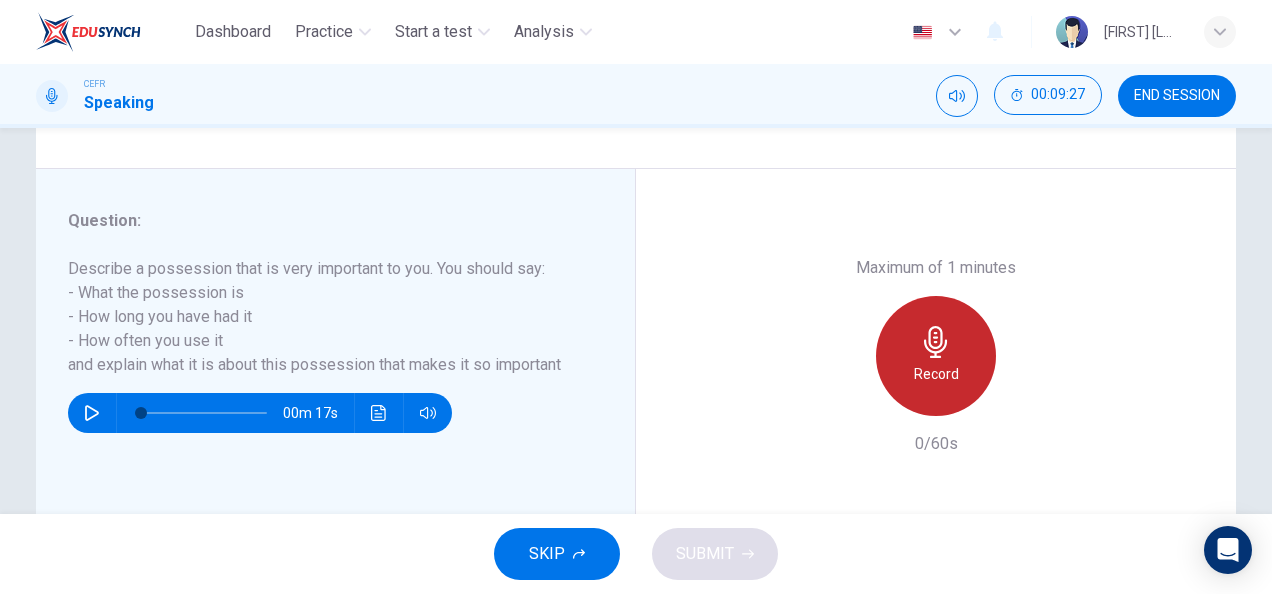 click on "Record" at bounding box center (936, 374) 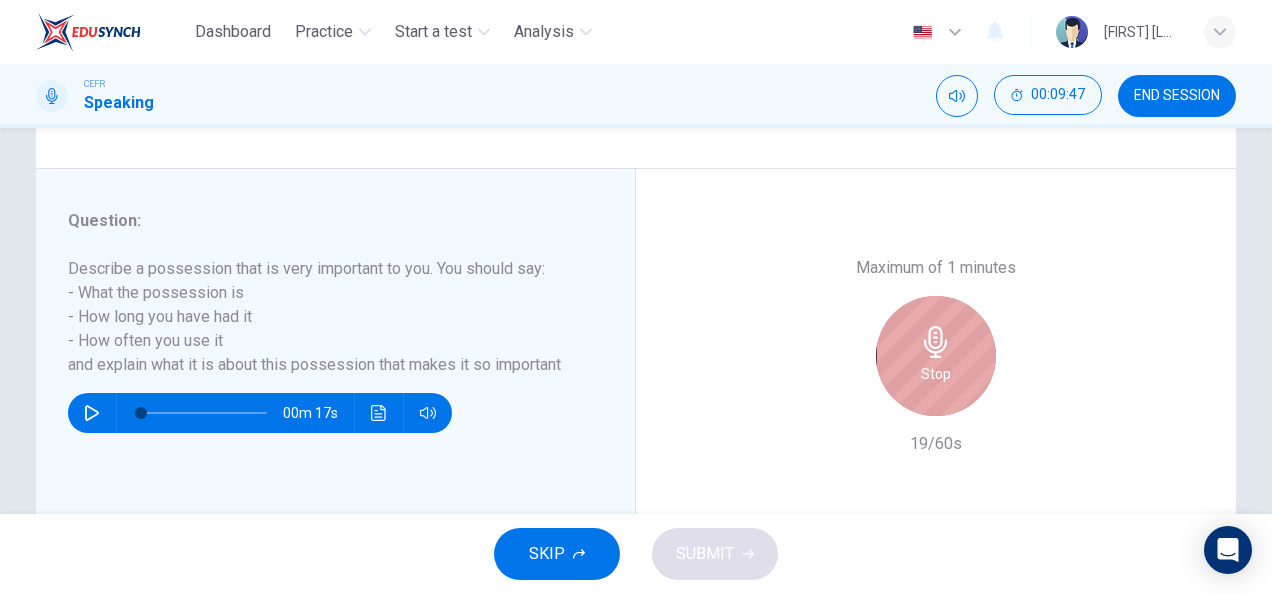 click on "Stop" at bounding box center (936, 356) 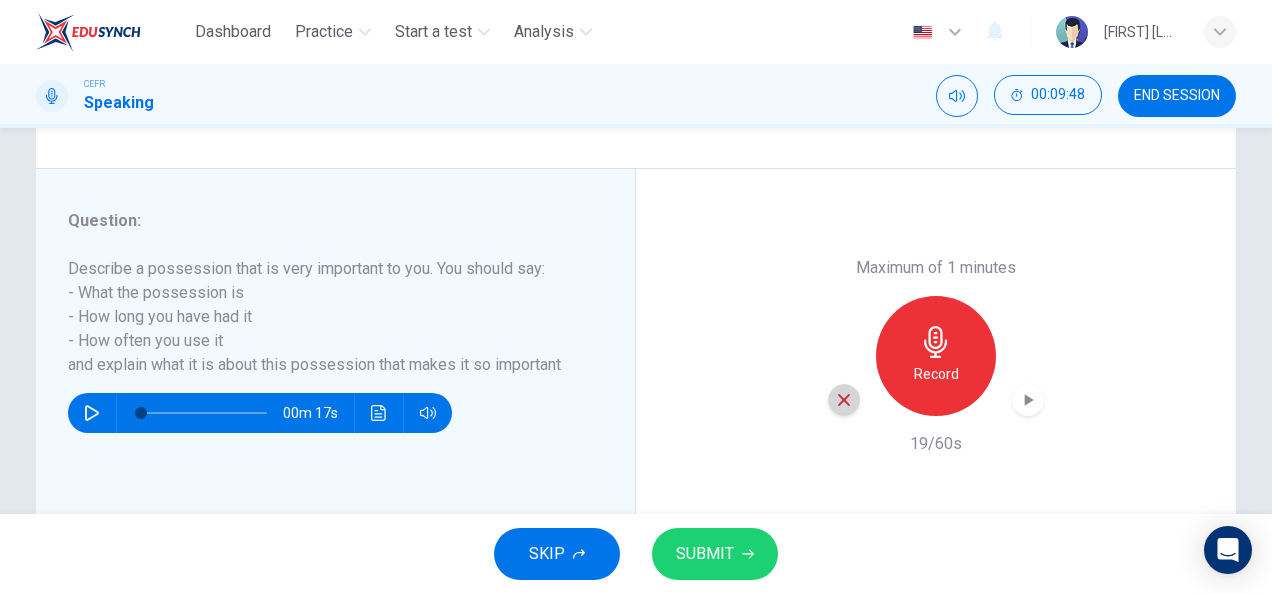 click at bounding box center [844, 400] 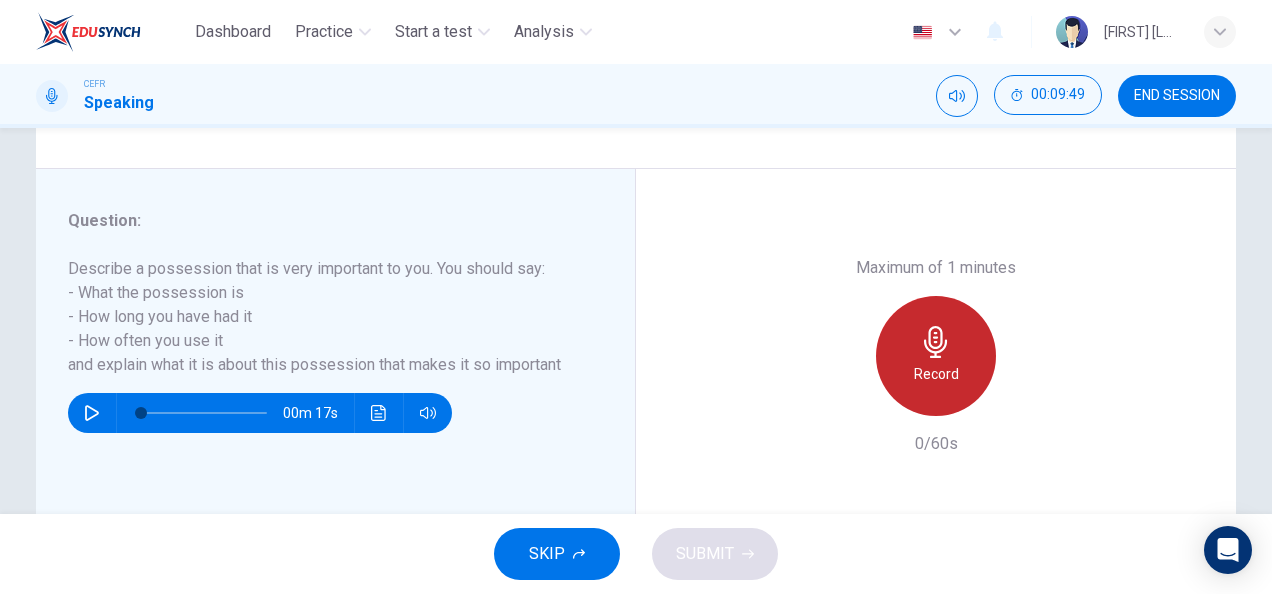 click on "Record" at bounding box center [936, 374] 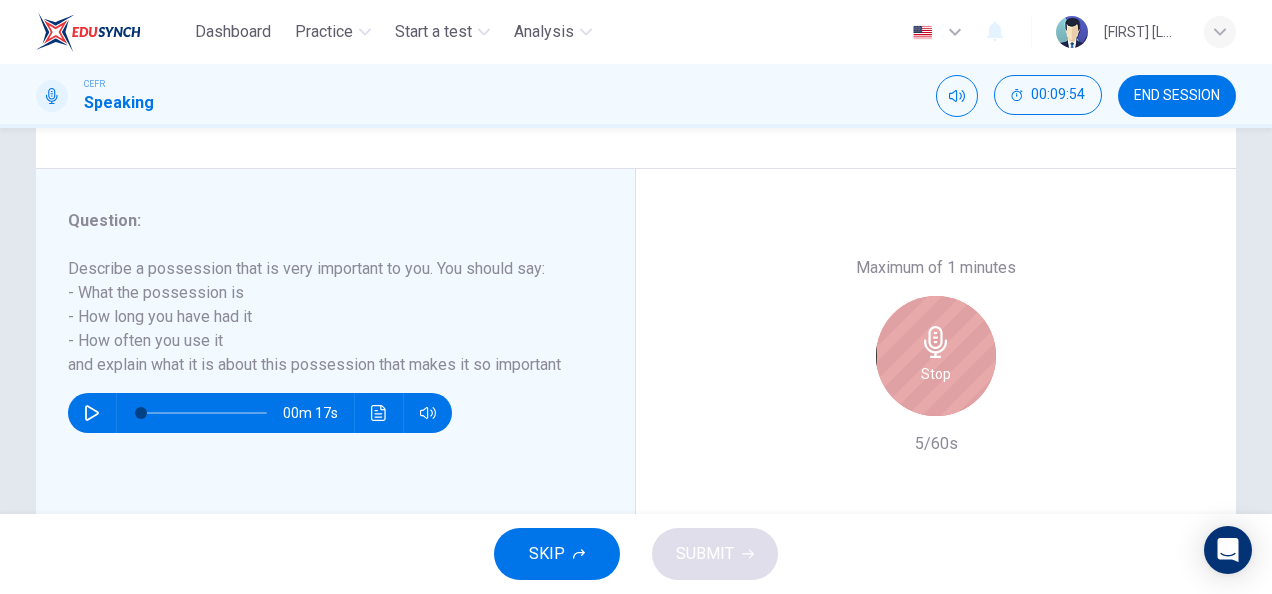 click on "Stop" at bounding box center (936, 356) 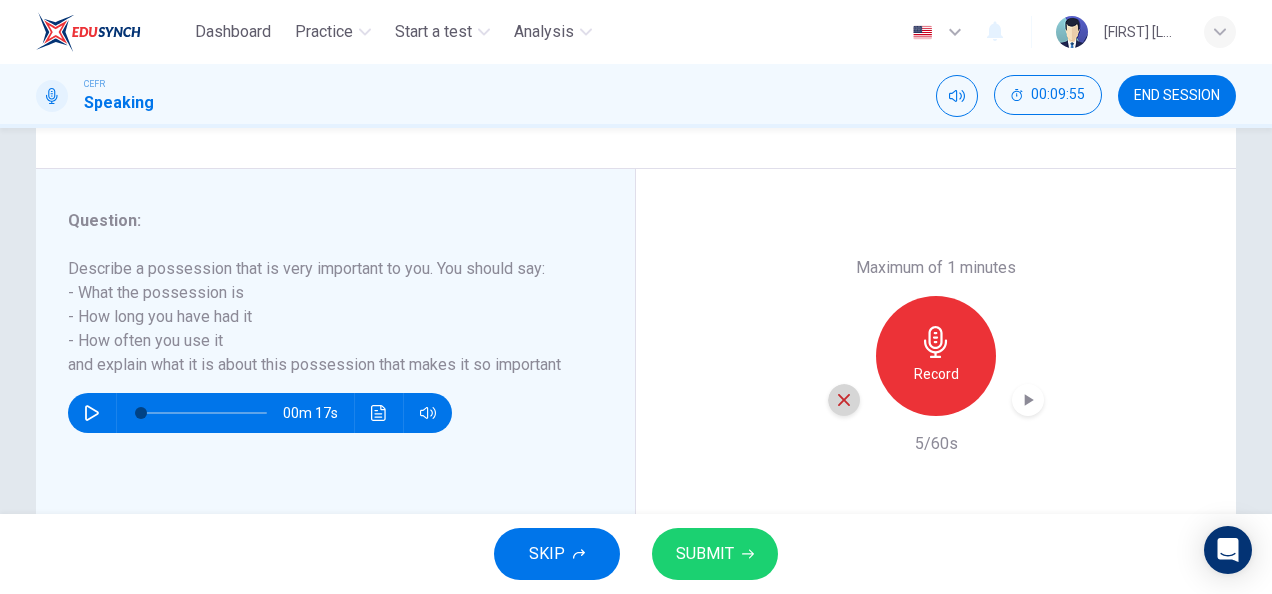 click at bounding box center [844, 400] 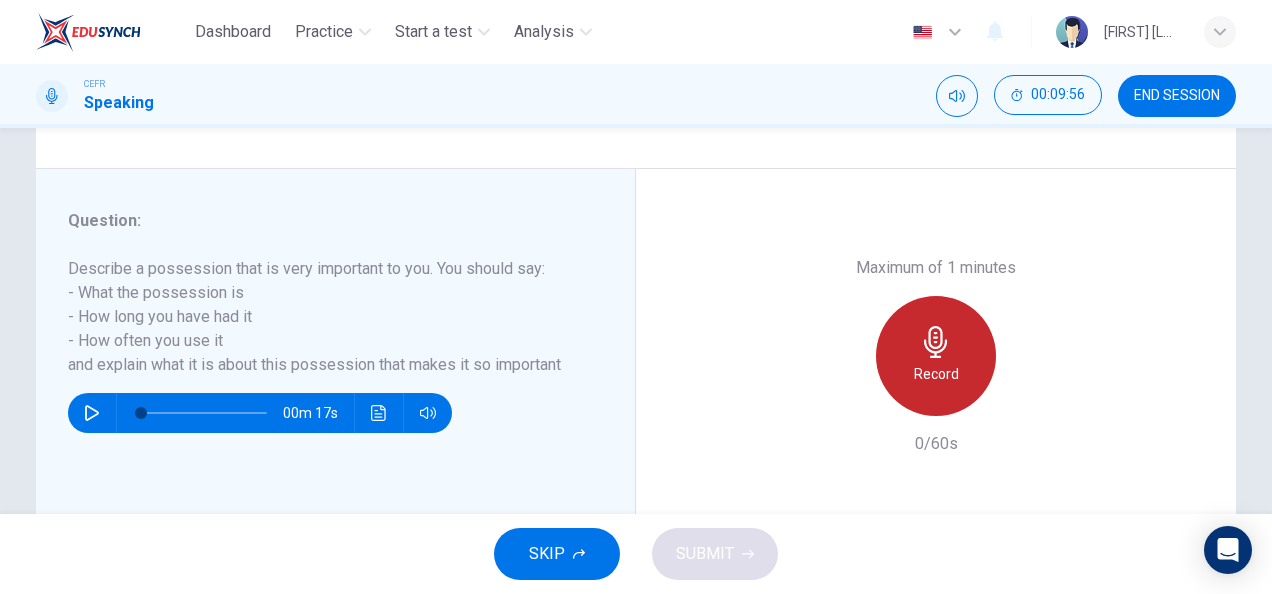 click on "Record" at bounding box center [936, 356] 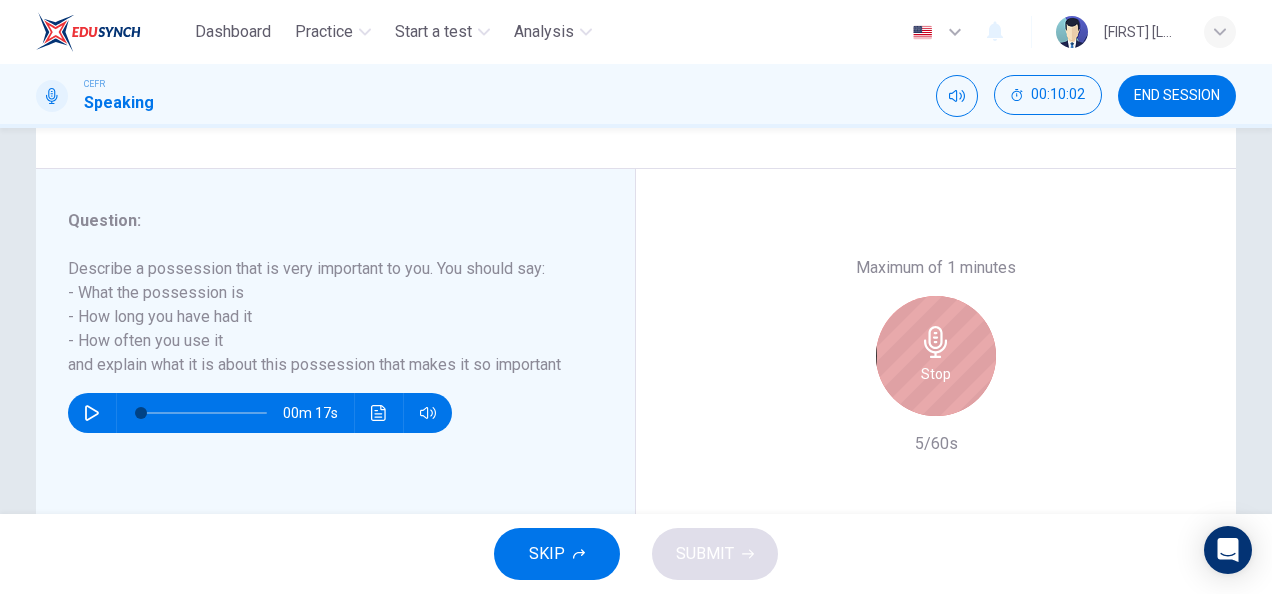 click on "Stop" at bounding box center (936, 356) 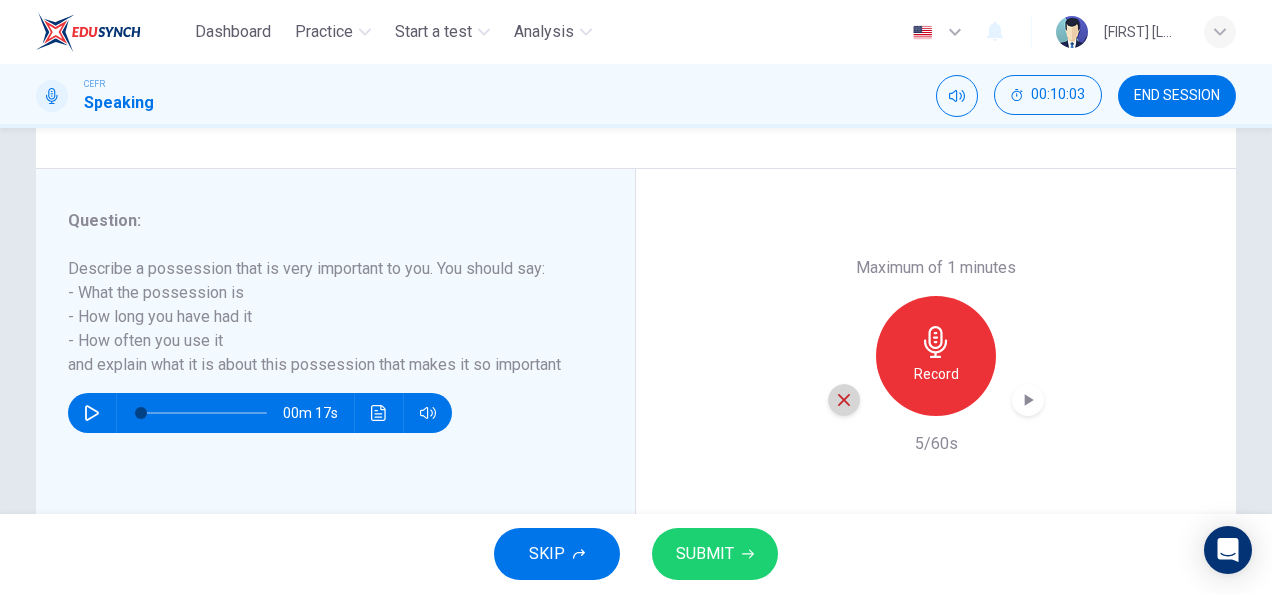 click at bounding box center (844, 400) 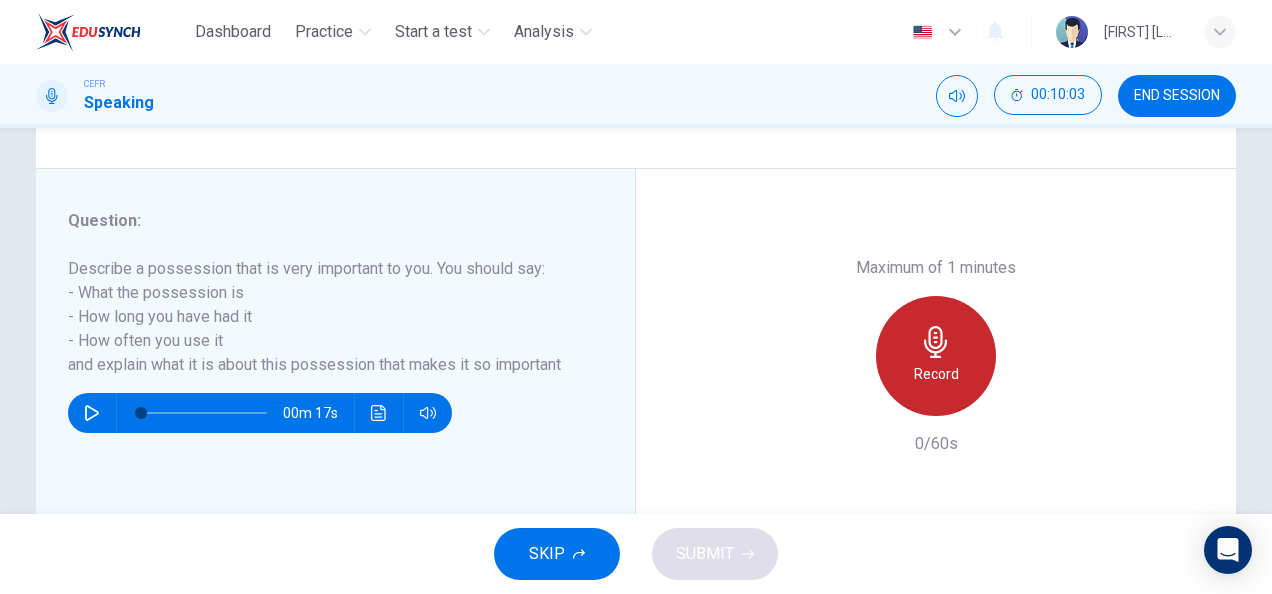 click on "Record" at bounding box center (936, 374) 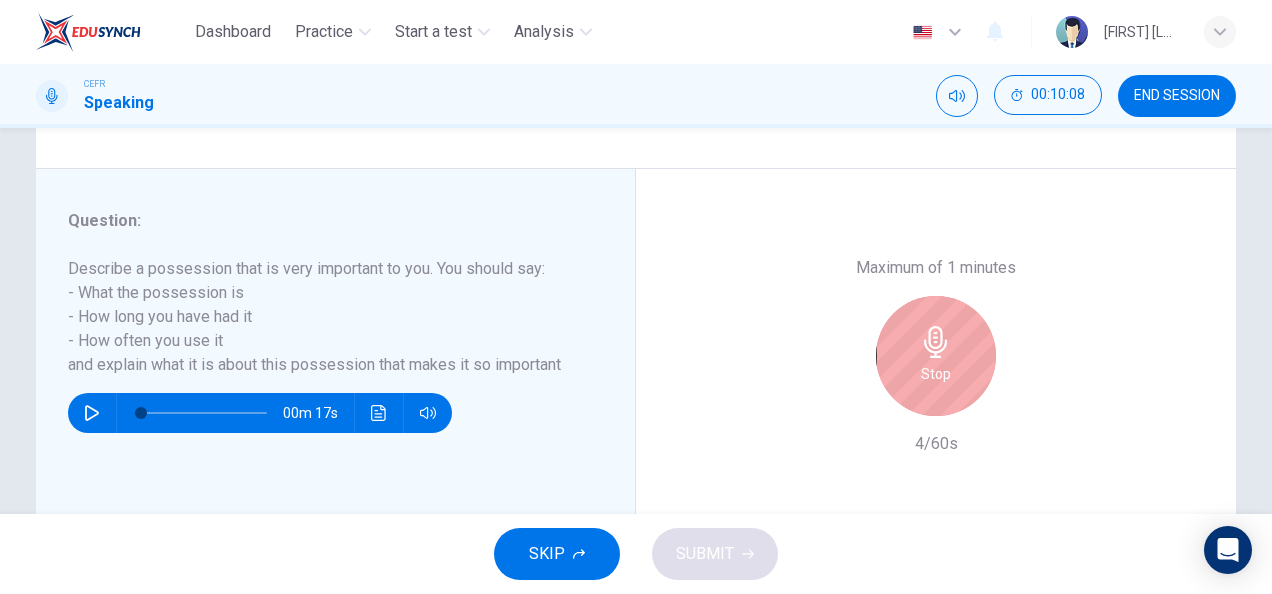 click on "Stop" at bounding box center (936, 374) 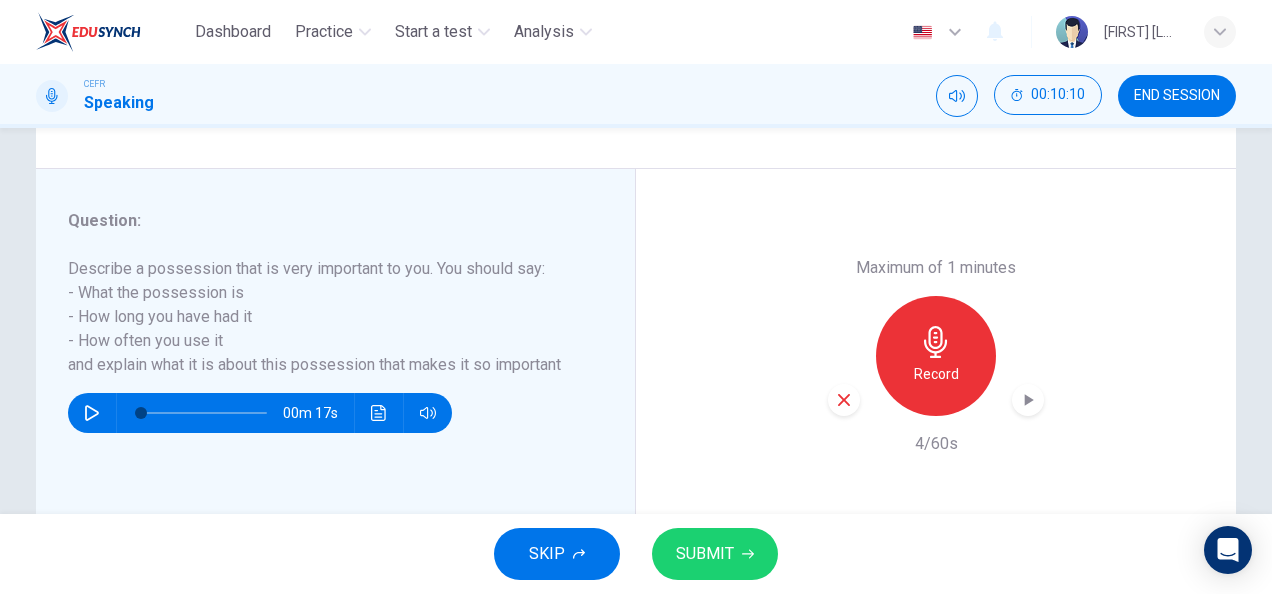 click at bounding box center (844, 400) 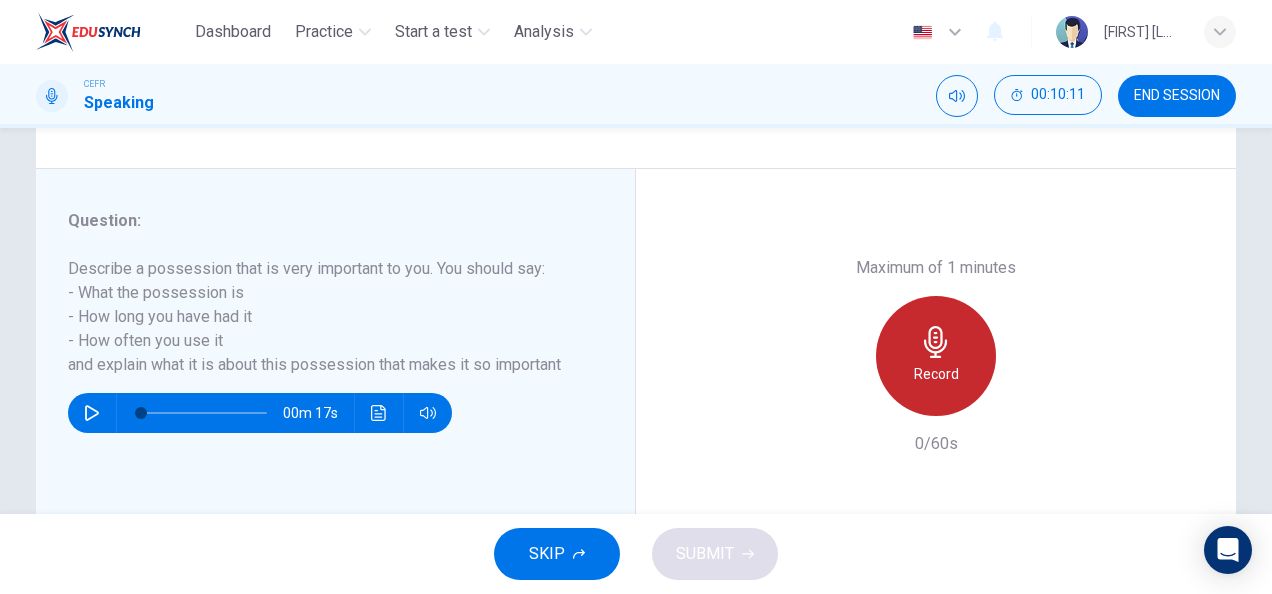 click on "Record" at bounding box center [936, 374] 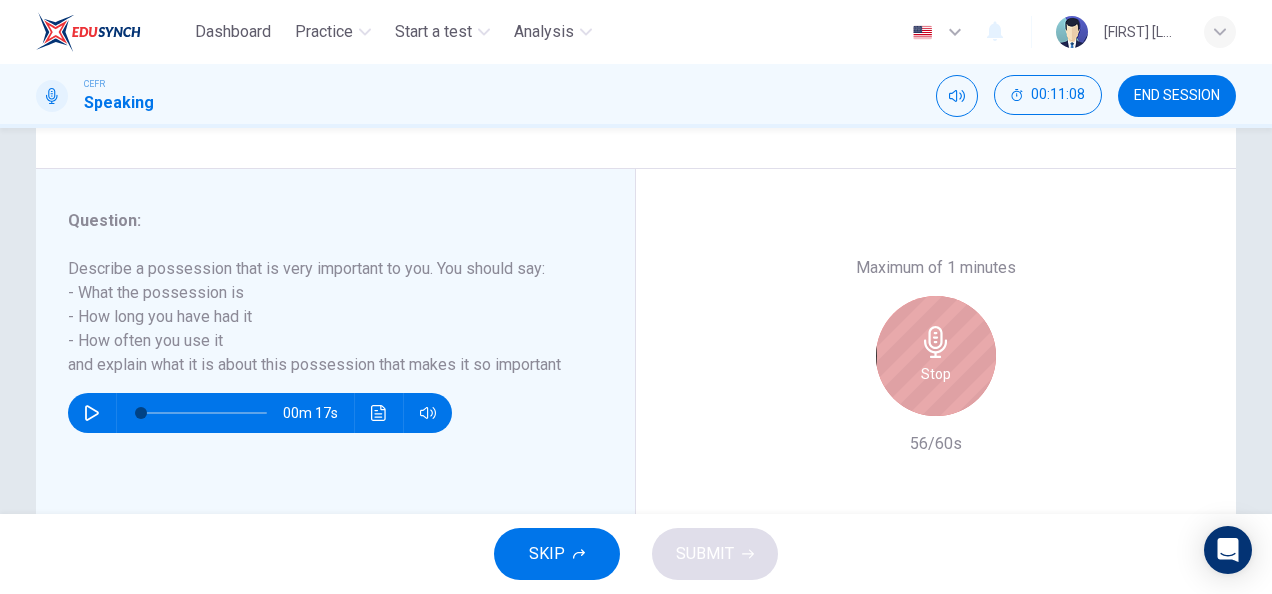 click on "Stop" at bounding box center (936, 374) 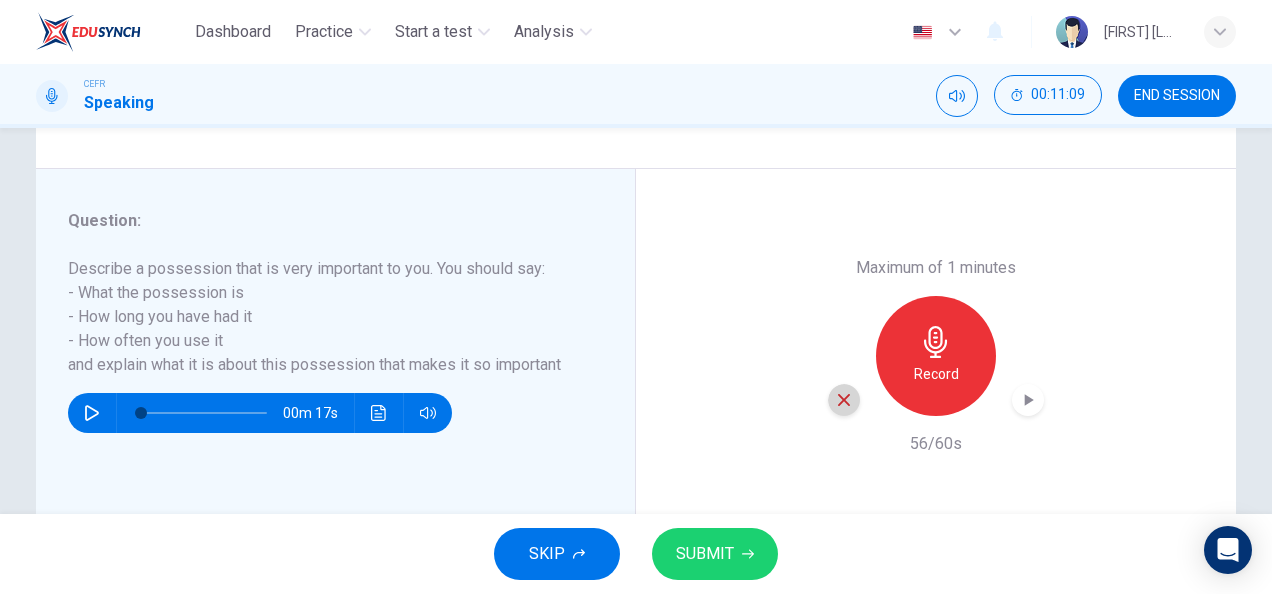 click at bounding box center [844, 400] 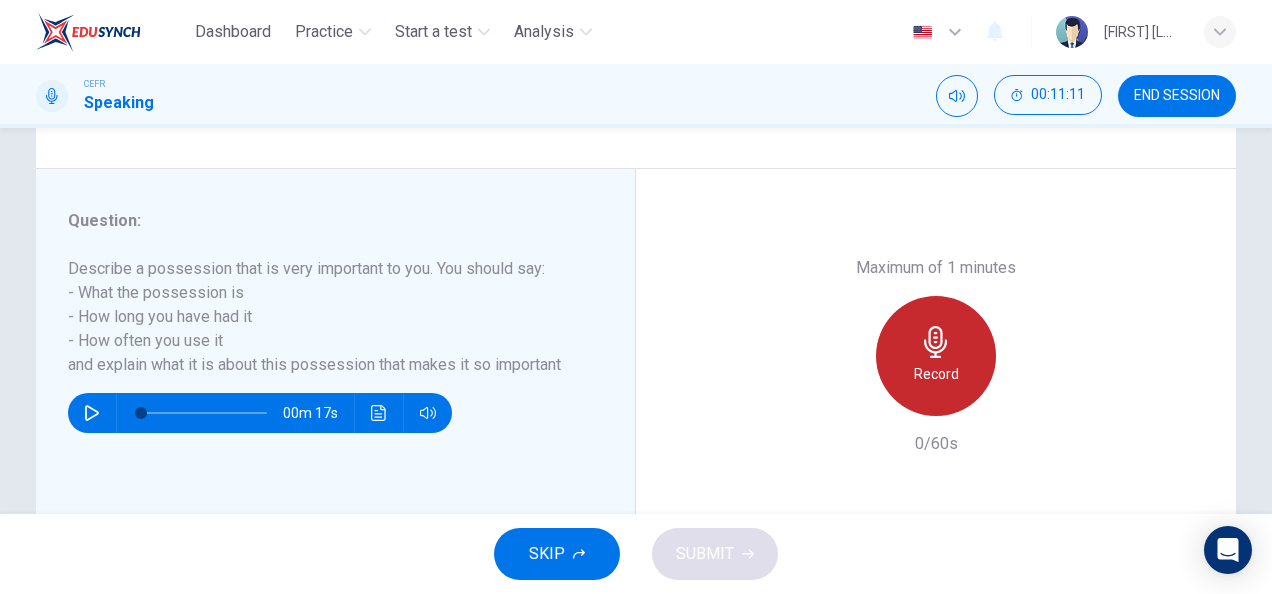 click on "Record" at bounding box center [936, 356] 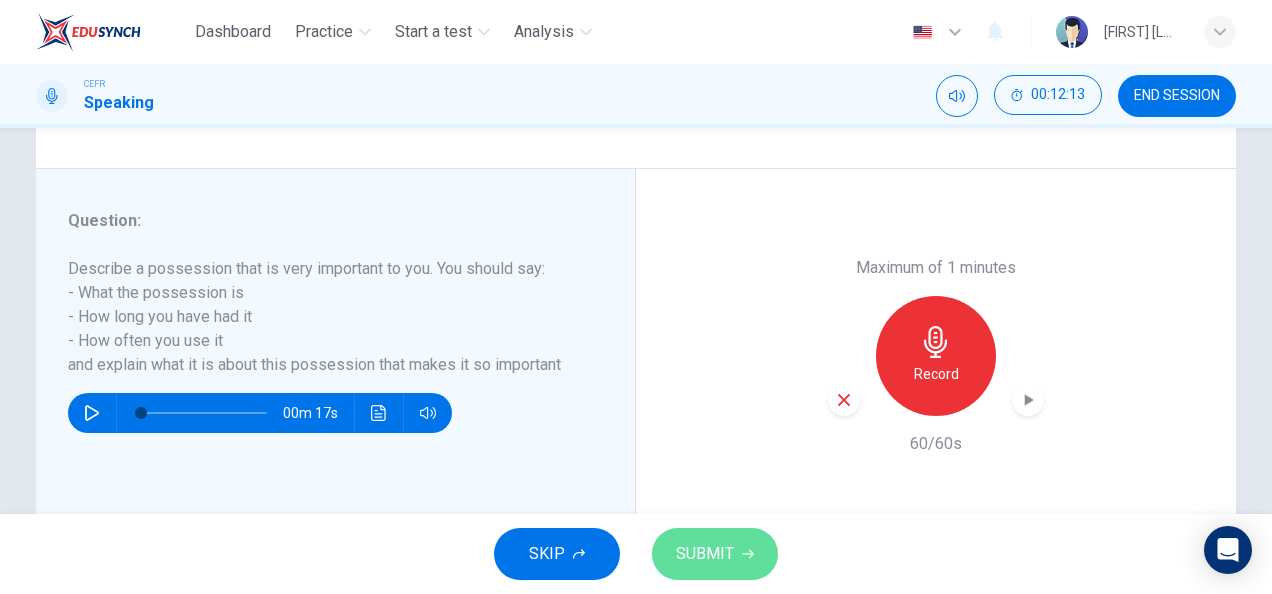 click on "SUBMIT" at bounding box center [715, 554] 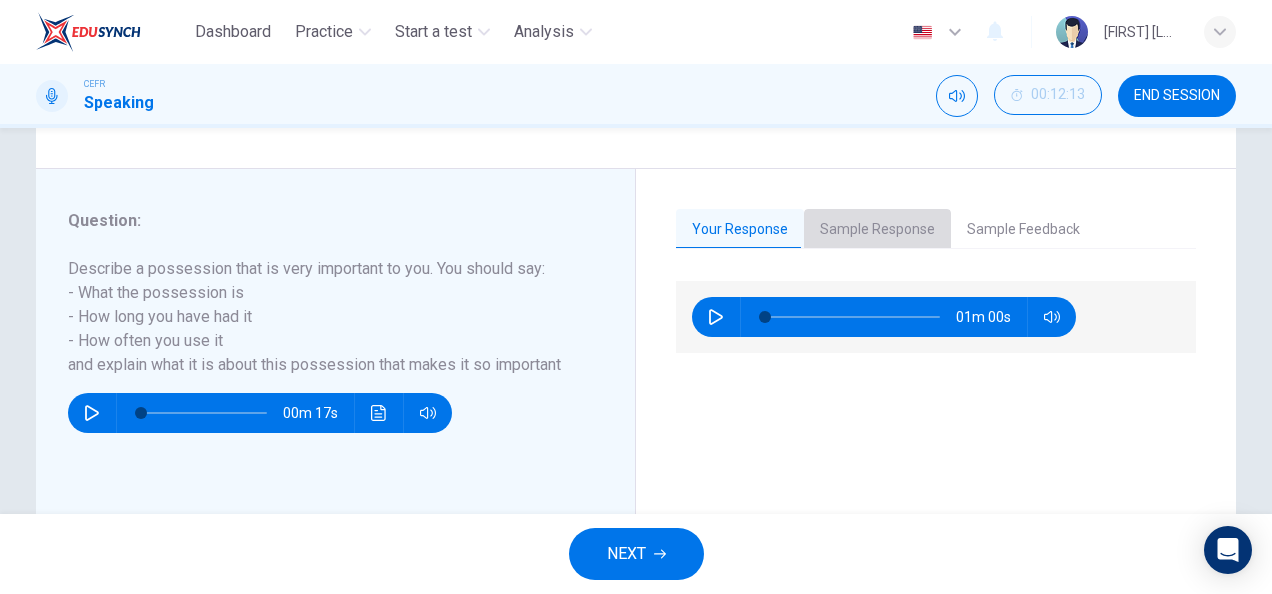 click on "Sample Response" at bounding box center [877, 230] 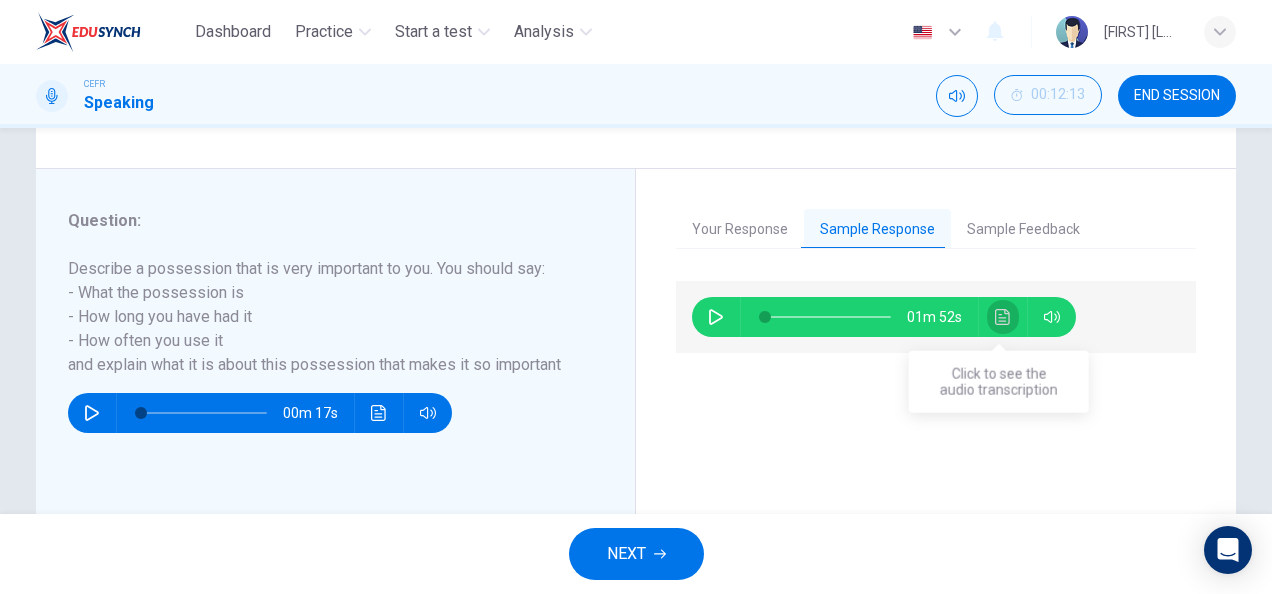 click at bounding box center [1003, 317] 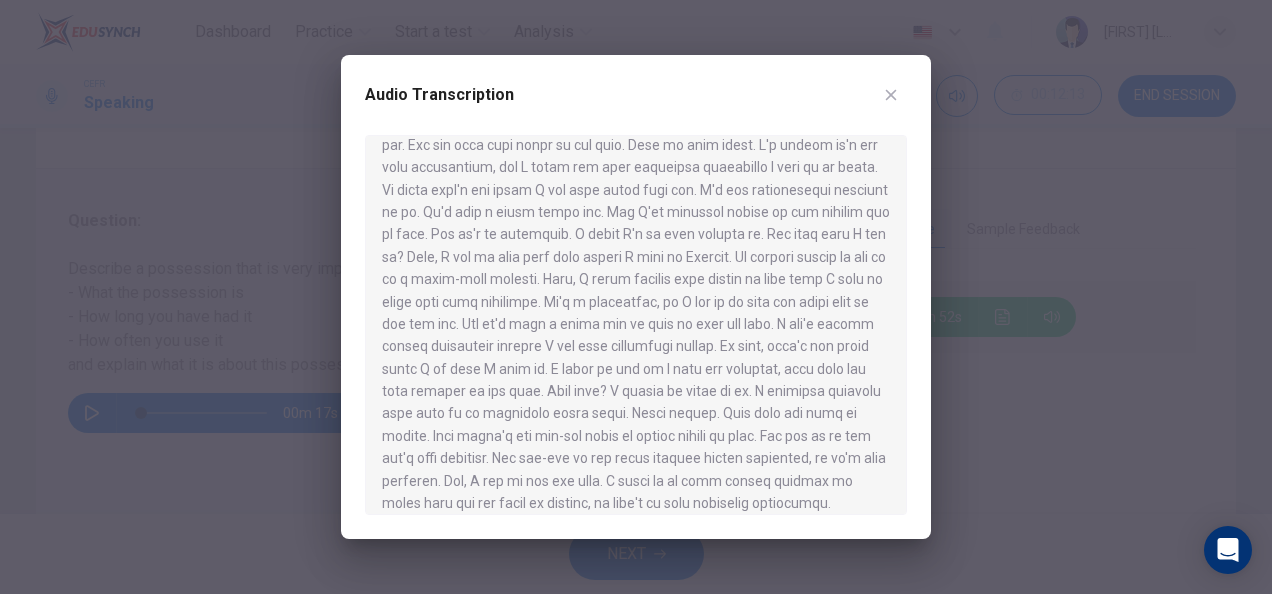 scroll, scrollTop: 62, scrollLeft: 0, axis: vertical 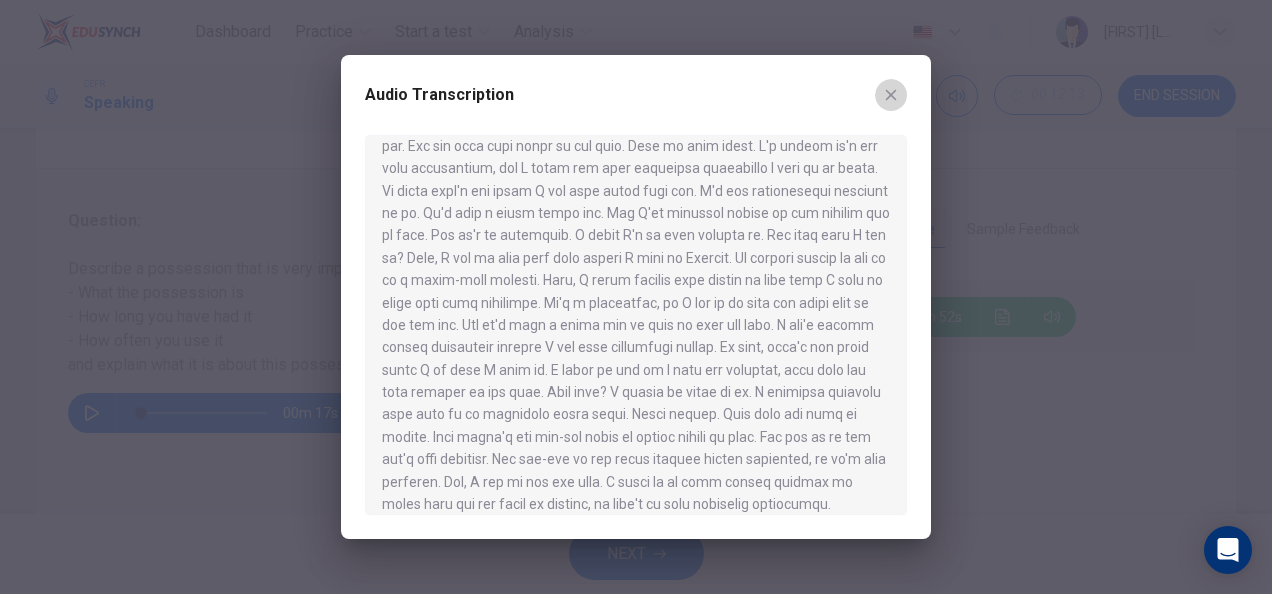 click at bounding box center [891, 95] 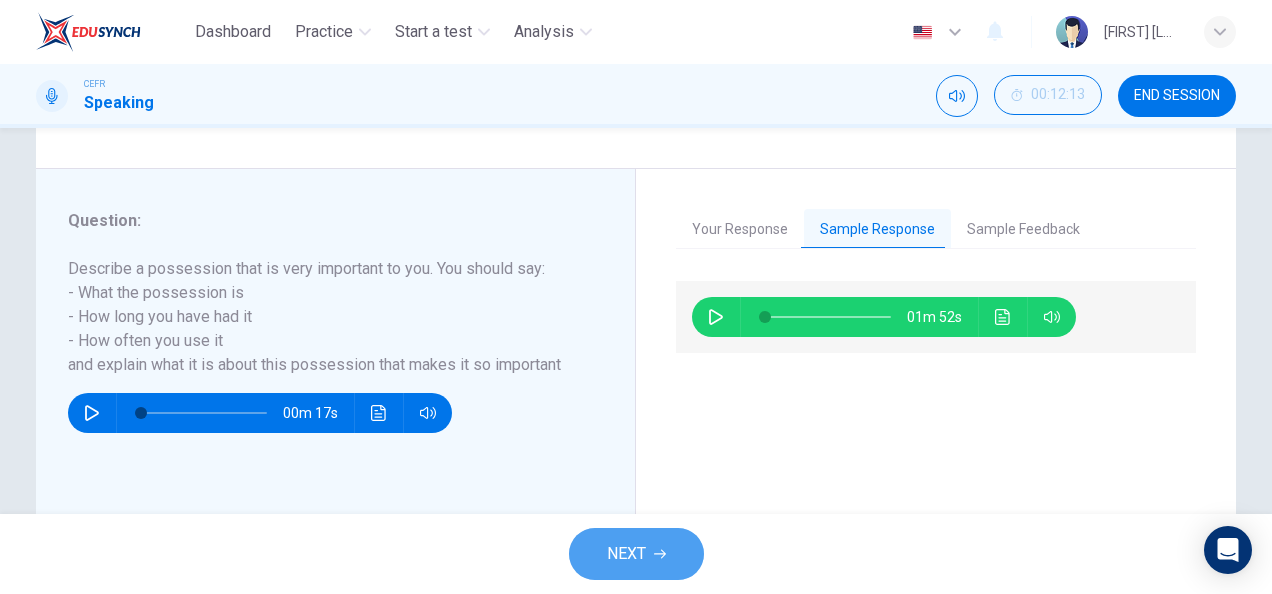 click on "NEXT" at bounding box center (636, 554) 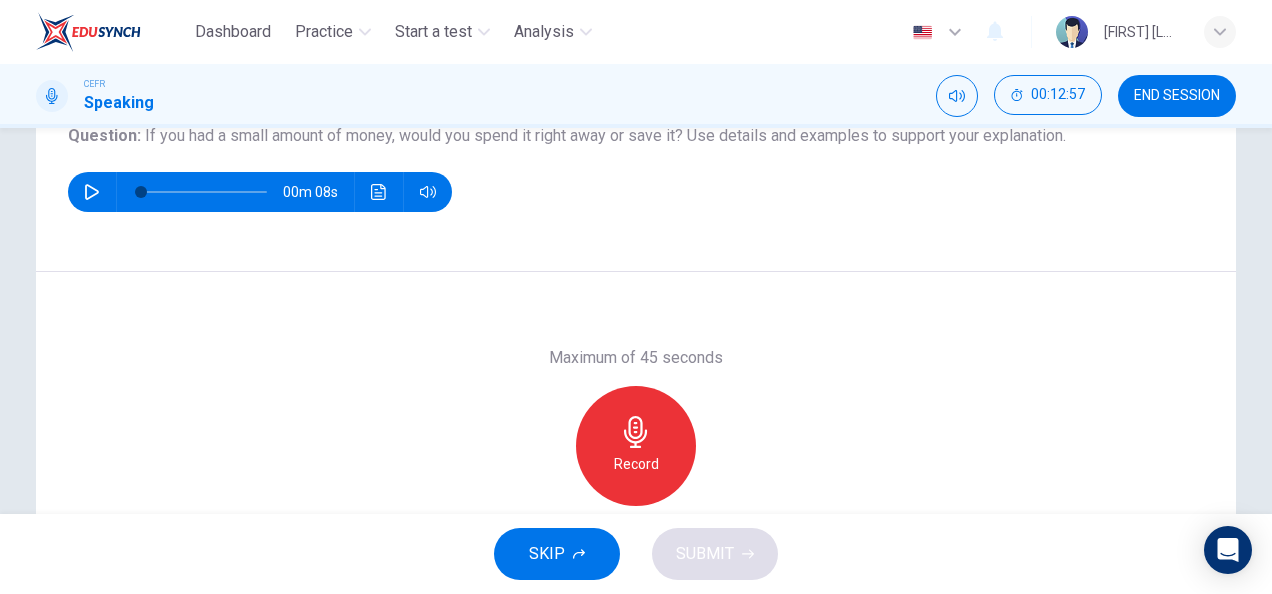 scroll, scrollTop: 310, scrollLeft: 0, axis: vertical 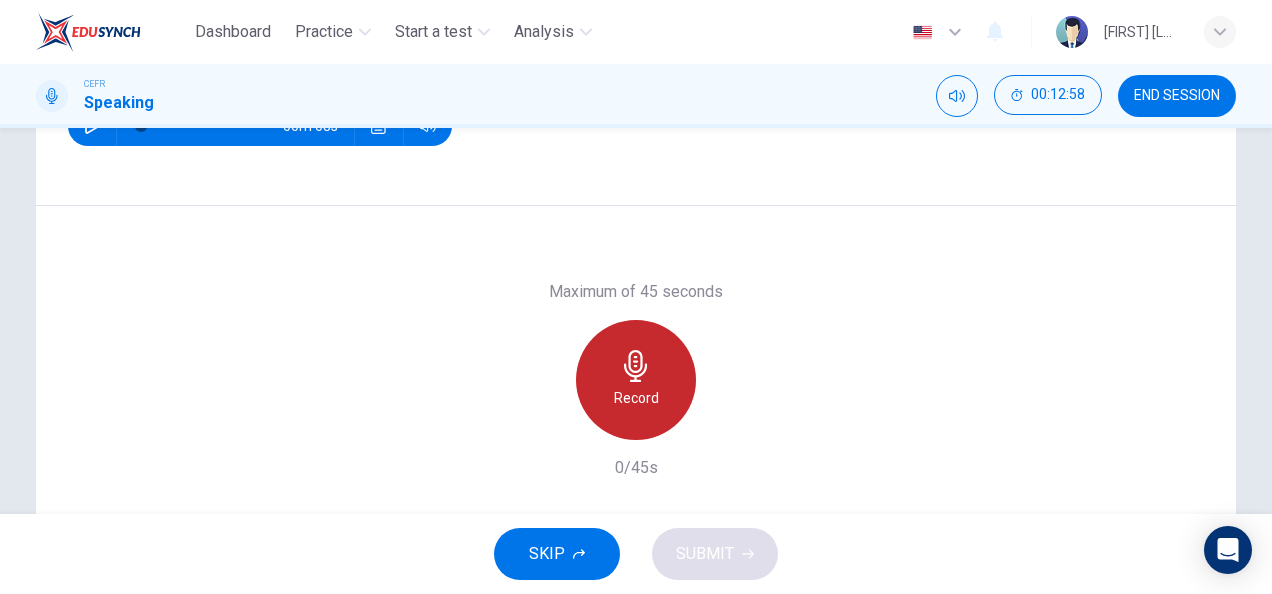 click at bounding box center [635, 366] 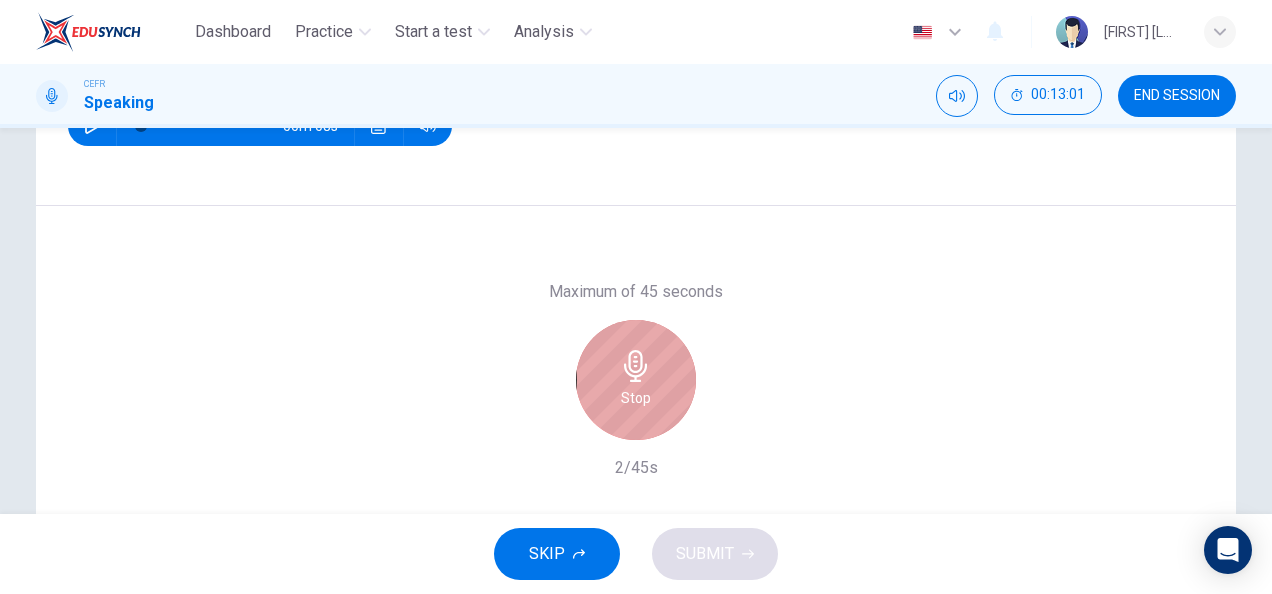 click at bounding box center [635, 366] 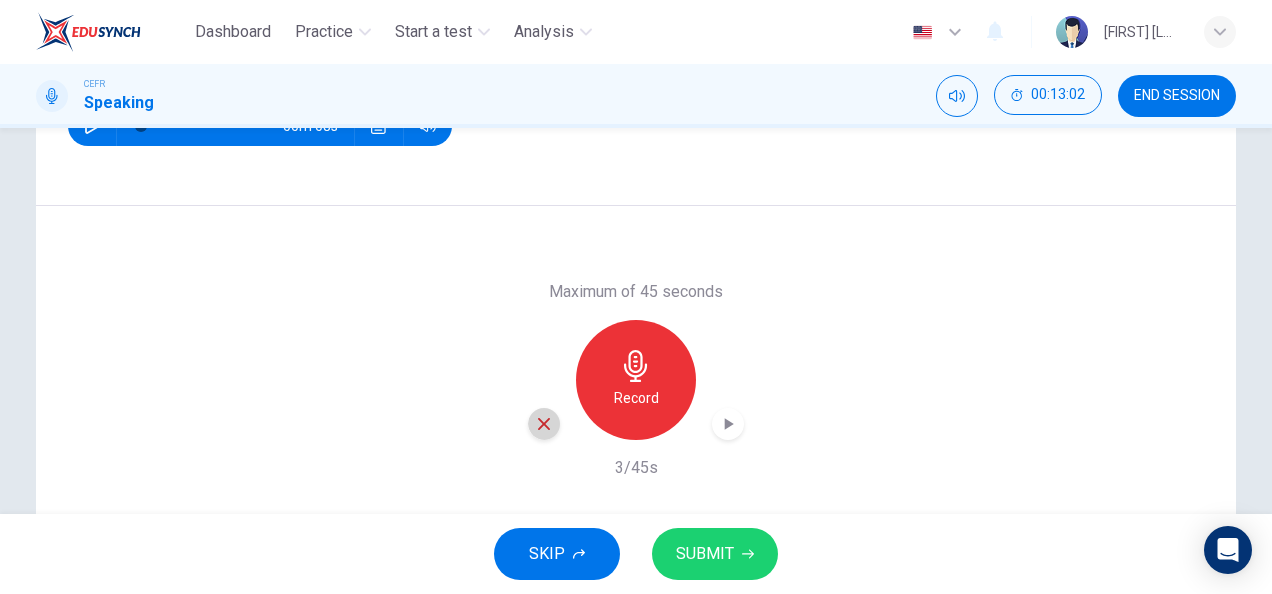 click at bounding box center [544, 424] 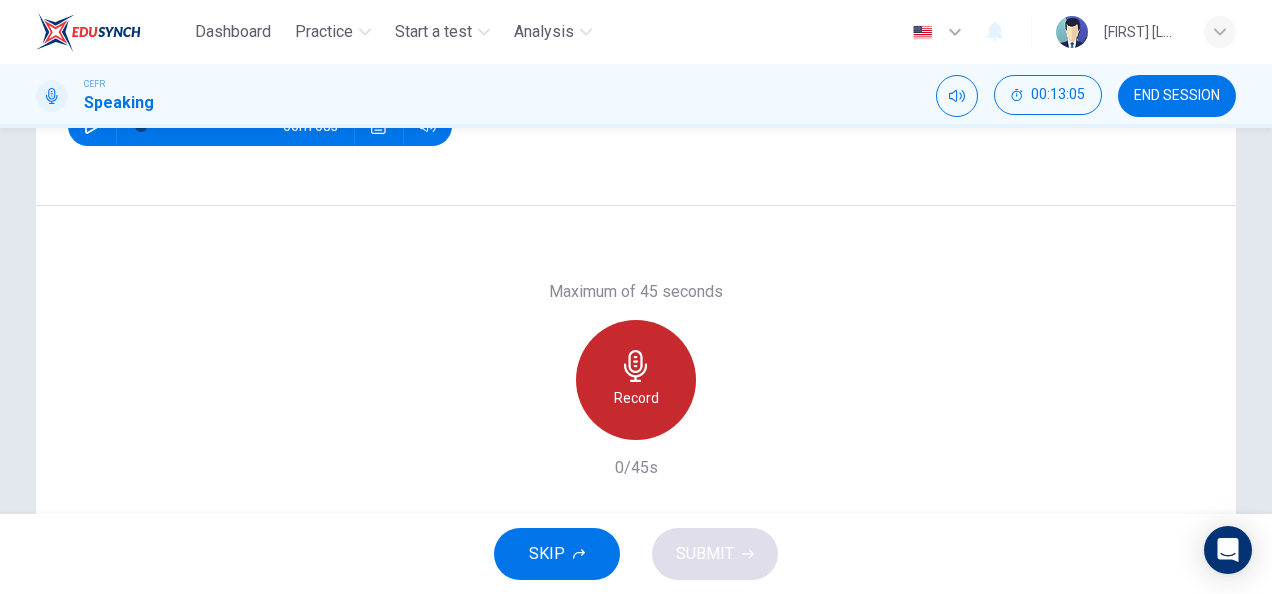 click on "Record" at bounding box center (636, 380) 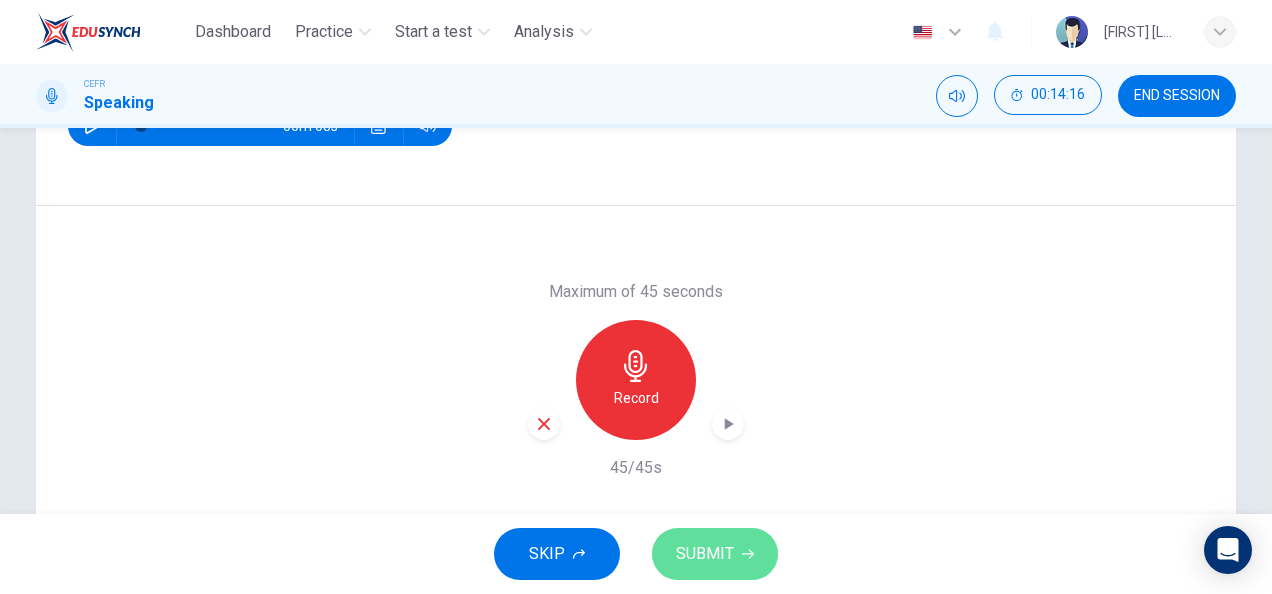 click on "SUBMIT" at bounding box center (705, 554) 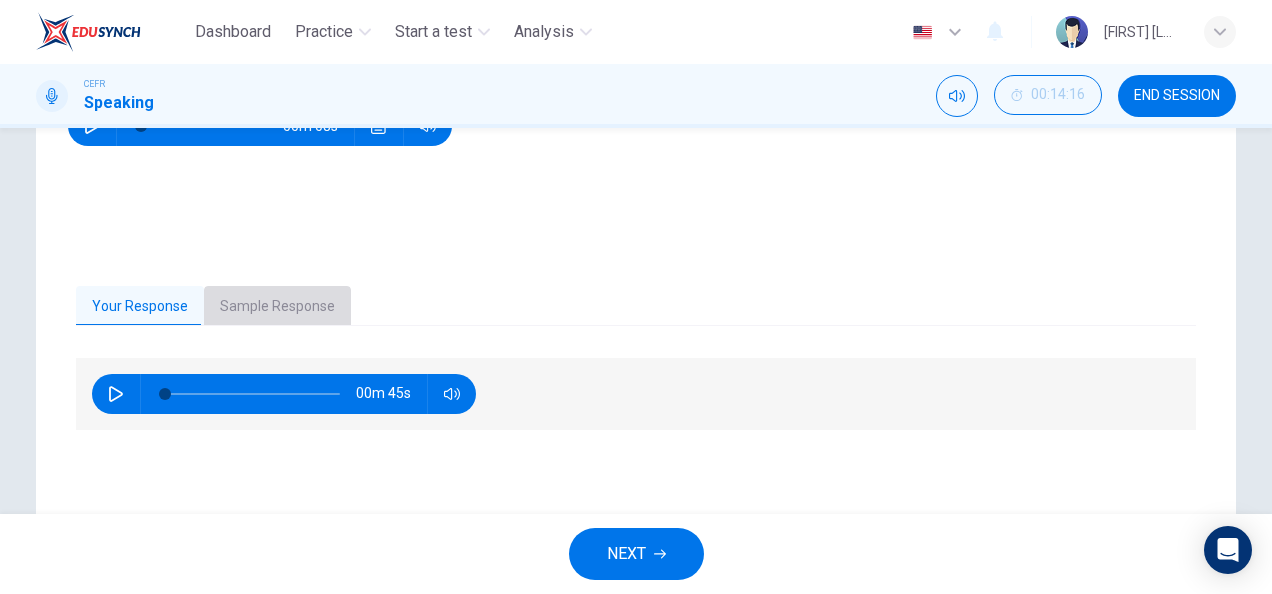 click on "Sample Response" at bounding box center [277, 307] 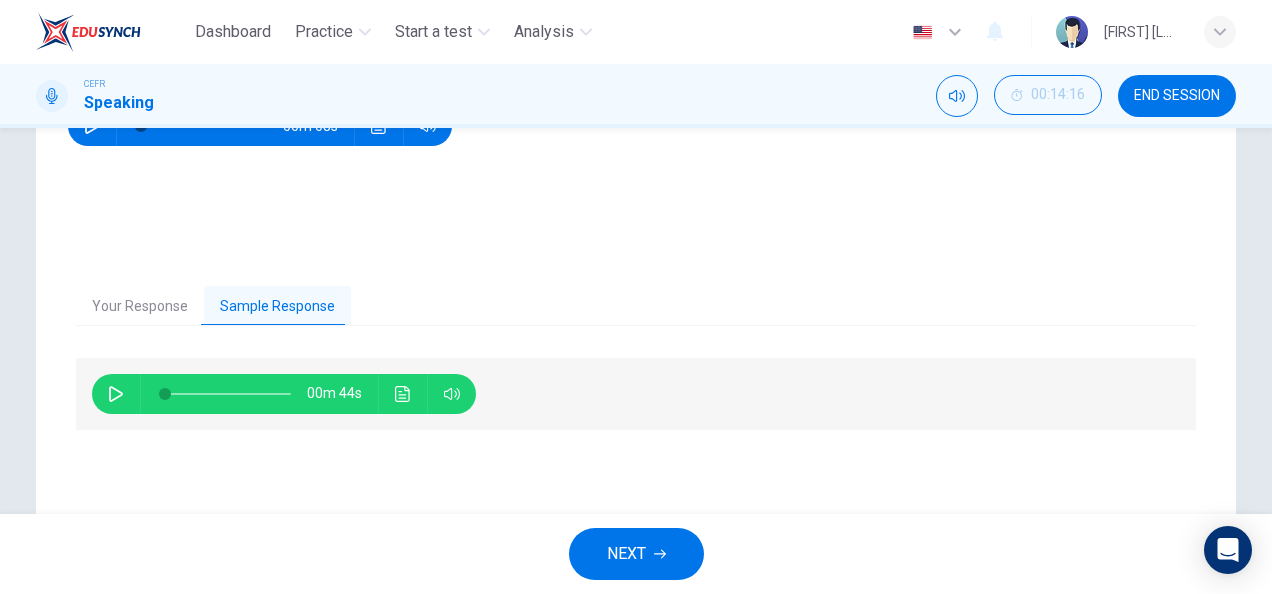 click at bounding box center [116, 394] 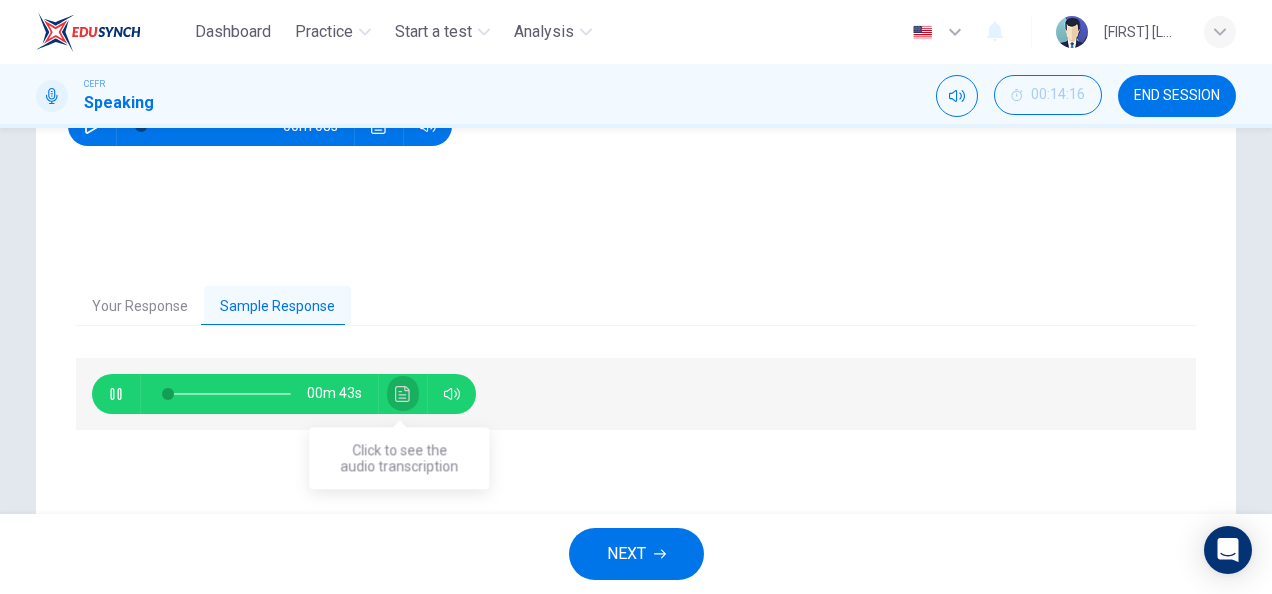 click at bounding box center [403, 394] 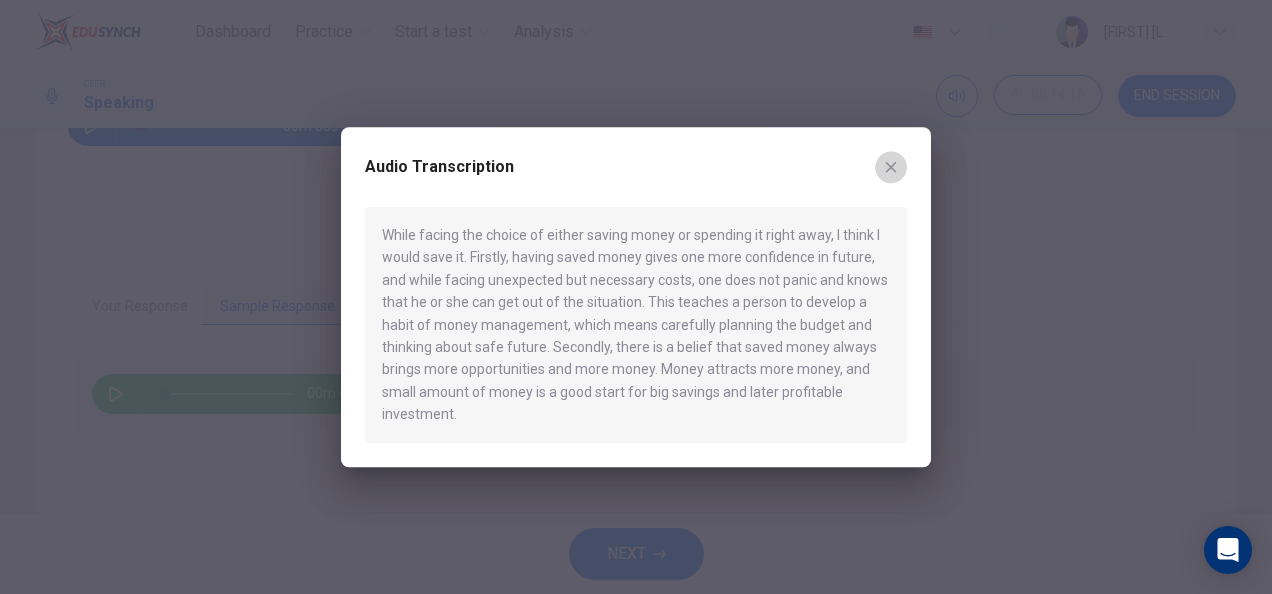 click at bounding box center [891, 167] 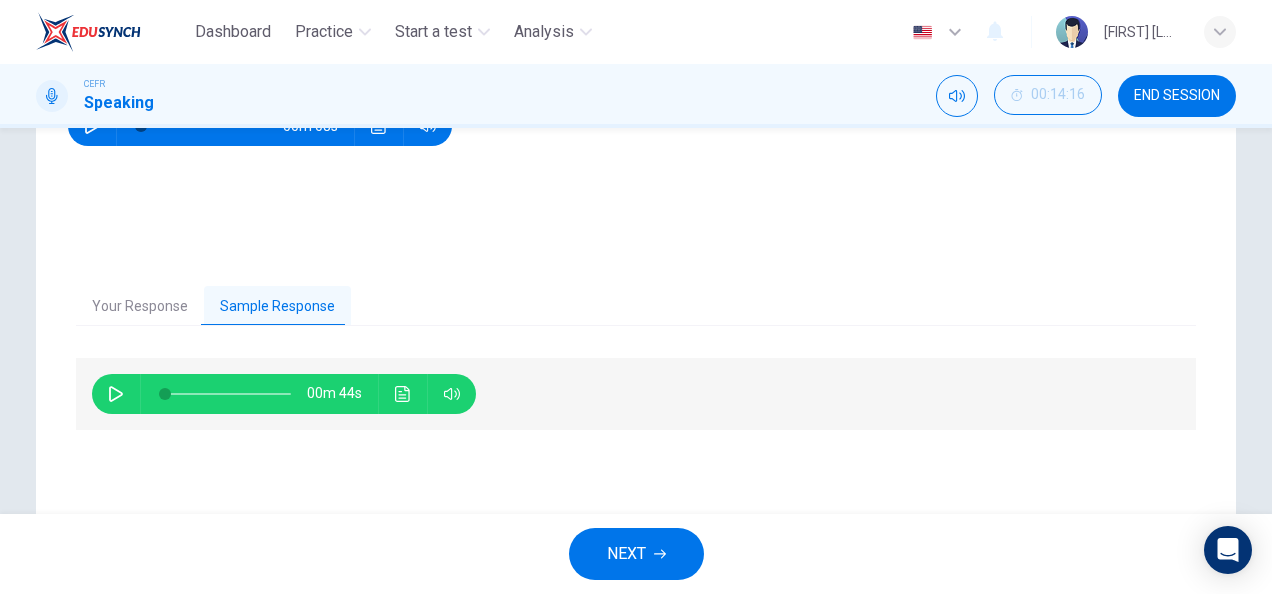 click at bounding box center (660, 554) 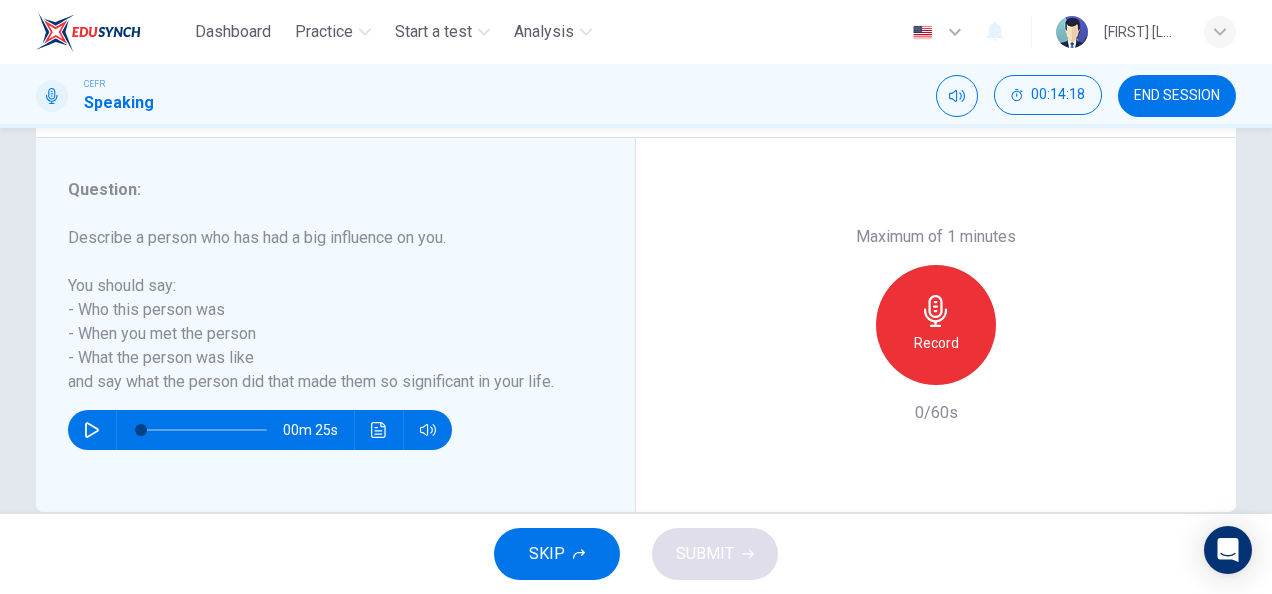 scroll, scrollTop: 352, scrollLeft: 0, axis: vertical 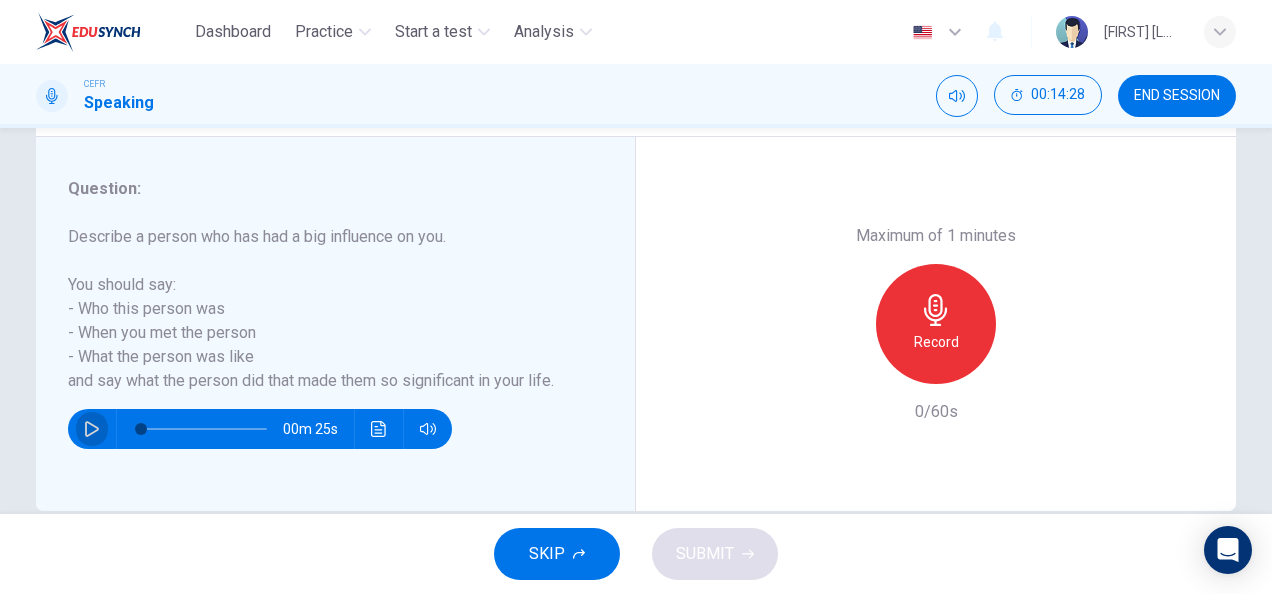 click at bounding box center (92, 429) 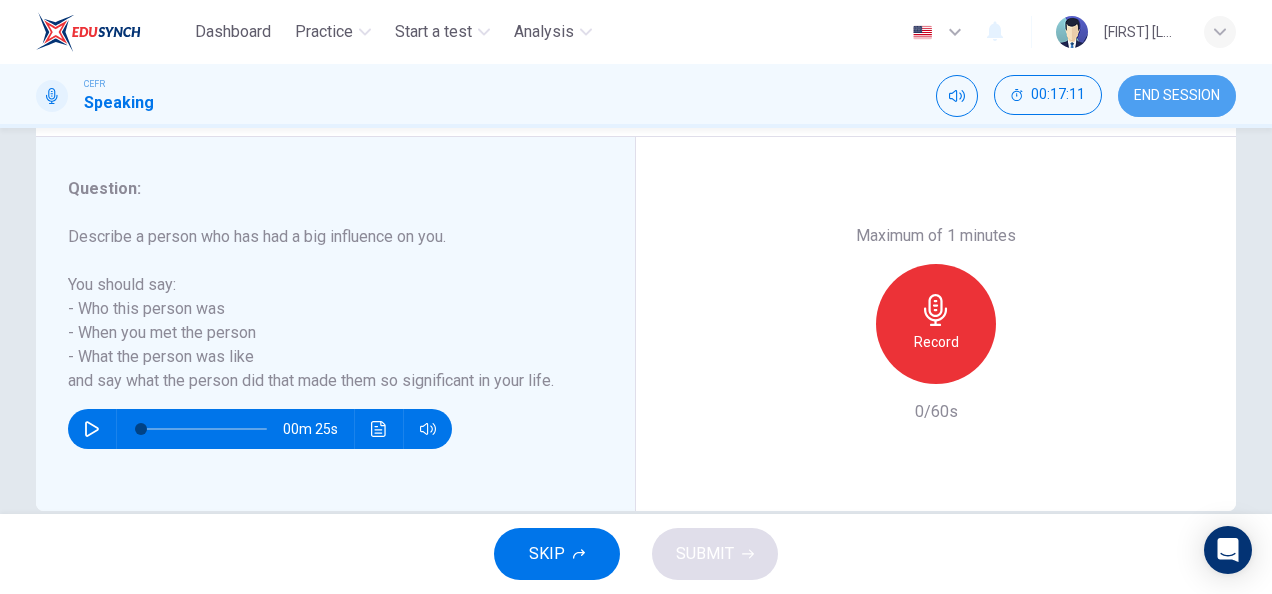 click on "END SESSION" at bounding box center [1177, 96] 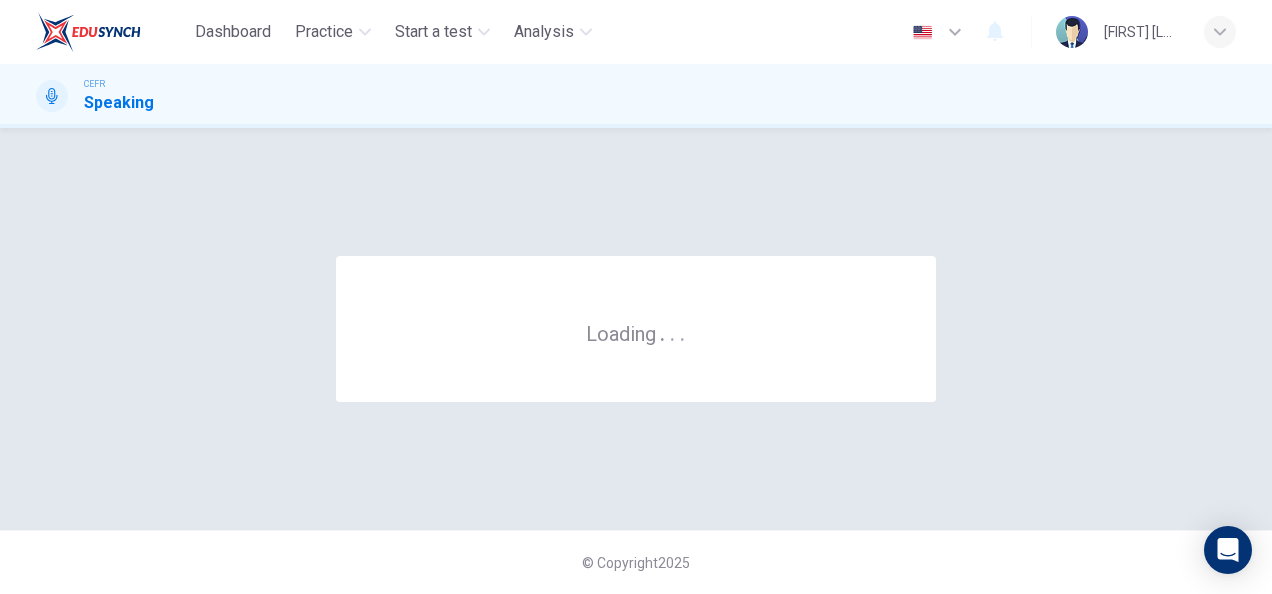 scroll, scrollTop: 0, scrollLeft: 0, axis: both 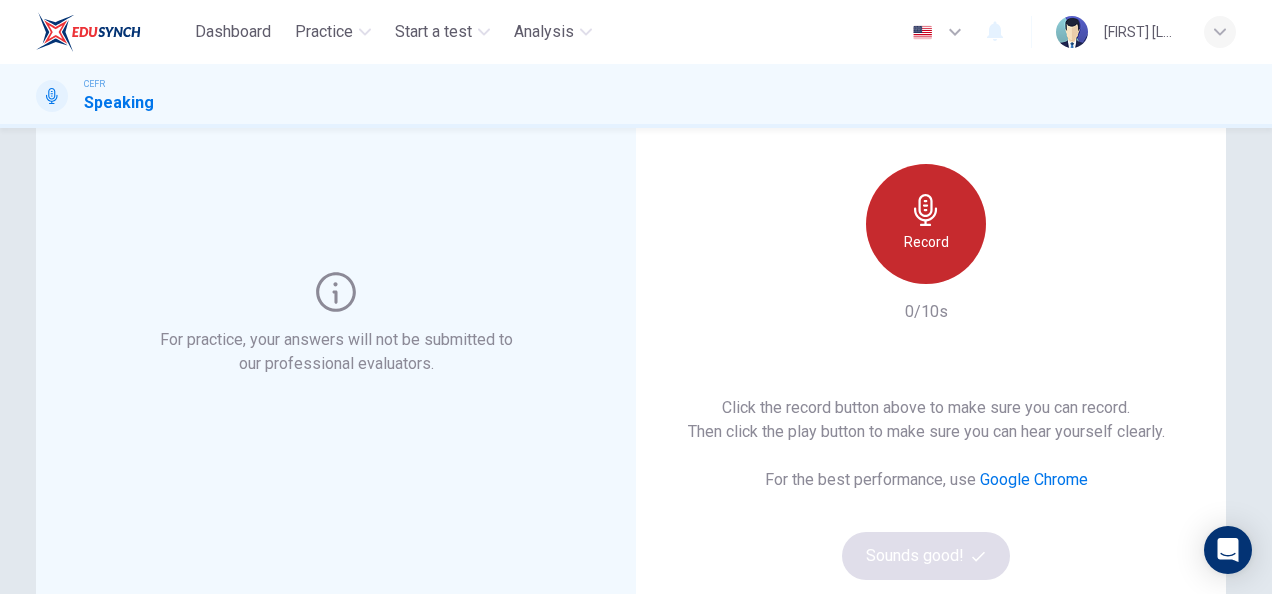 click on "Record" at bounding box center (926, 224) 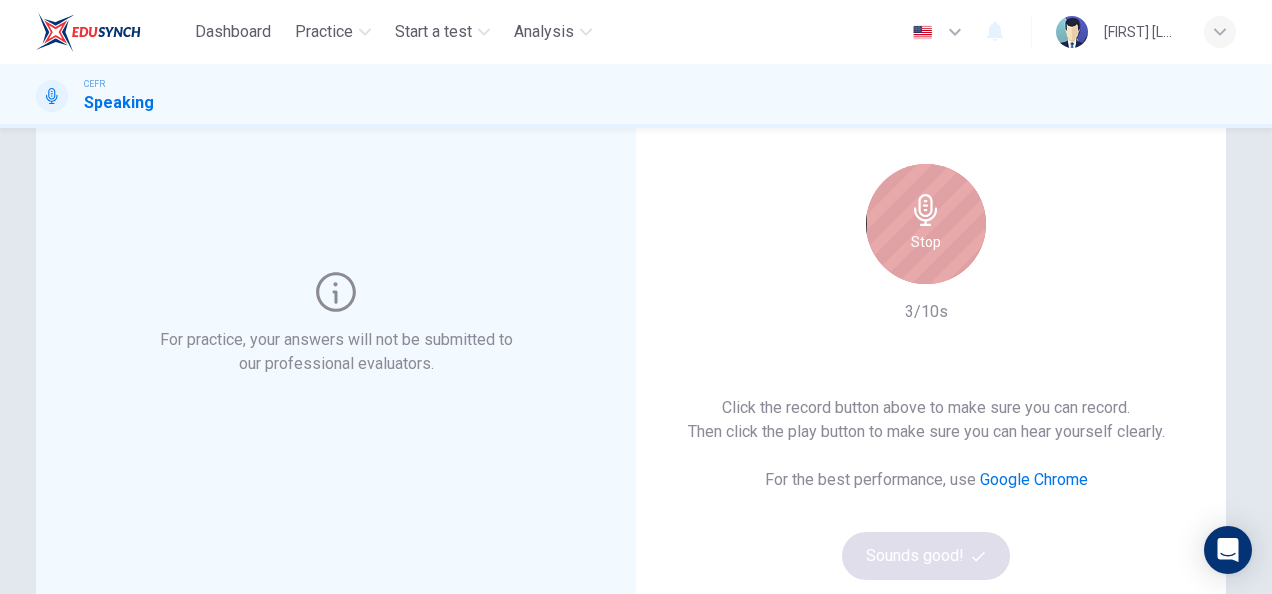 click on "Stop" at bounding box center (926, 224) 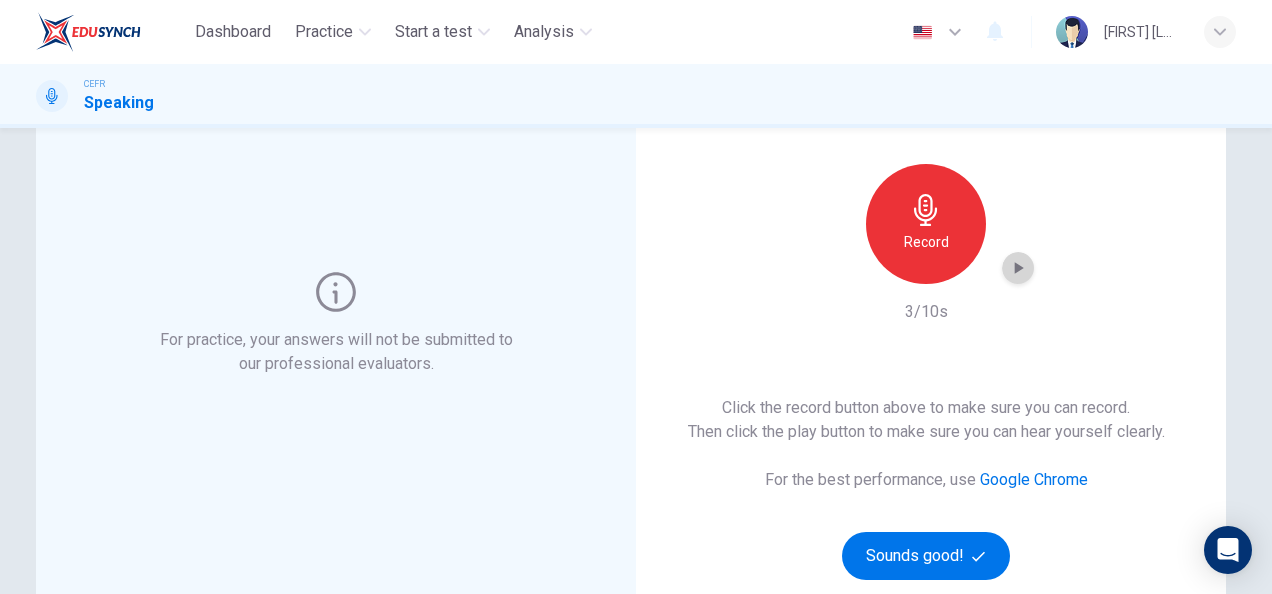 click at bounding box center [1018, 268] 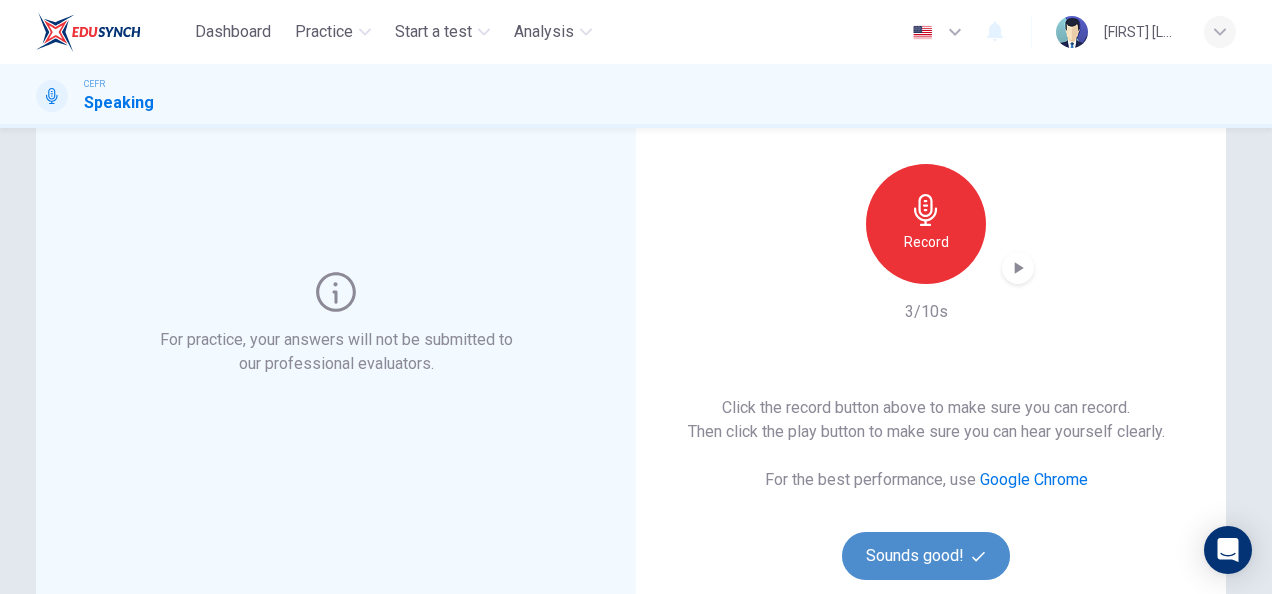 click on "Sounds good!" at bounding box center [926, 556] 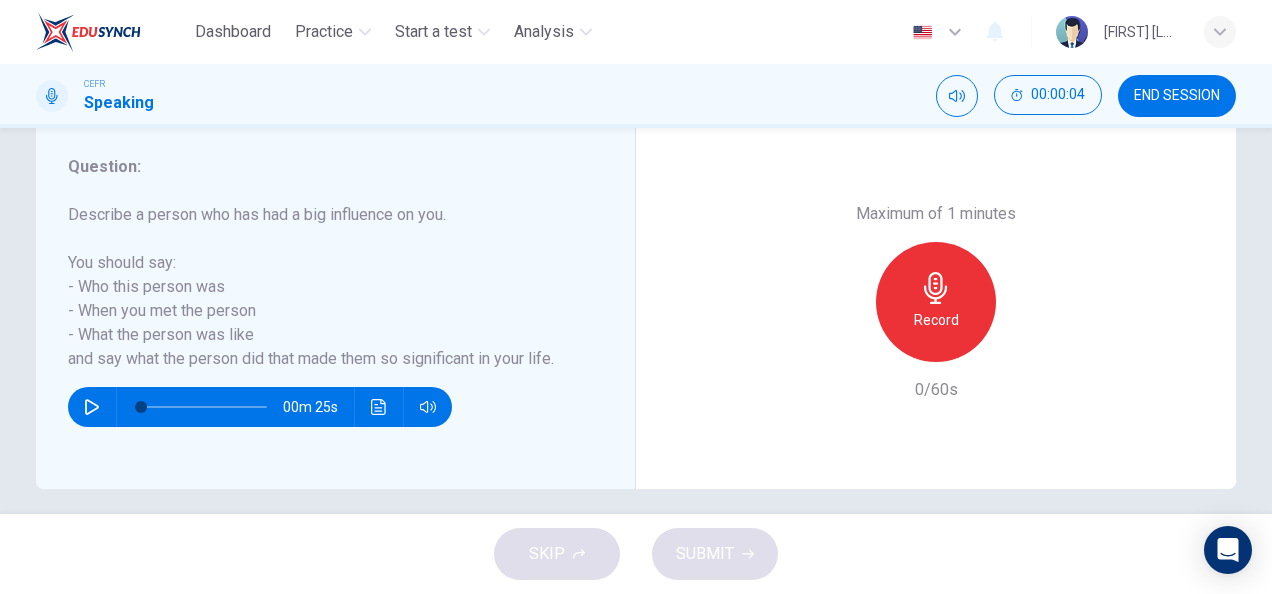 scroll, scrollTop: 375, scrollLeft: 0, axis: vertical 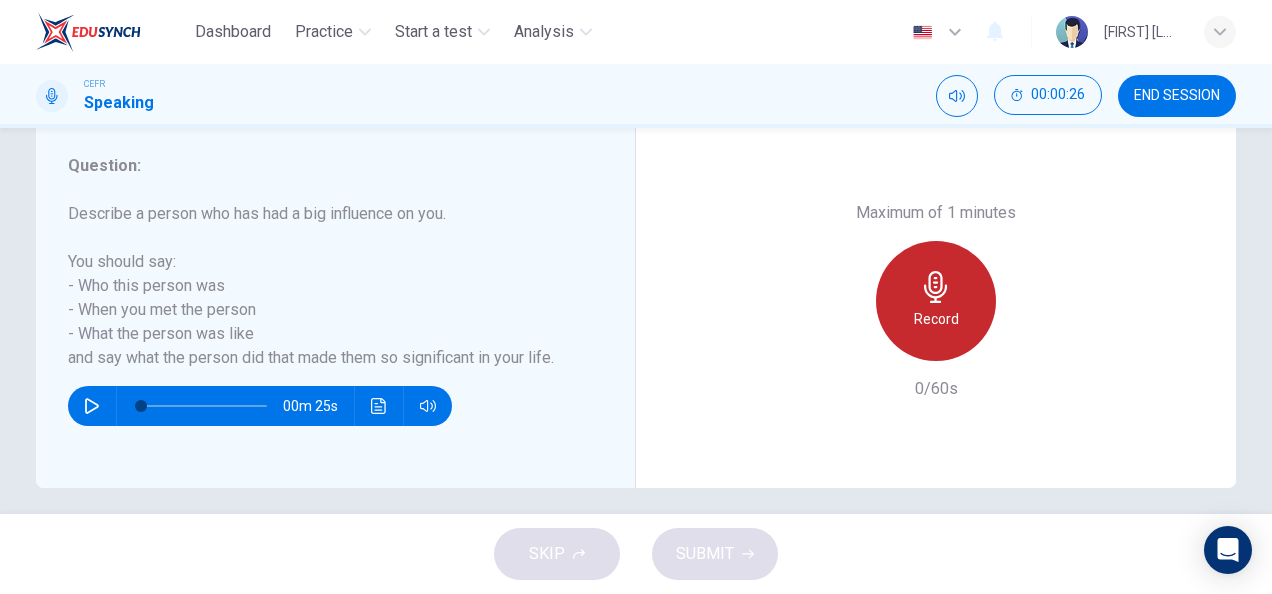 click on "Record" at bounding box center (936, 301) 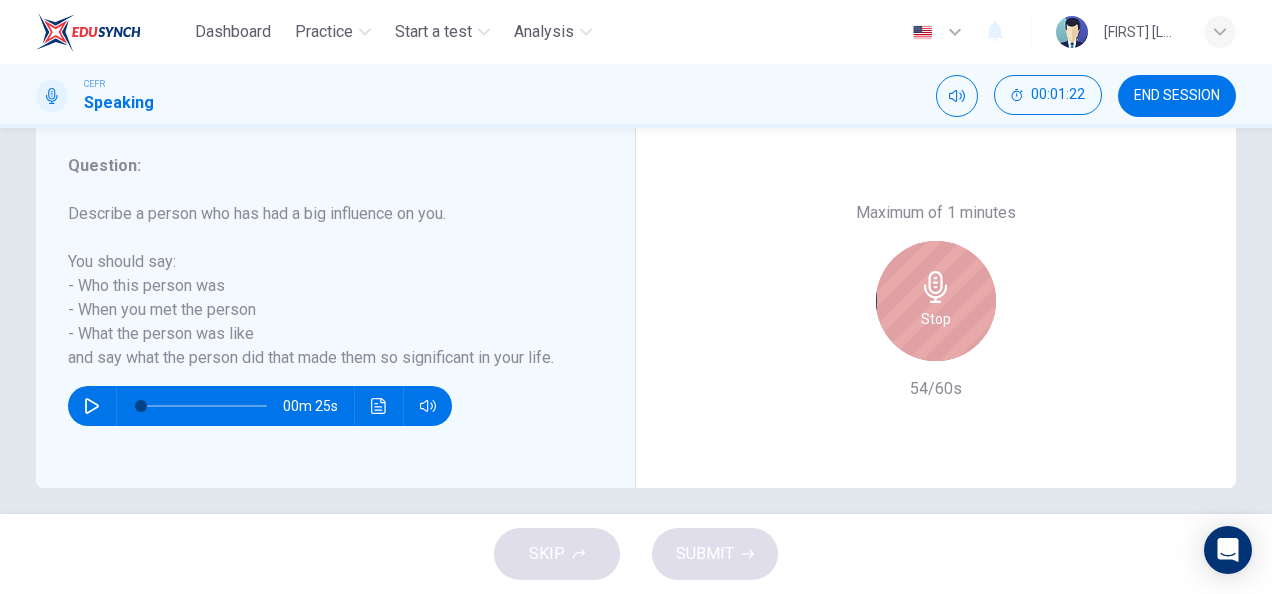 click on "Stop" at bounding box center (936, 301) 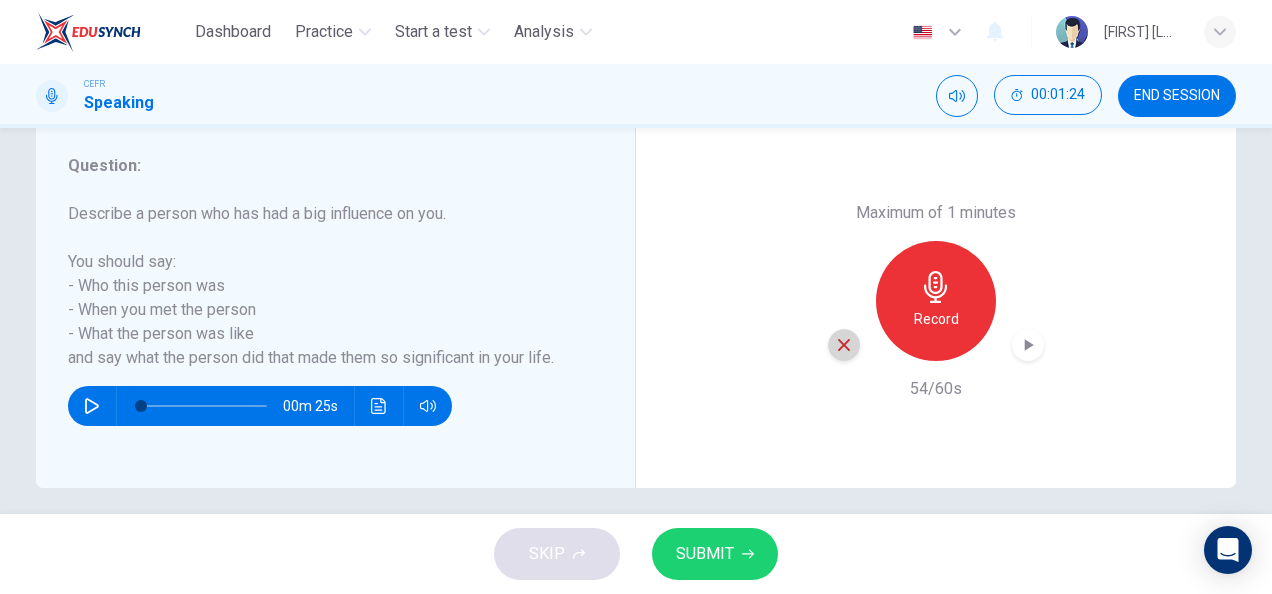 click at bounding box center (844, 345) 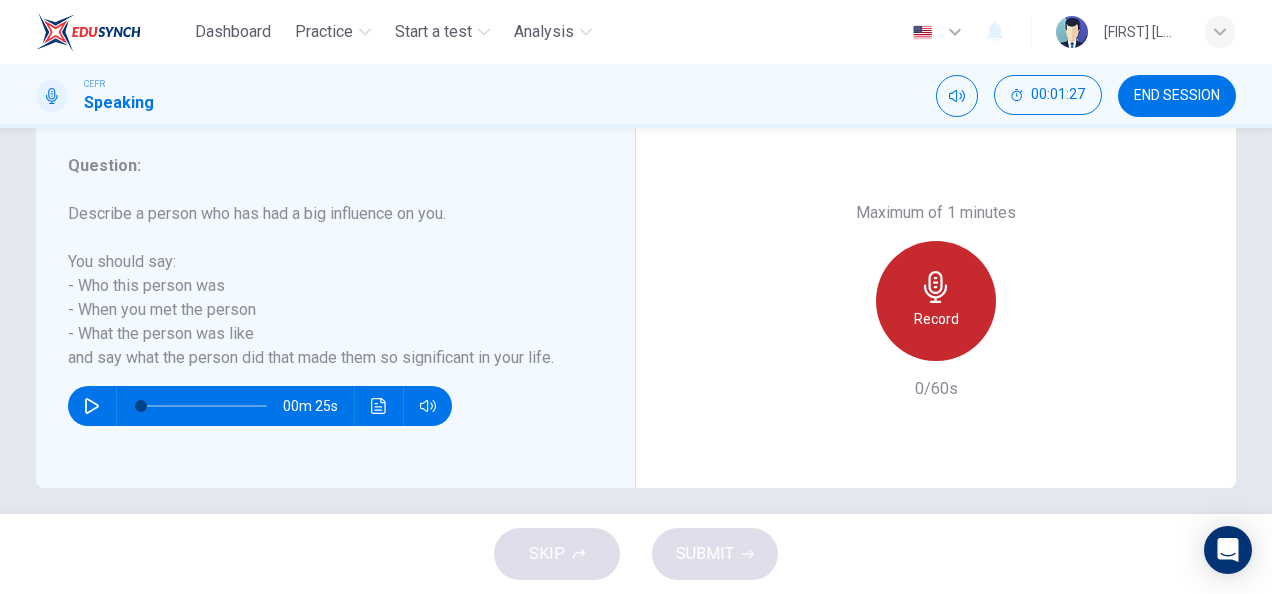 click on "Record" at bounding box center [936, 319] 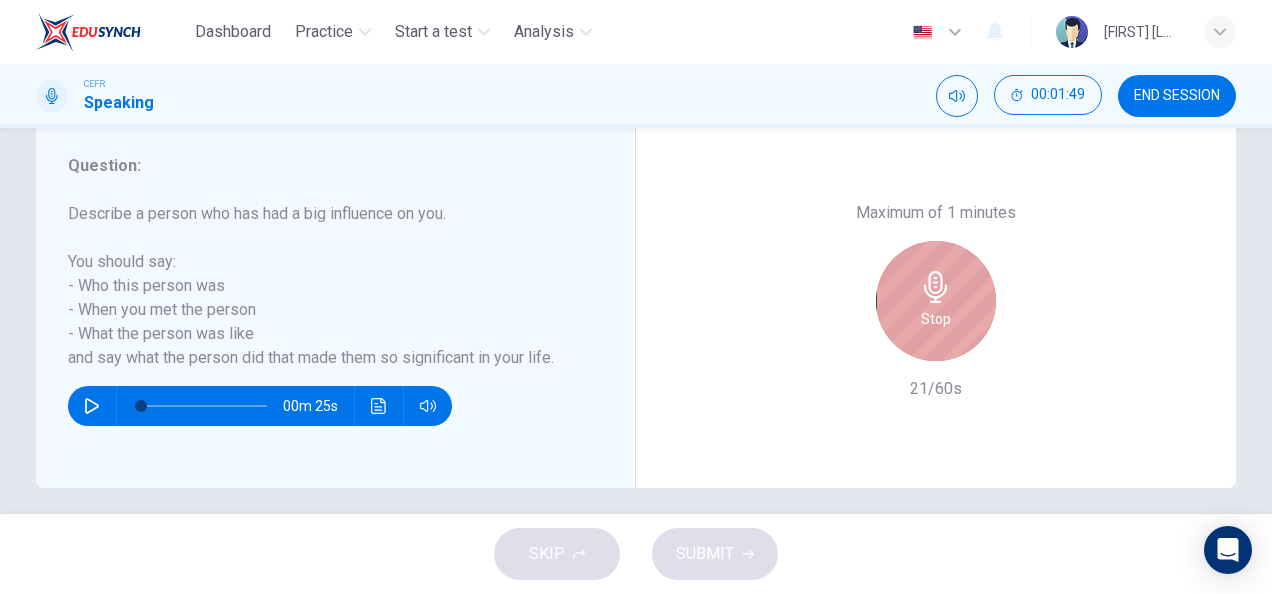 click on "Stop" at bounding box center (936, 319) 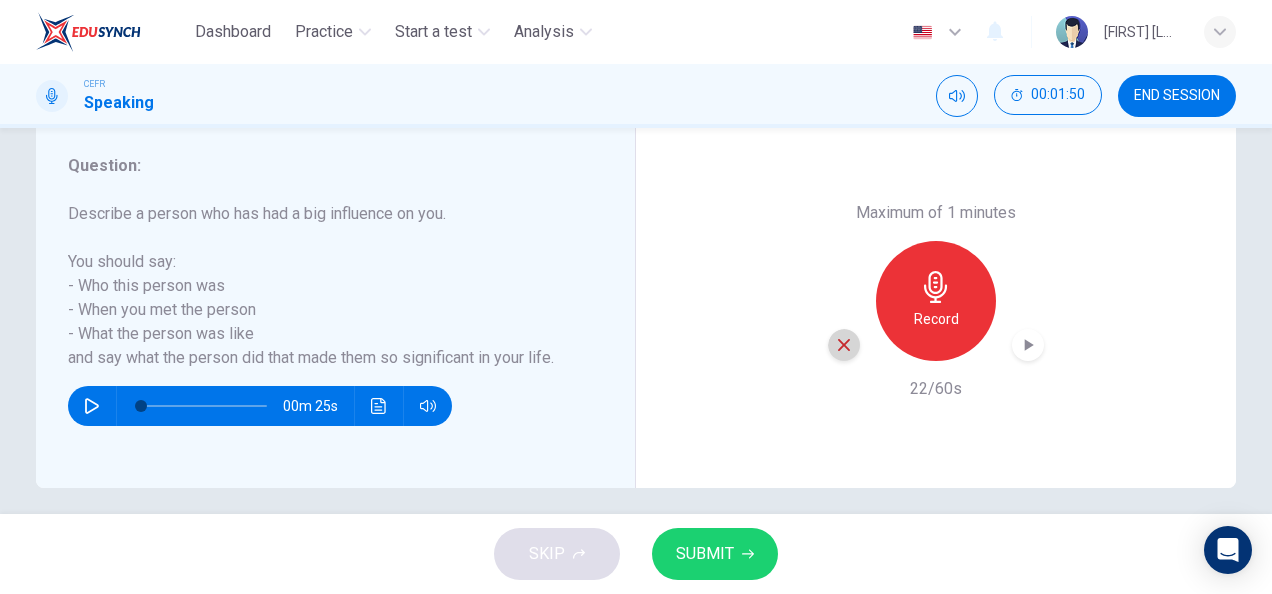 click at bounding box center (844, 345) 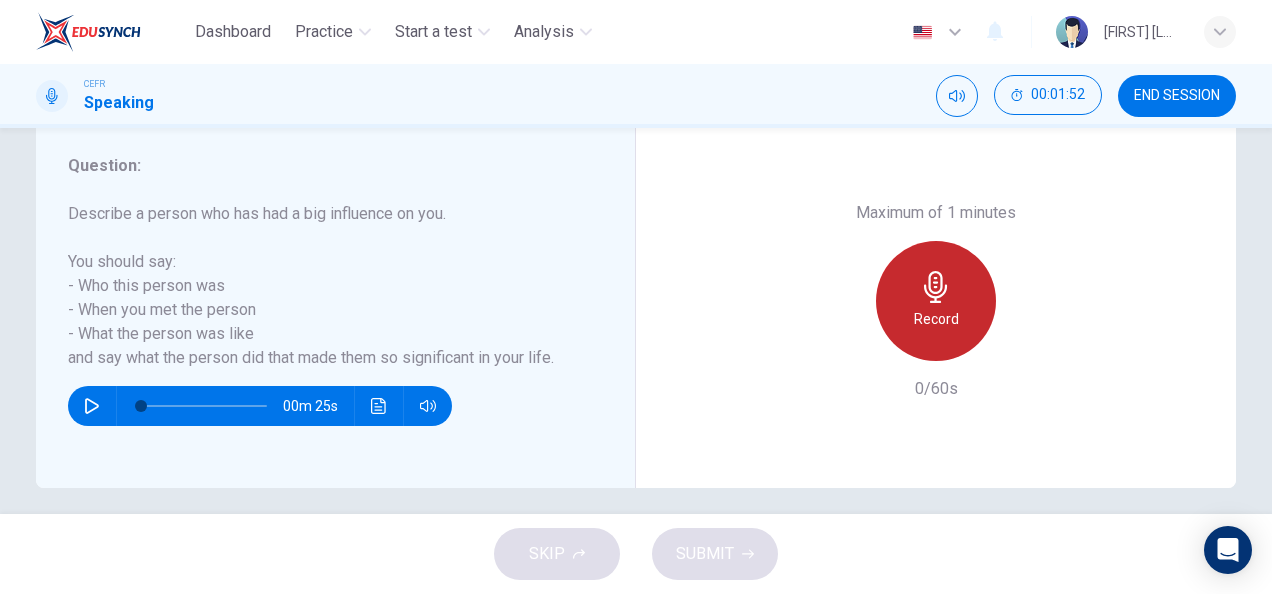 click on "Record" at bounding box center (936, 319) 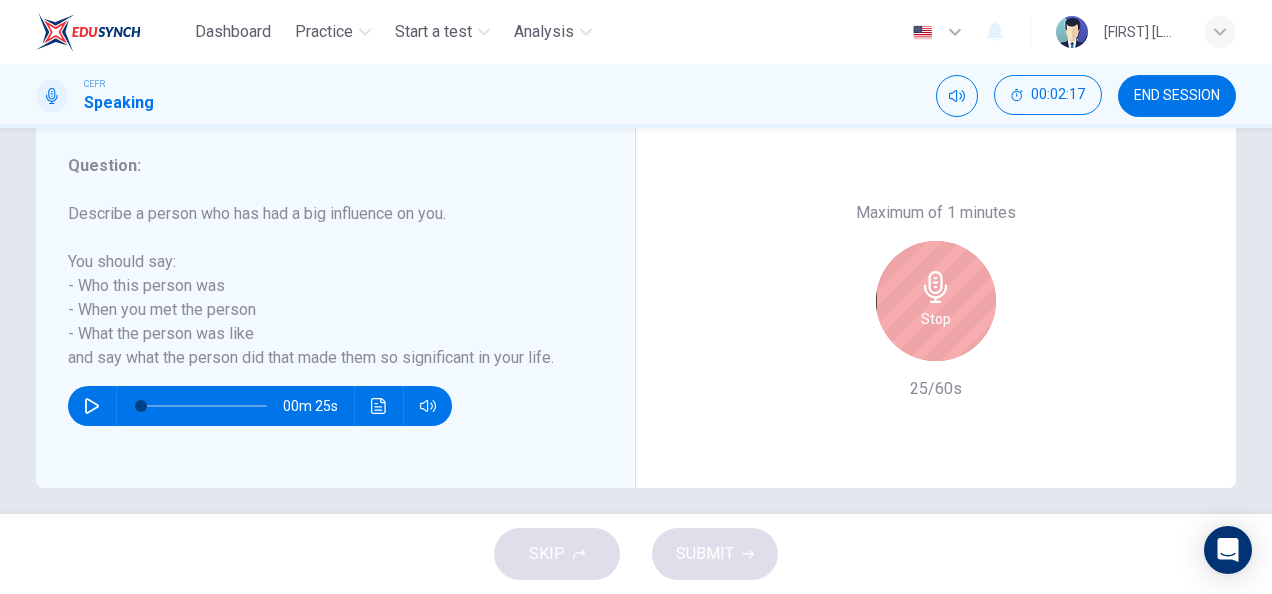 click on "Stop" at bounding box center [936, 319] 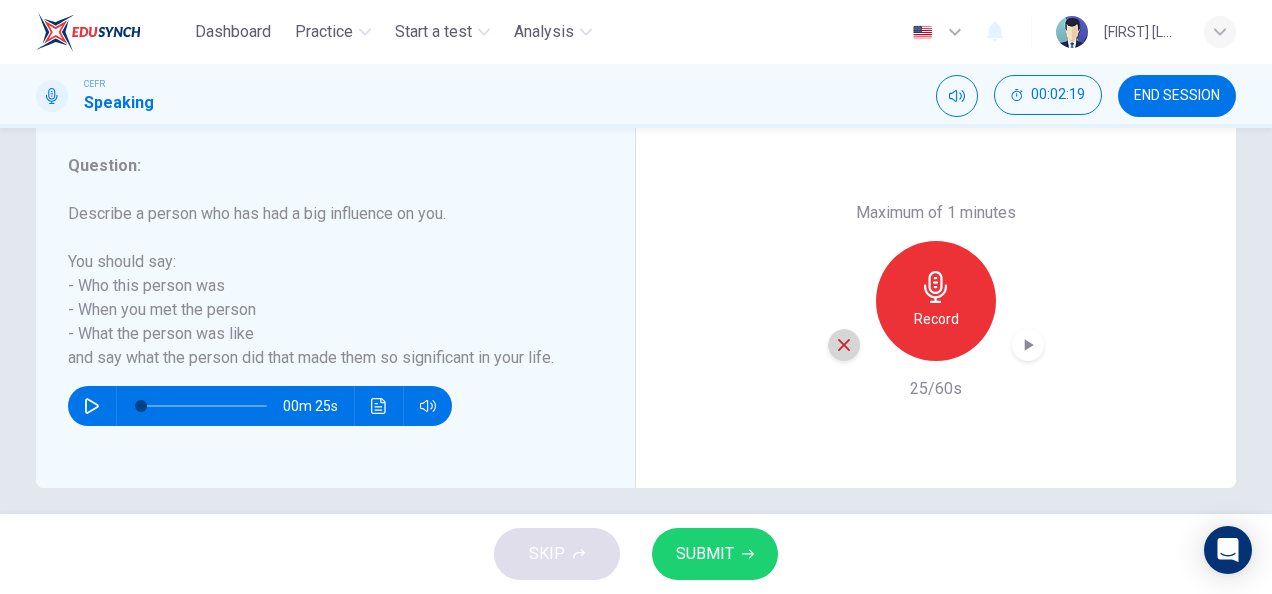 click at bounding box center [844, 345] 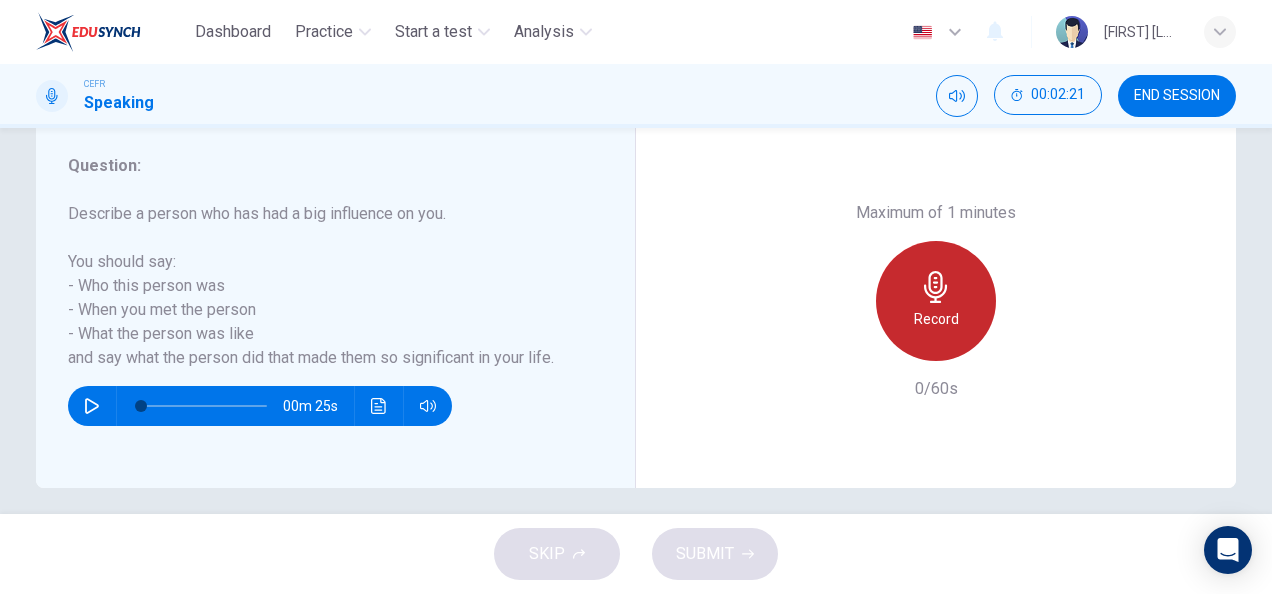 click on "Record" at bounding box center [936, 319] 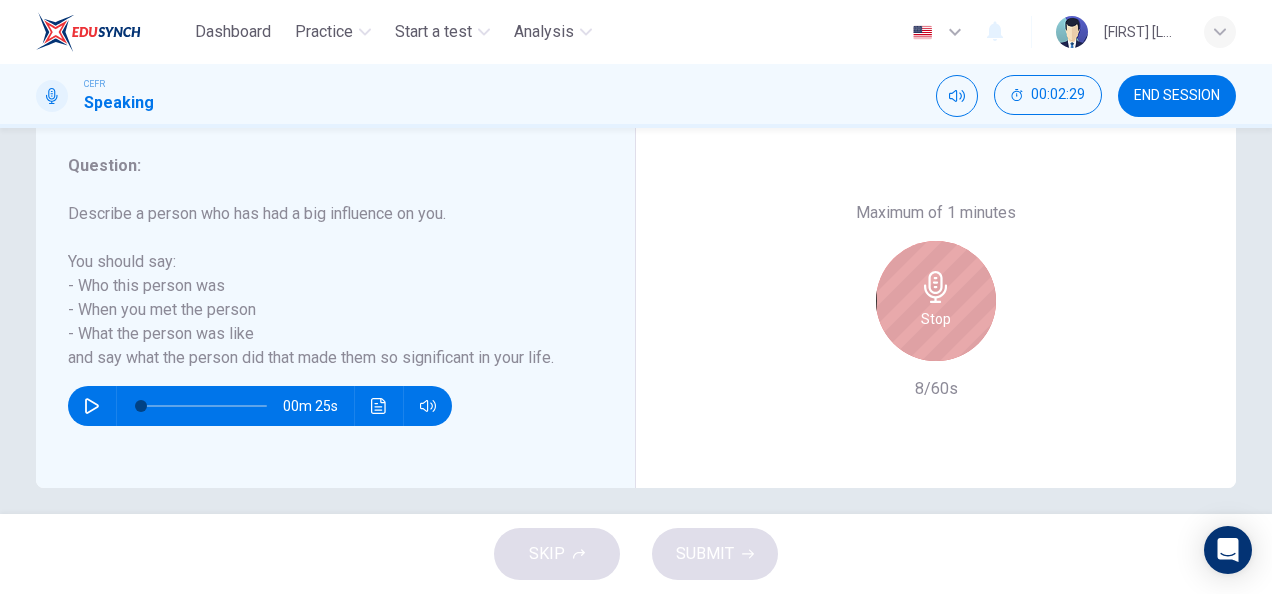 click on "Stop" at bounding box center [936, 319] 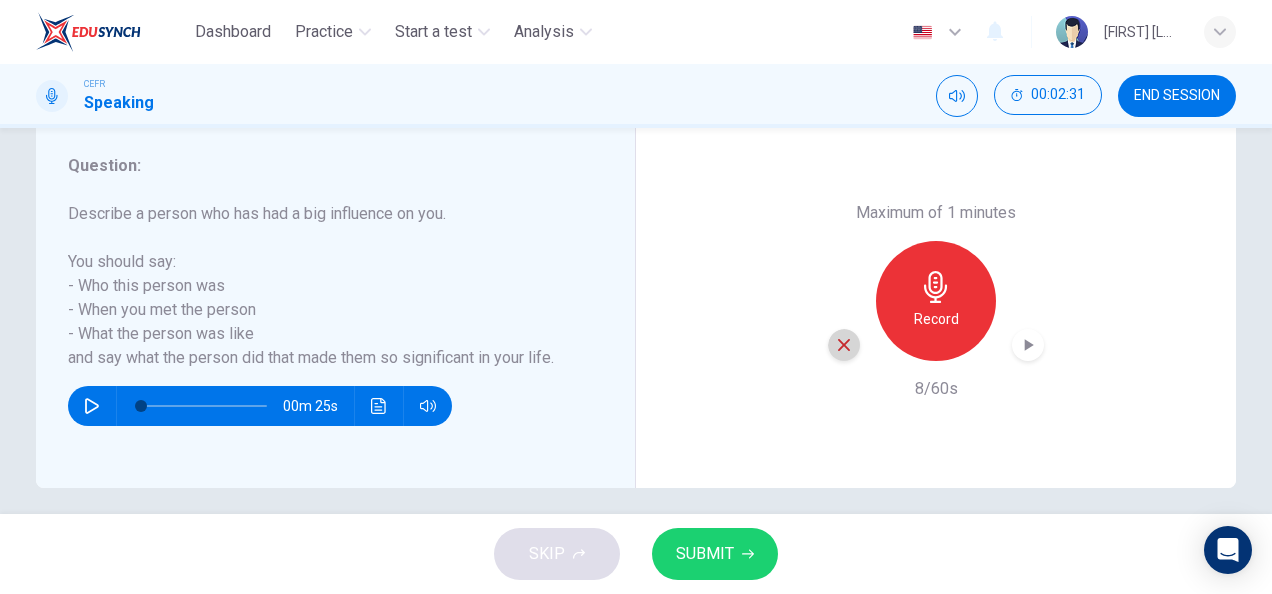 click at bounding box center (844, 345) 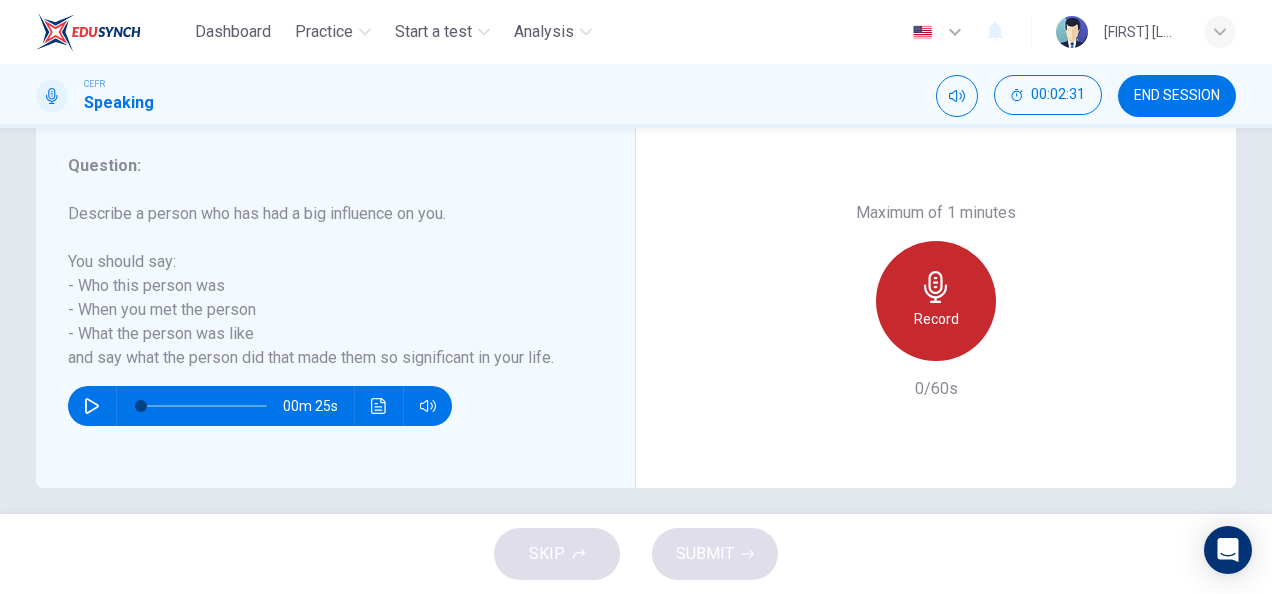 click on "Record" at bounding box center (936, 319) 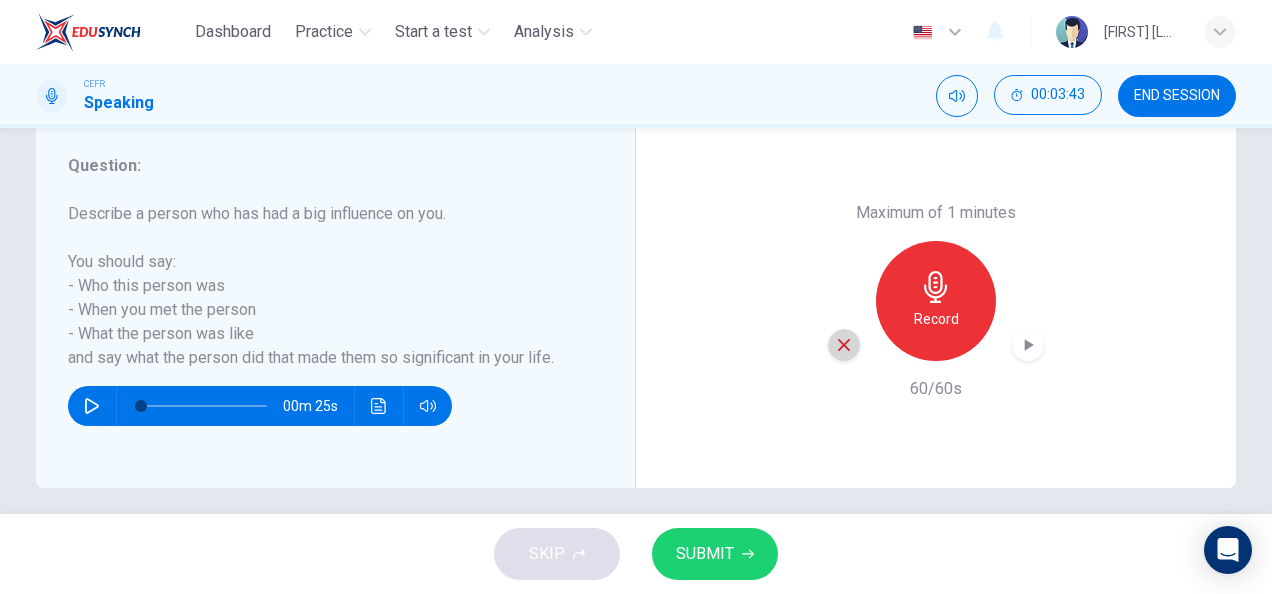 click at bounding box center (844, 345) 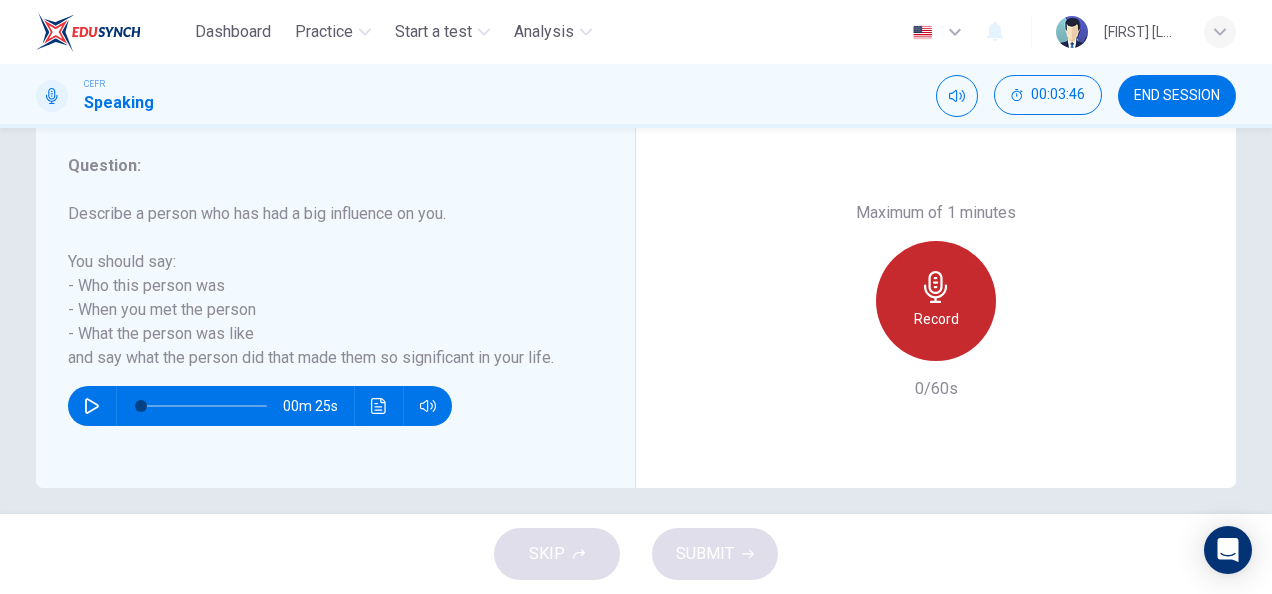 click on "Record" at bounding box center [936, 301] 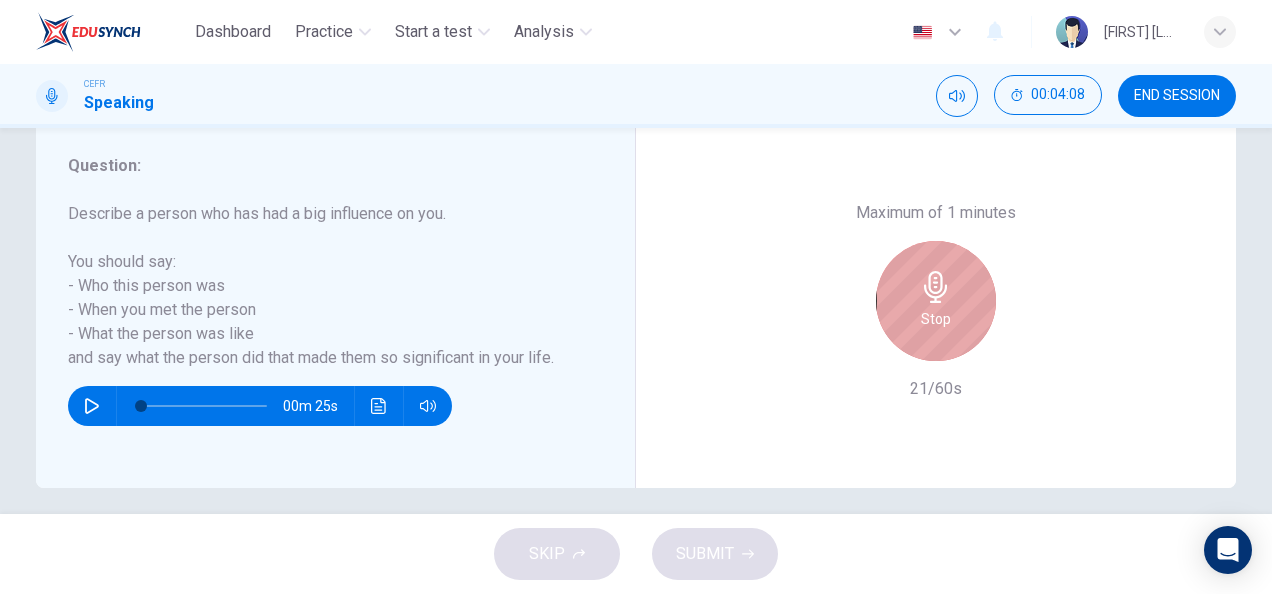click on "Stop" at bounding box center [936, 301] 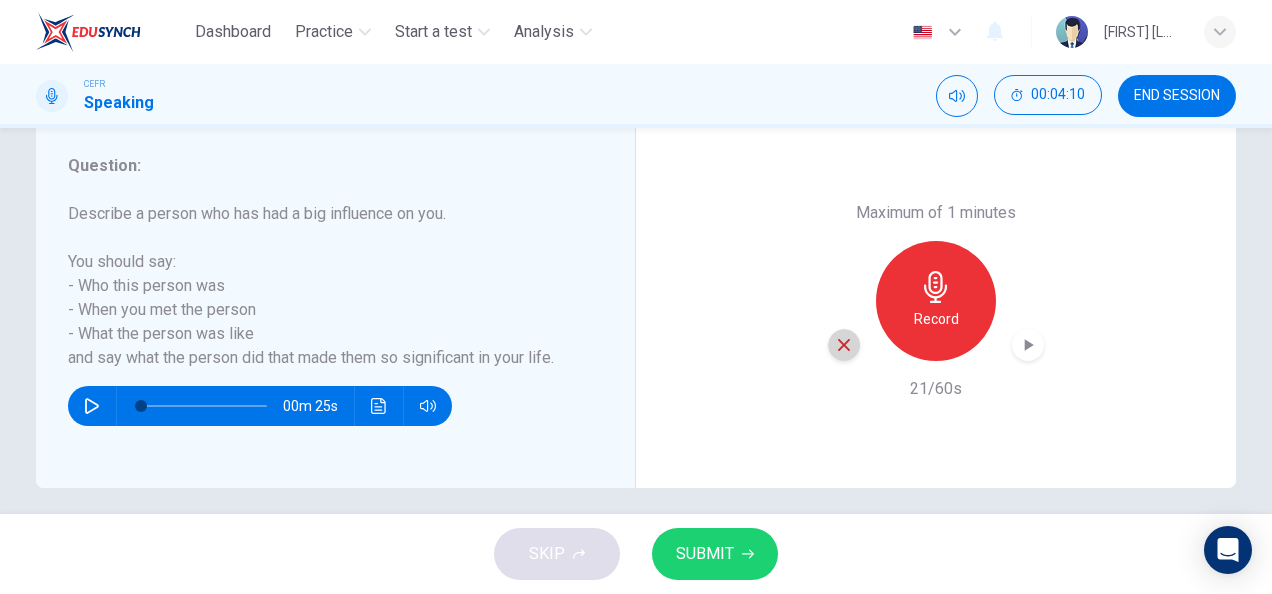 click at bounding box center (844, 345) 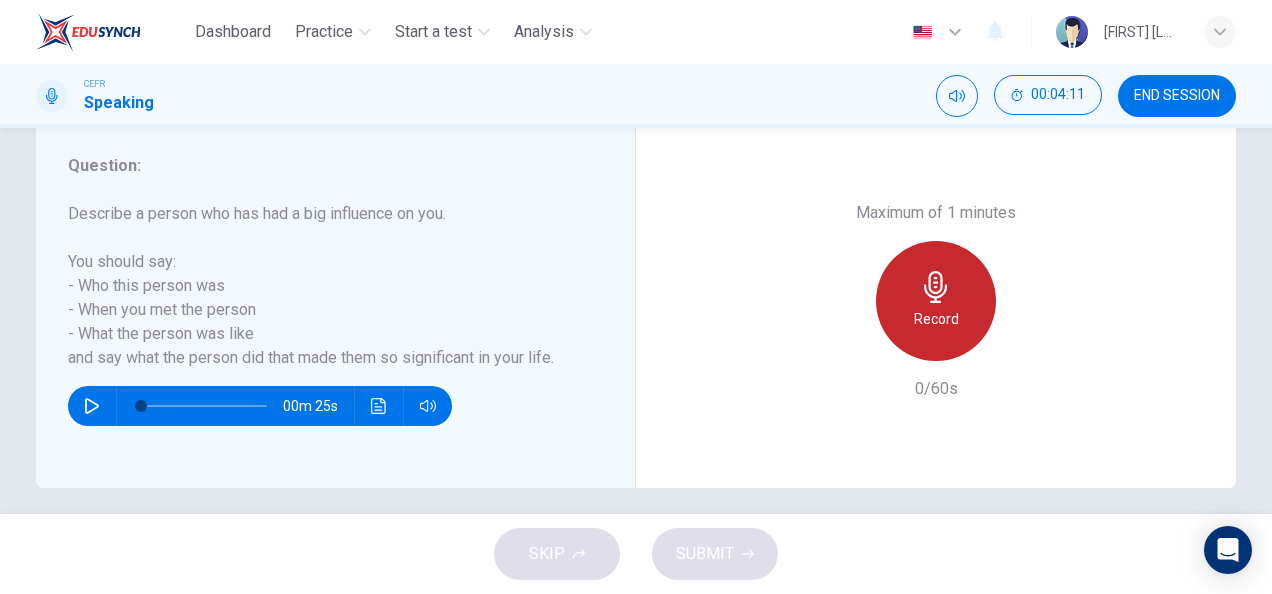 click on "Record" at bounding box center [936, 319] 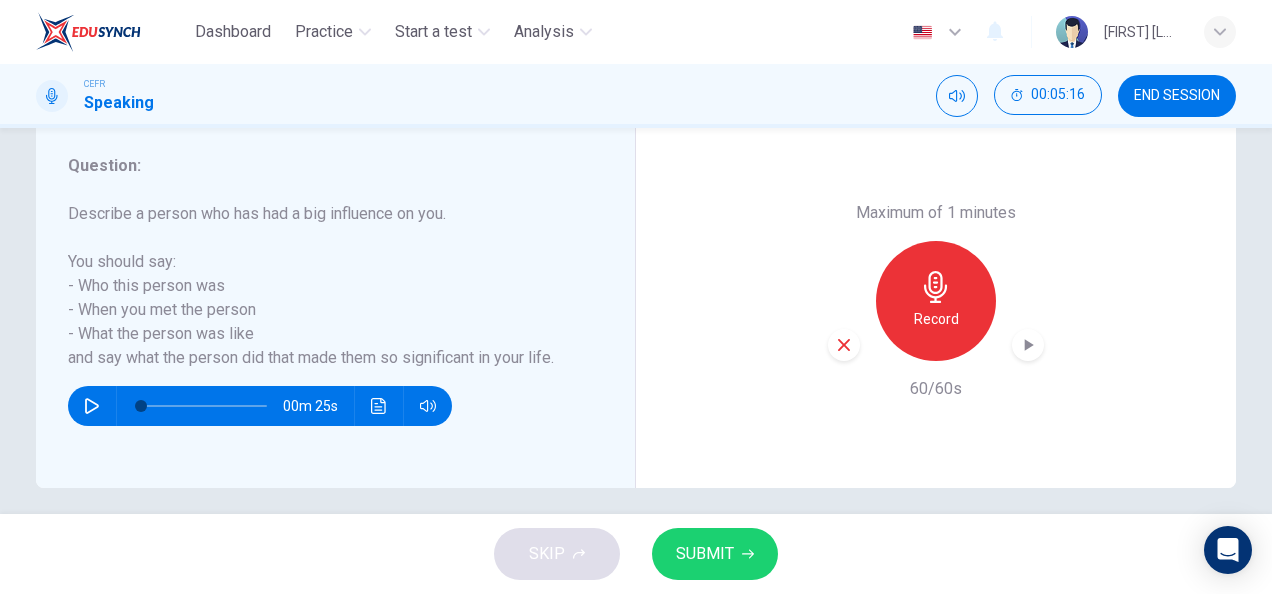 click on "SUBMIT" at bounding box center [715, 554] 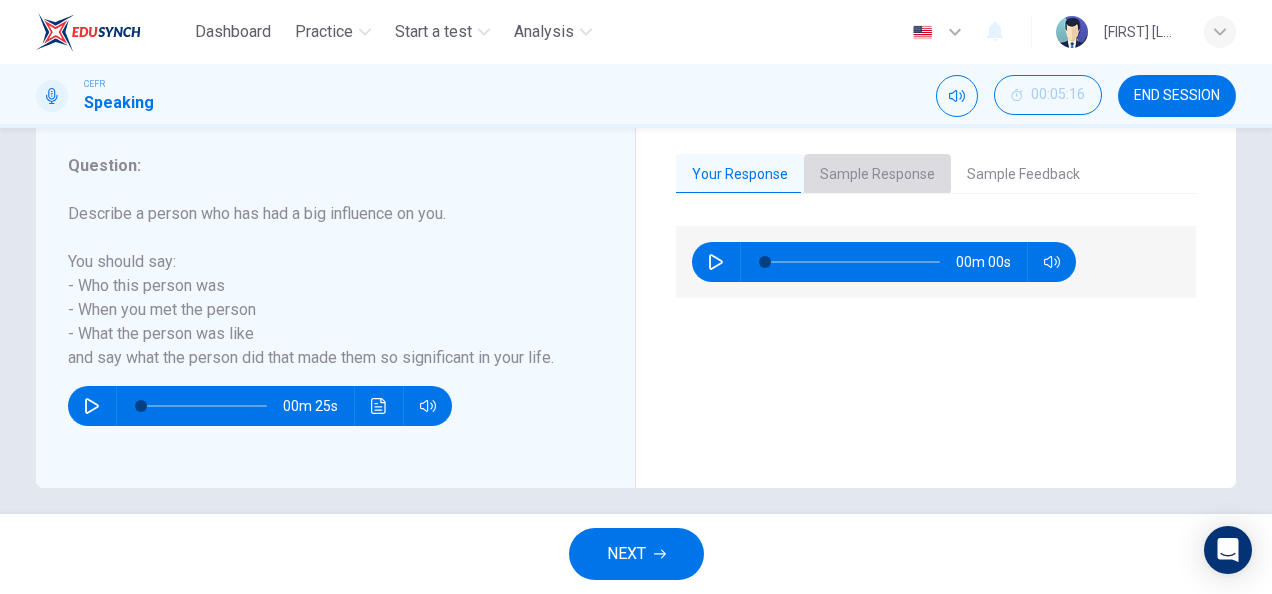 click on "Sample Response" at bounding box center [877, 175] 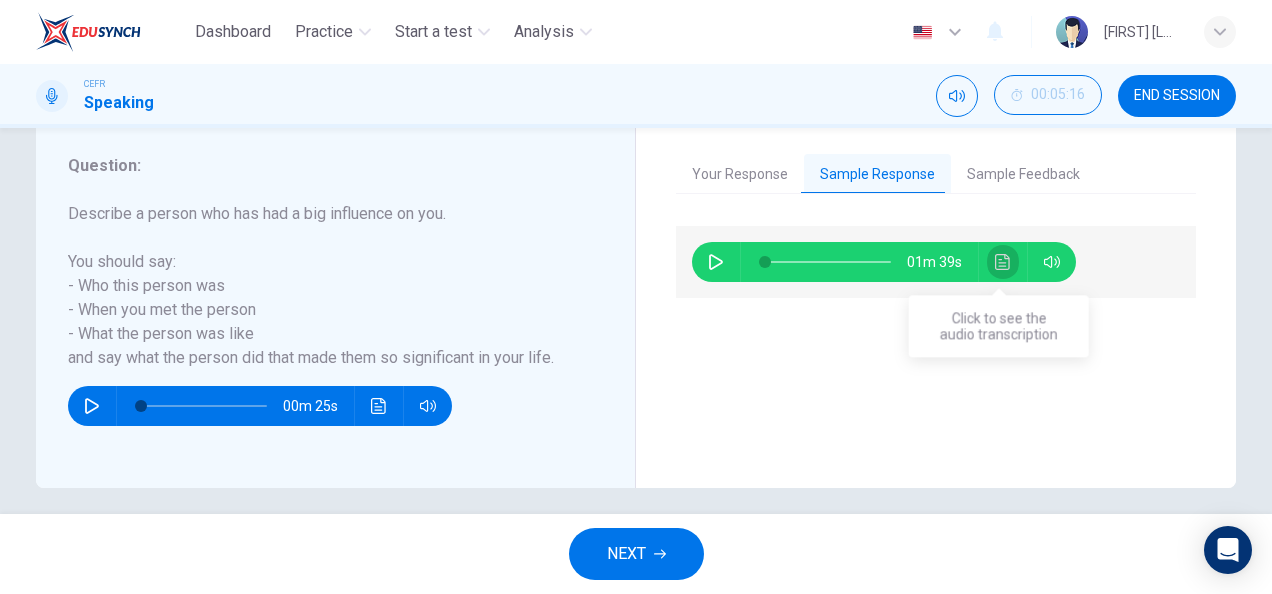 click at bounding box center (1003, 262) 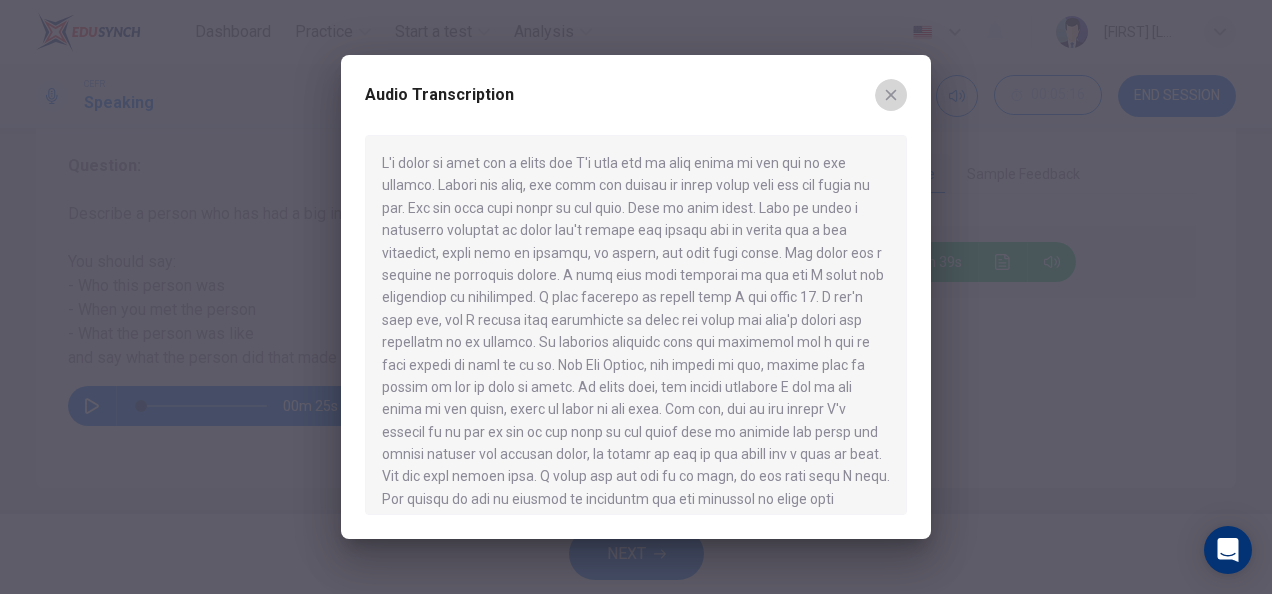 click at bounding box center (891, 95) 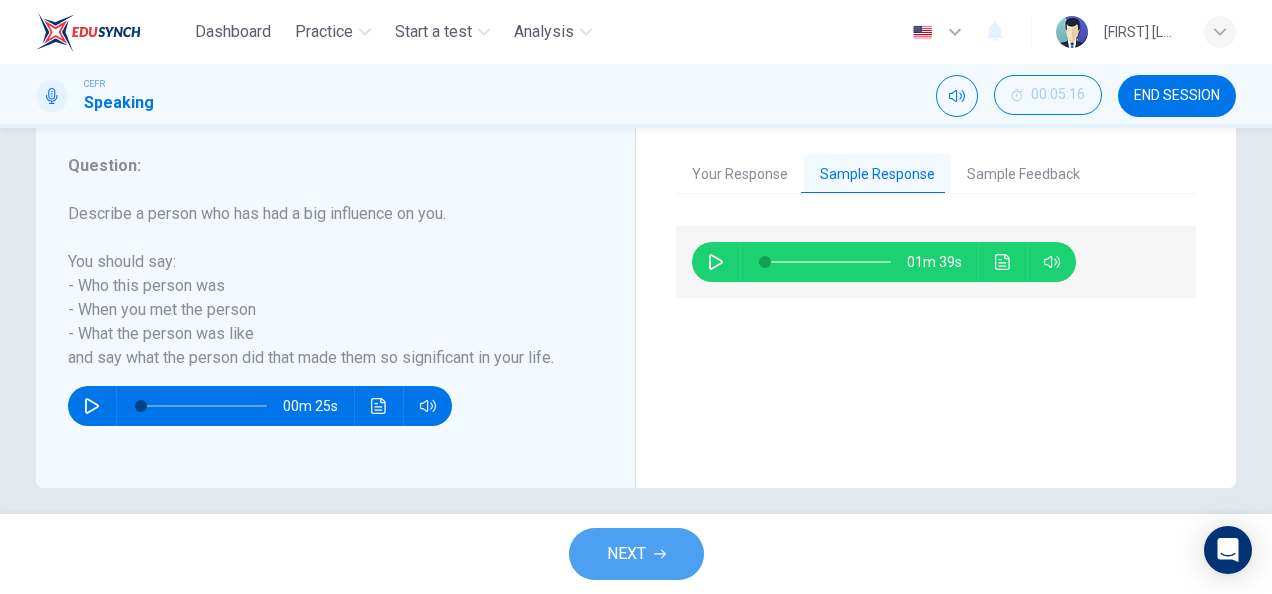 click on "NEXT" at bounding box center [626, 554] 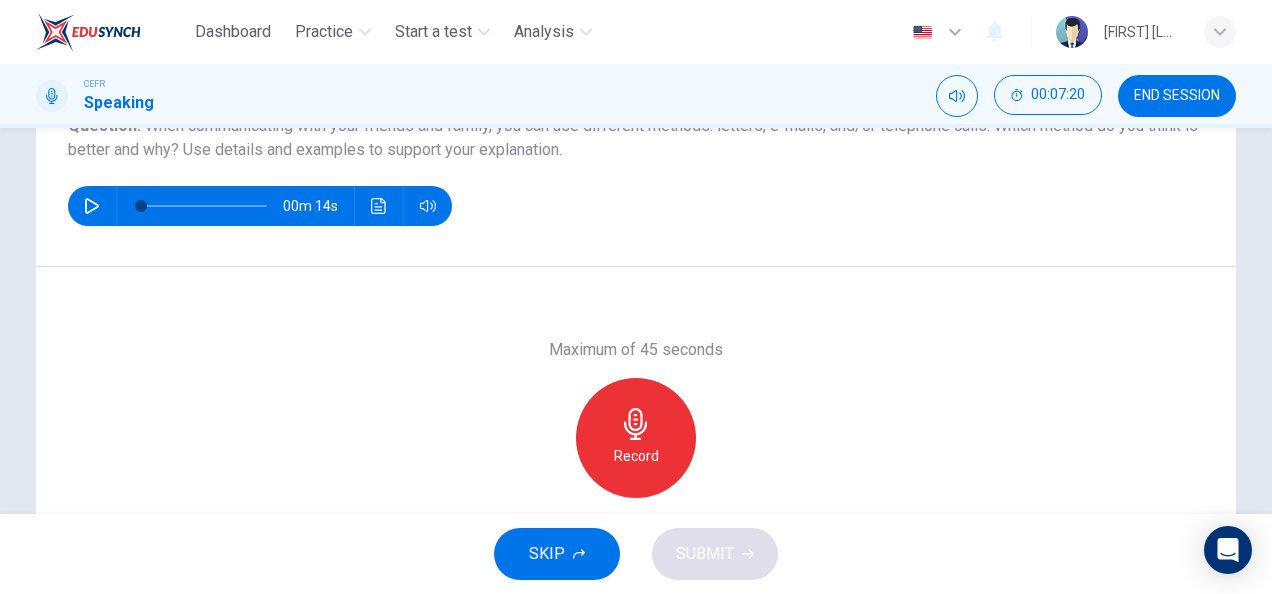scroll, scrollTop: 253, scrollLeft: 0, axis: vertical 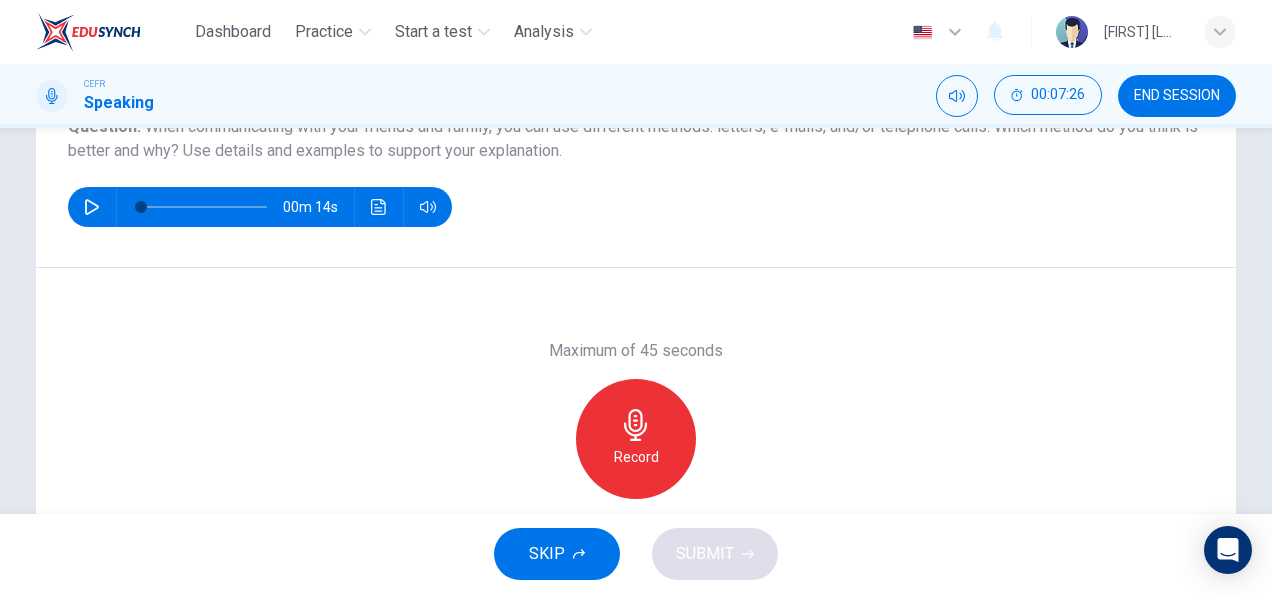 click at bounding box center (636, 425) 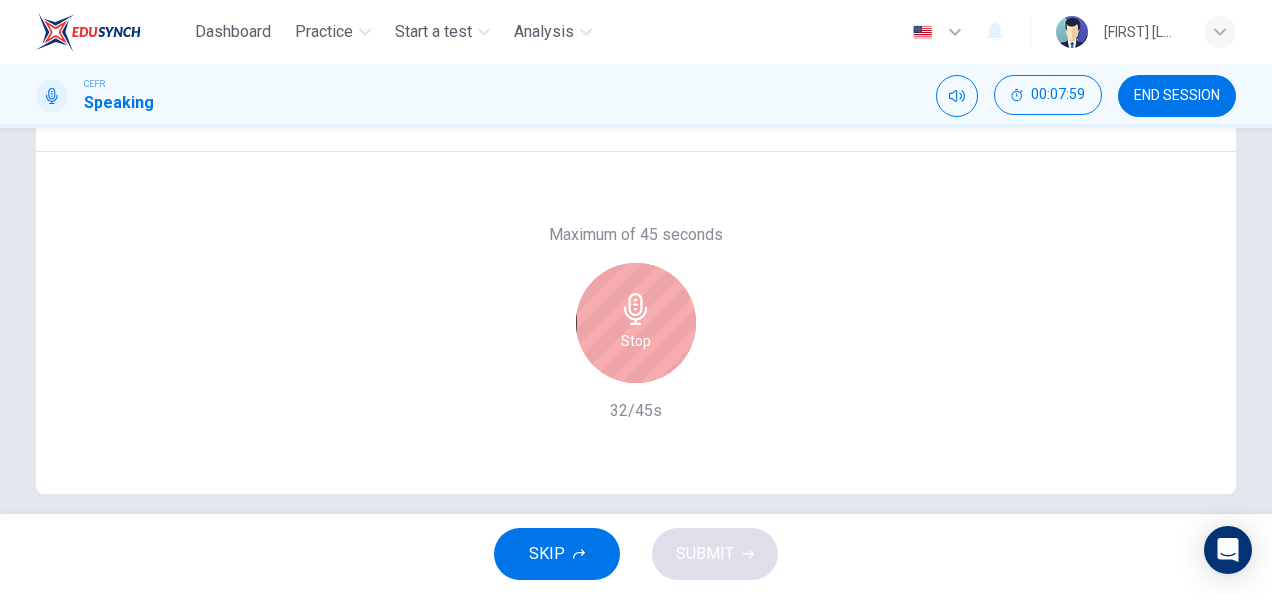 scroll, scrollTop: 370, scrollLeft: 0, axis: vertical 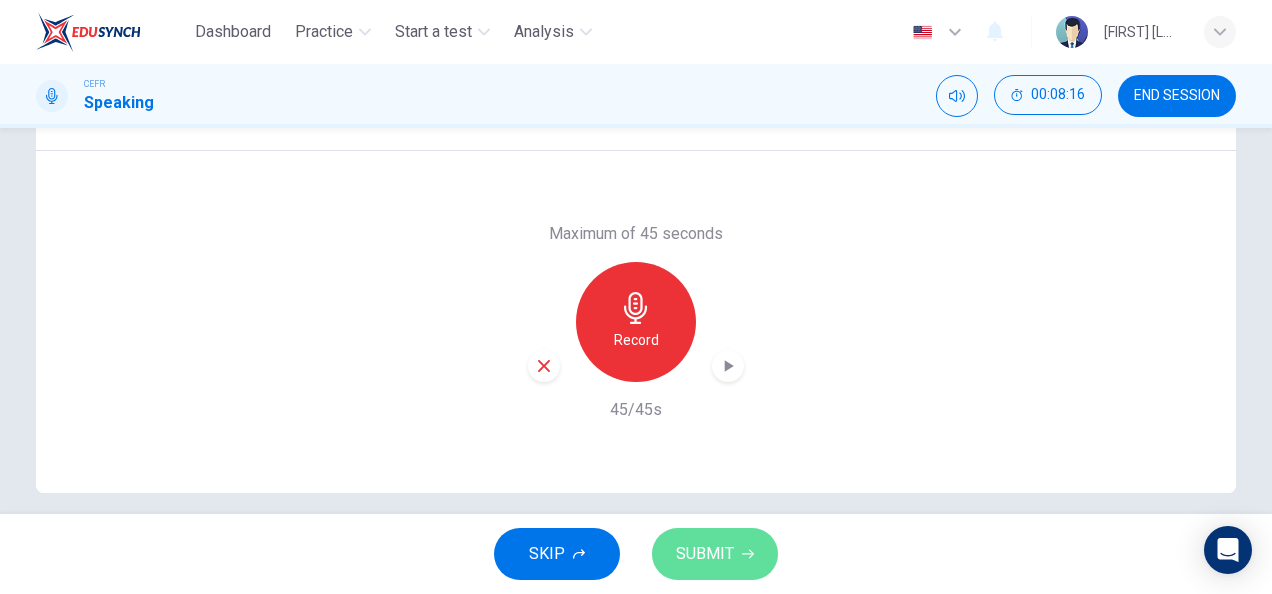 click on "SUBMIT" at bounding box center [705, 554] 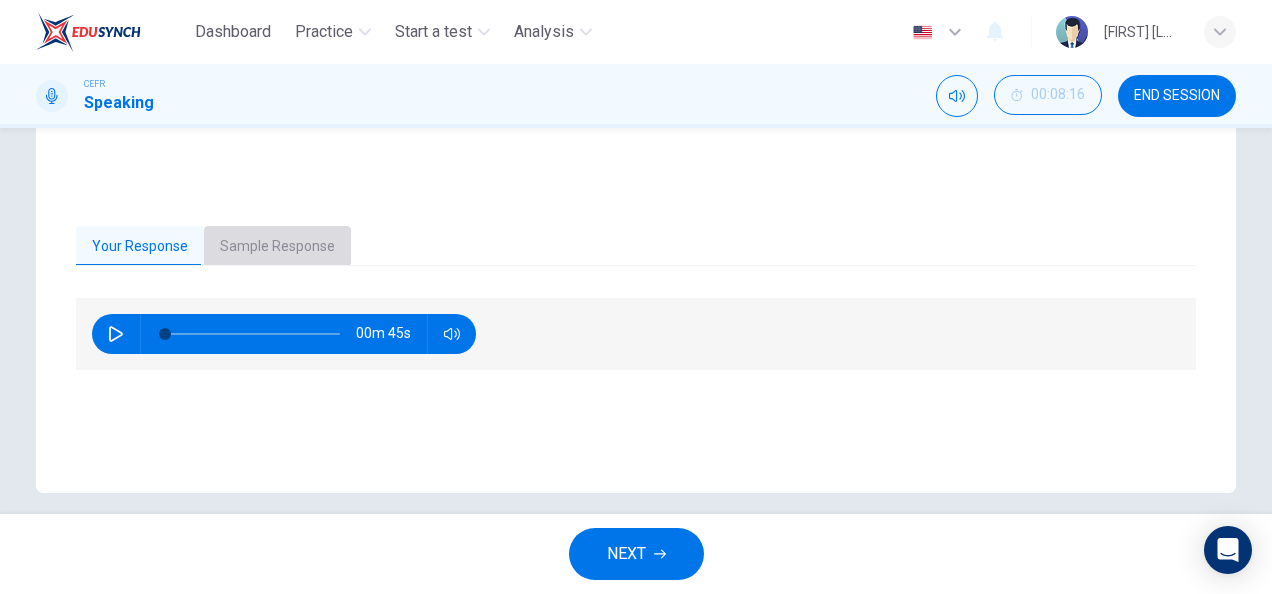 click on "Sample Response" at bounding box center (277, 247) 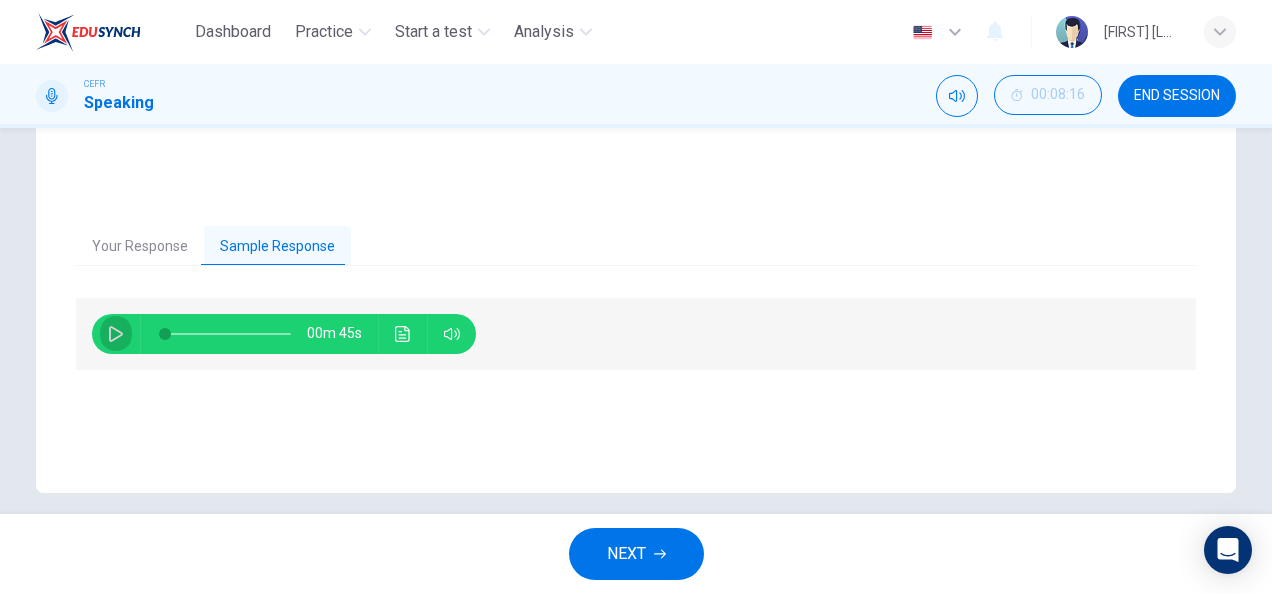 click at bounding box center (116, 334) 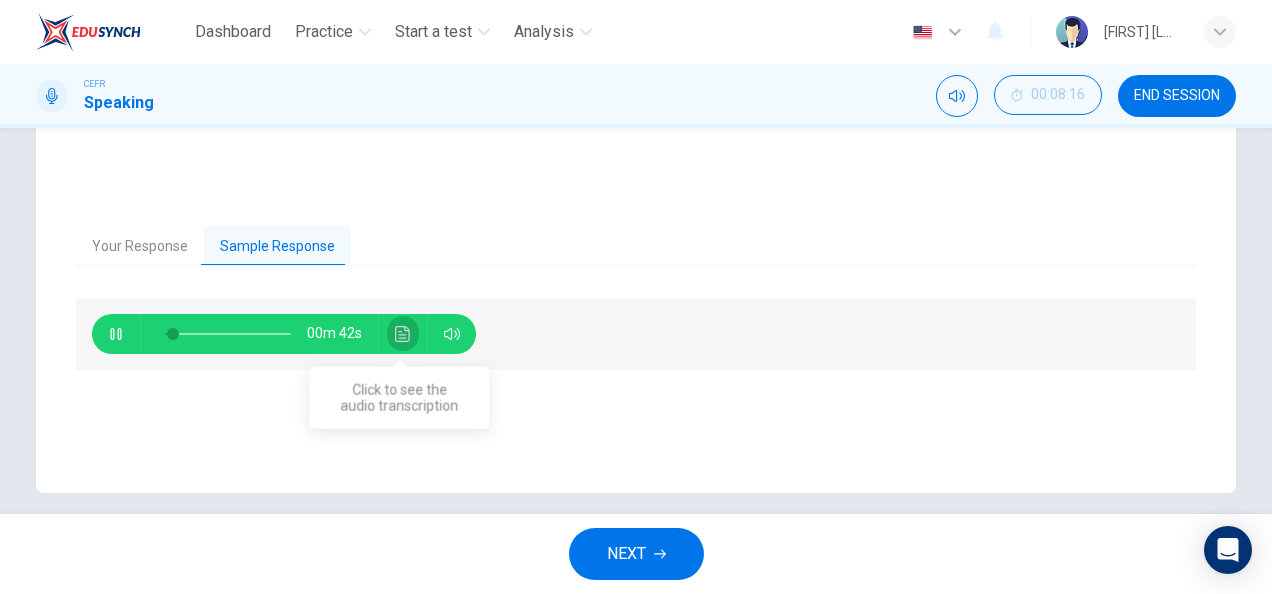 click at bounding box center [402, 334] 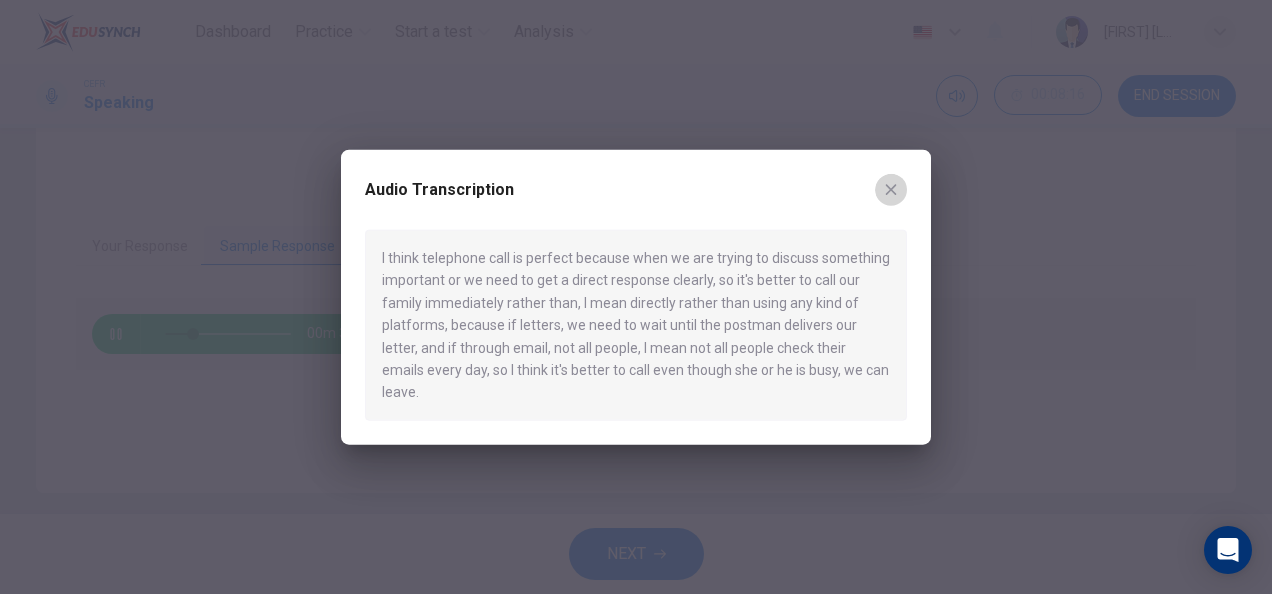 click at bounding box center [891, 190] 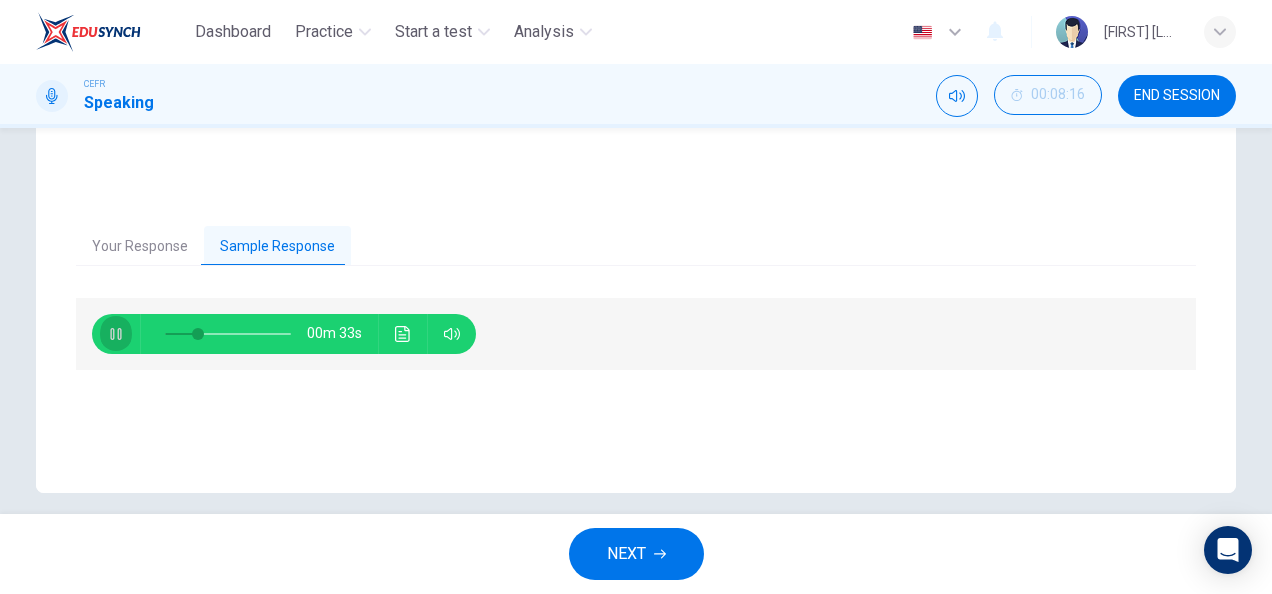 click at bounding box center [116, 334] 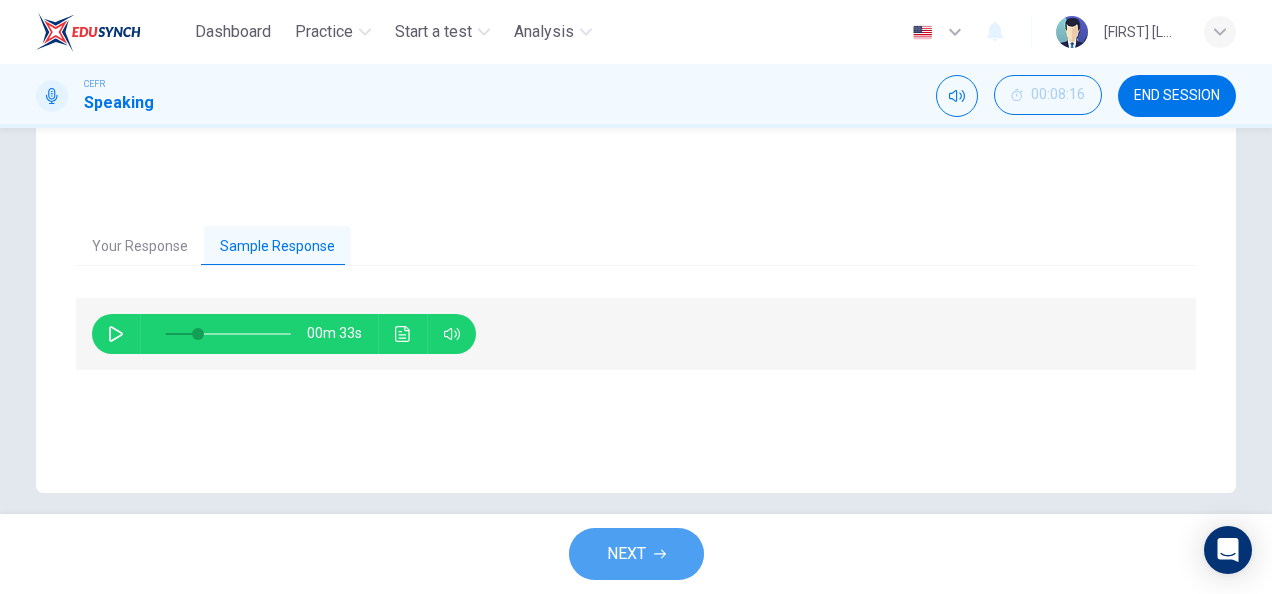 click on "NEXT" at bounding box center [636, 554] 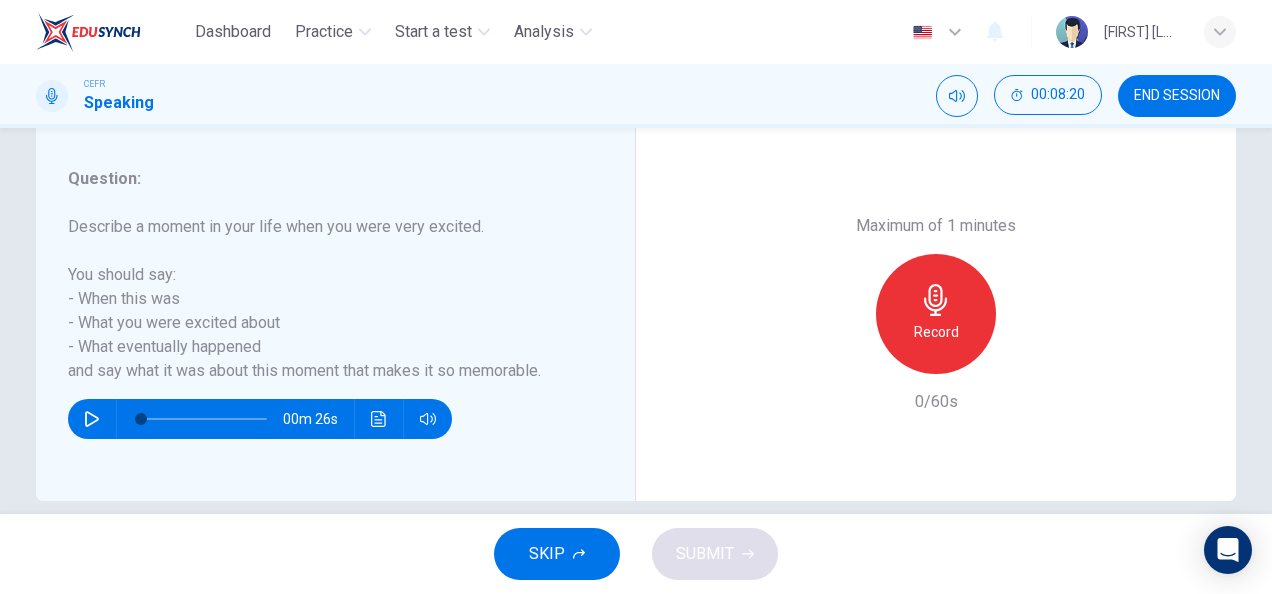 scroll, scrollTop: 361, scrollLeft: 0, axis: vertical 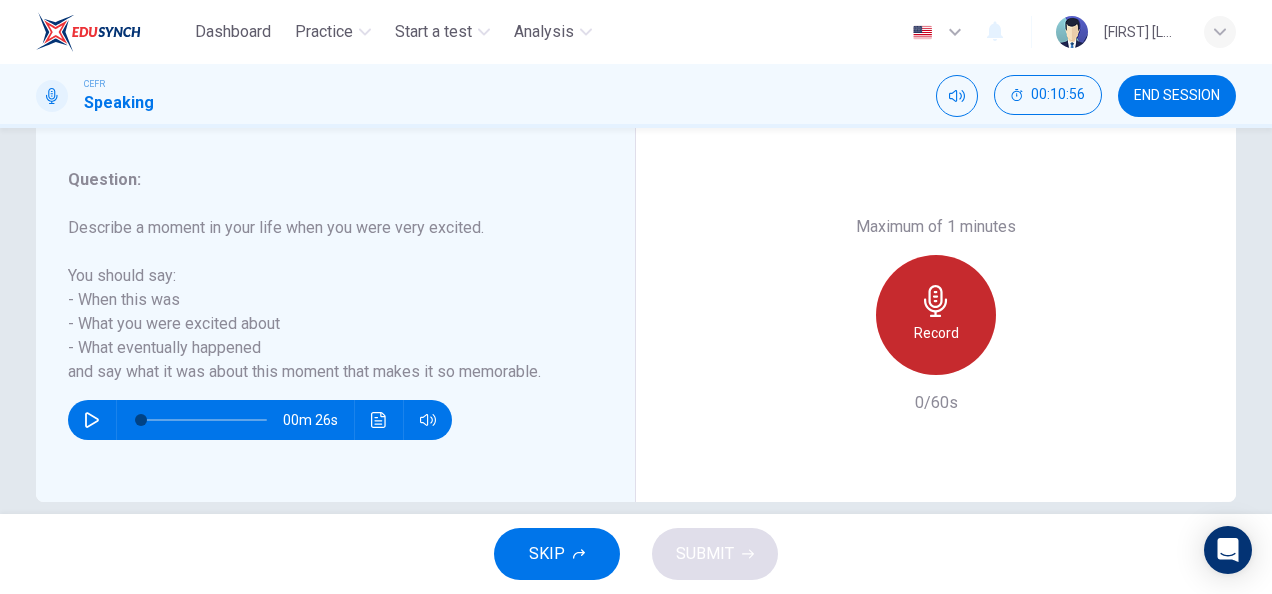 click on "Record" at bounding box center (936, 315) 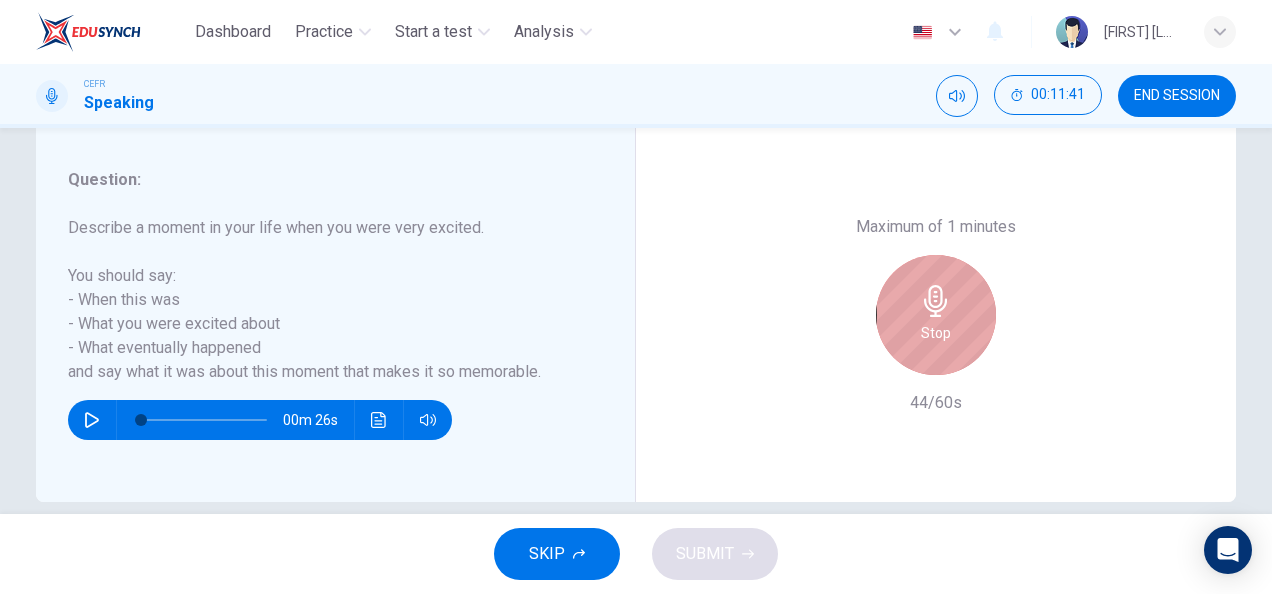 click on "Stop" at bounding box center (936, 315) 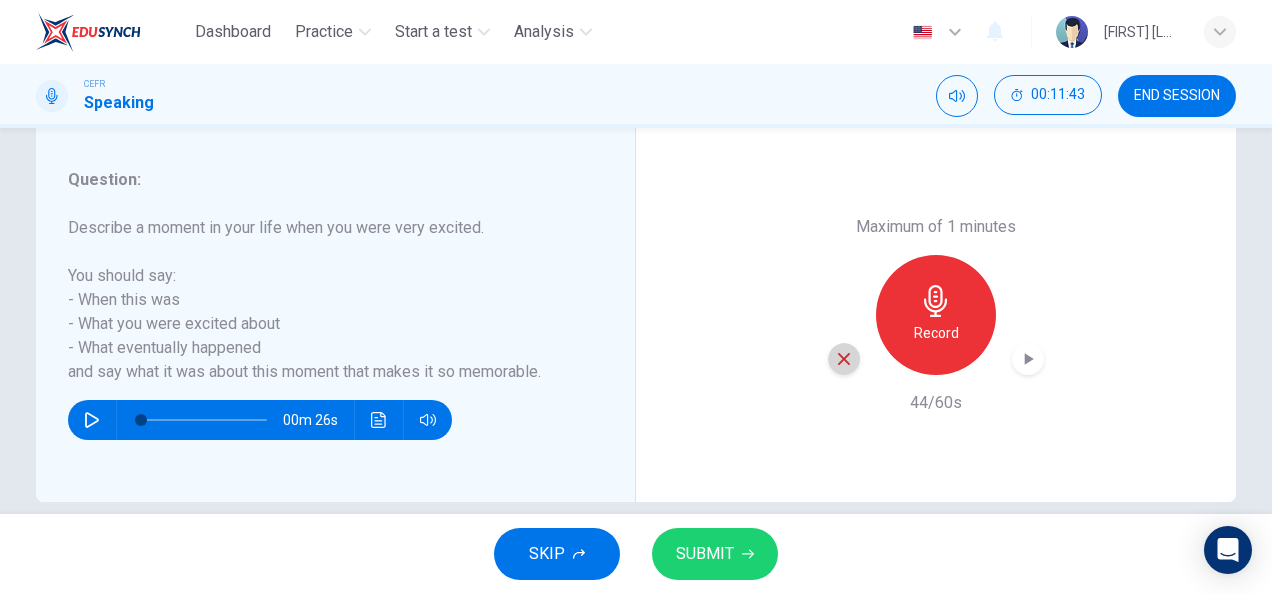 click at bounding box center [844, 359] 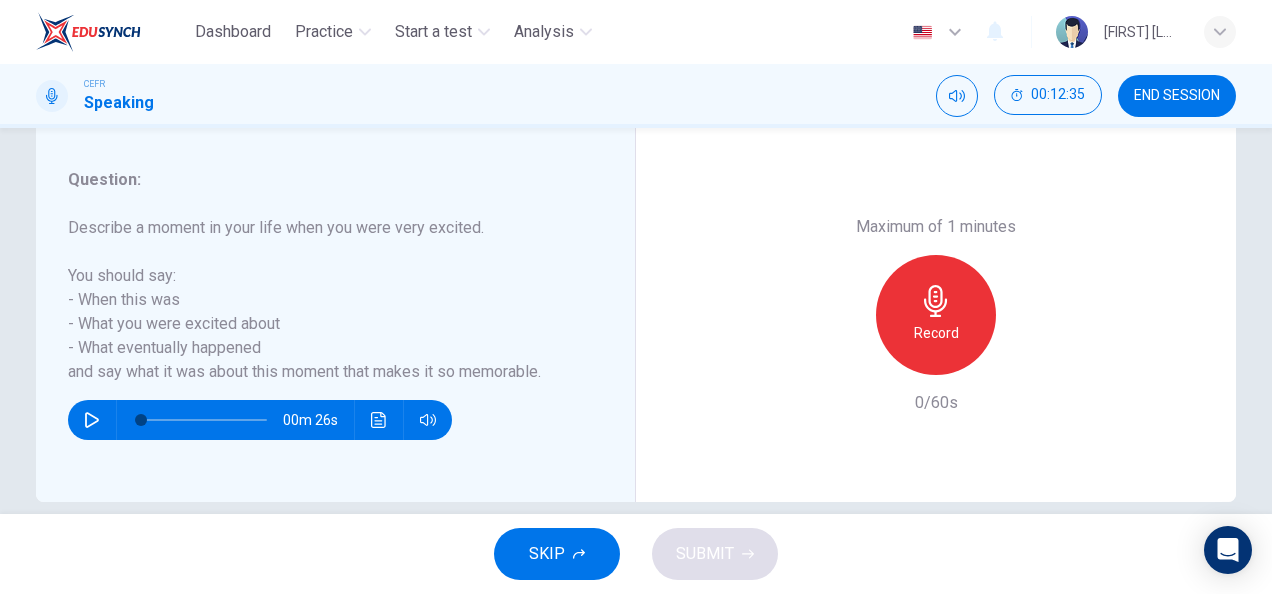 click on "Record" at bounding box center [936, 315] 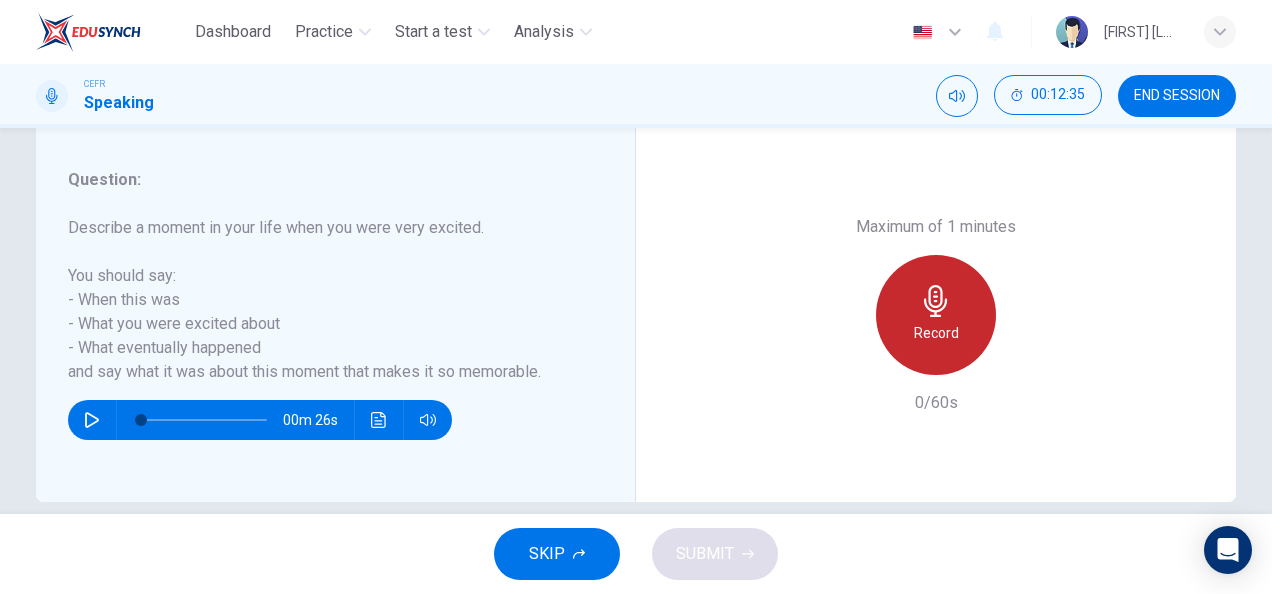 click on "Record" at bounding box center (936, 315) 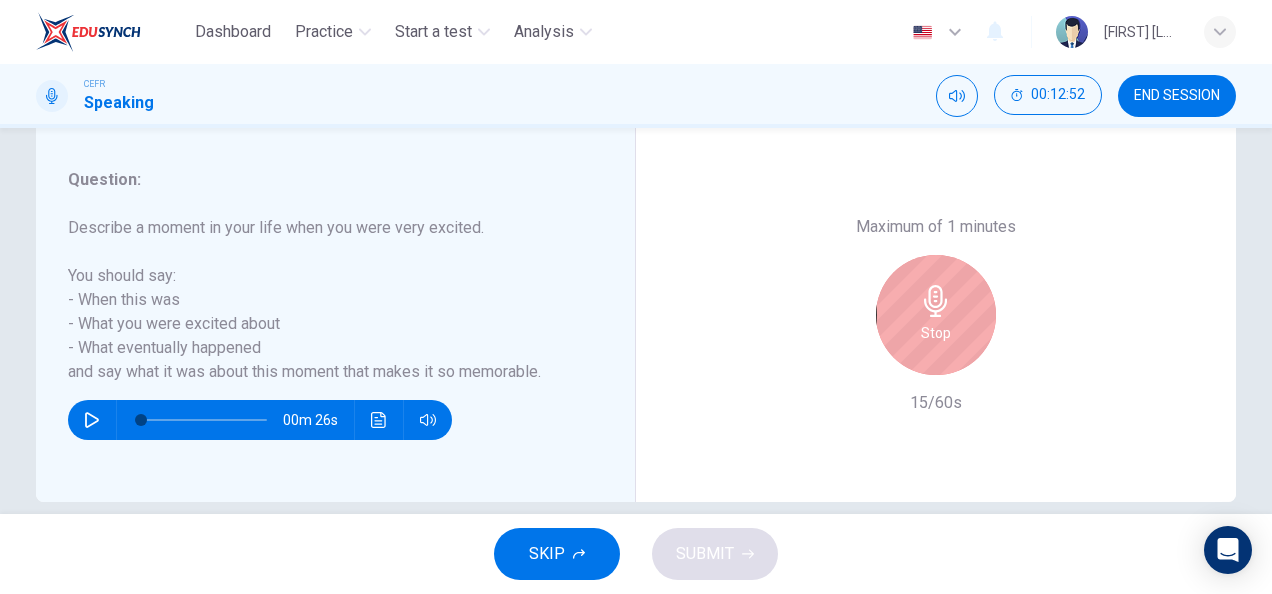 scroll, scrollTop: 389, scrollLeft: 0, axis: vertical 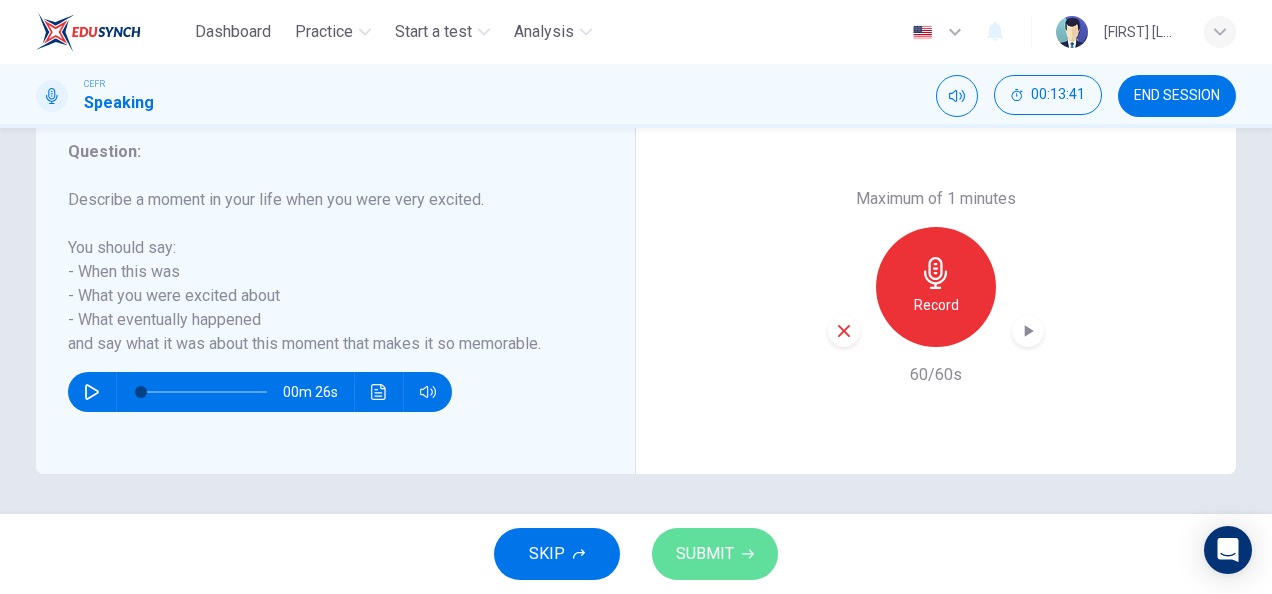 click on "SUBMIT" at bounding box center [715, 554] 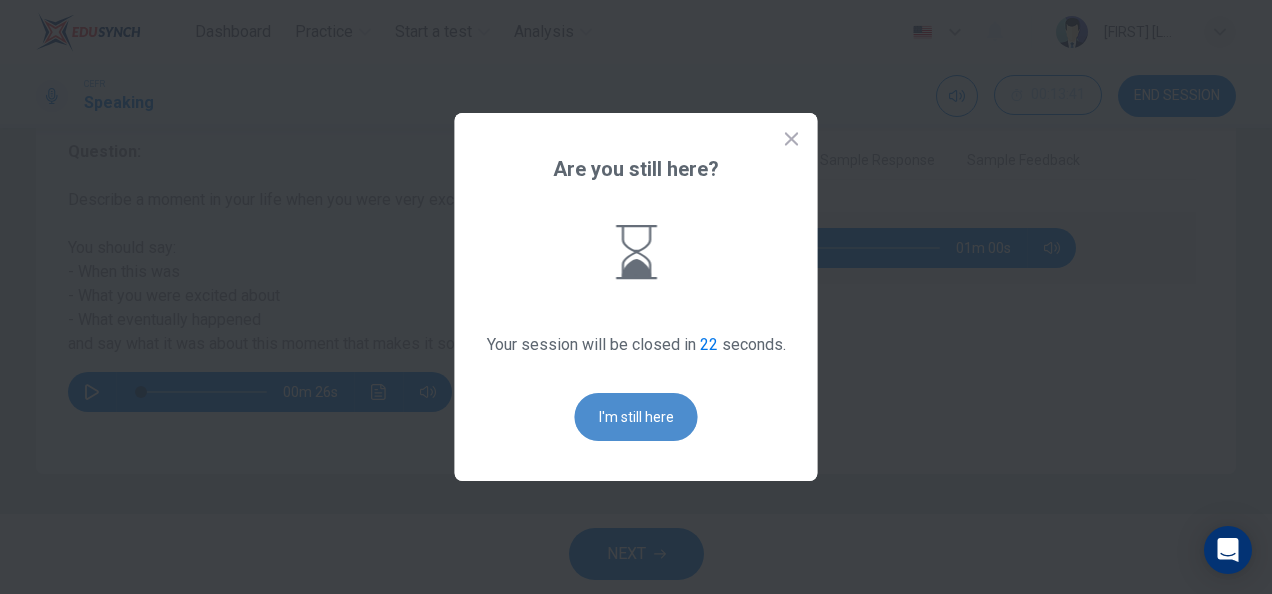 click on "I'm still here" at bounding box center (636, 417) 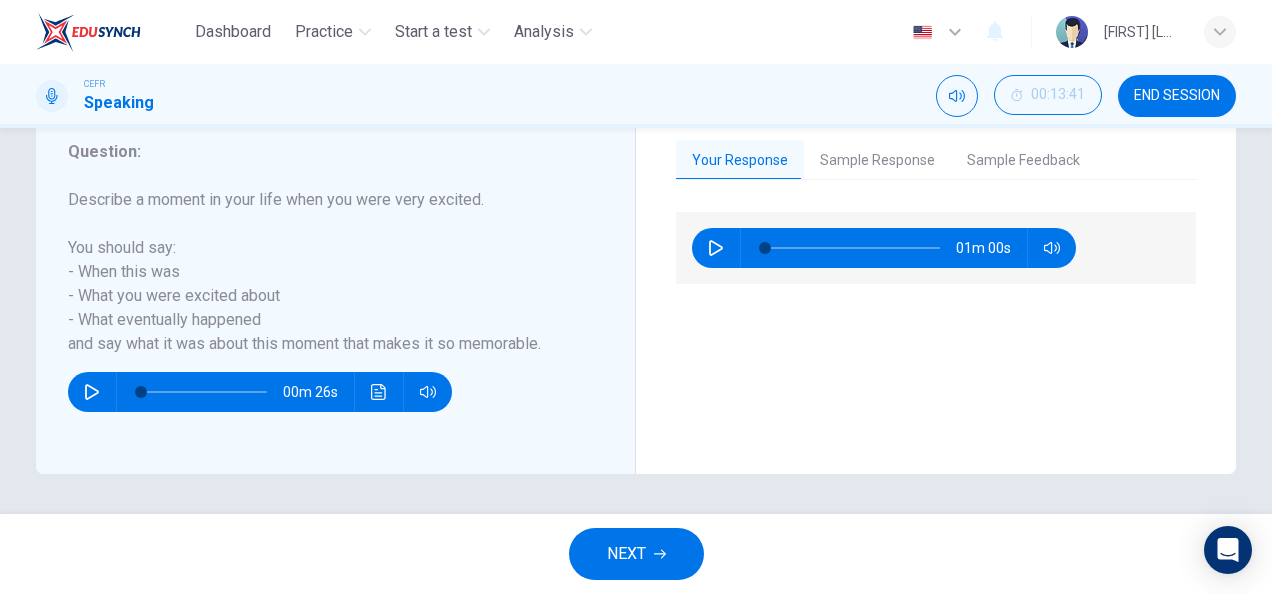 click on "NEXT" at bounding box center [626, 554] 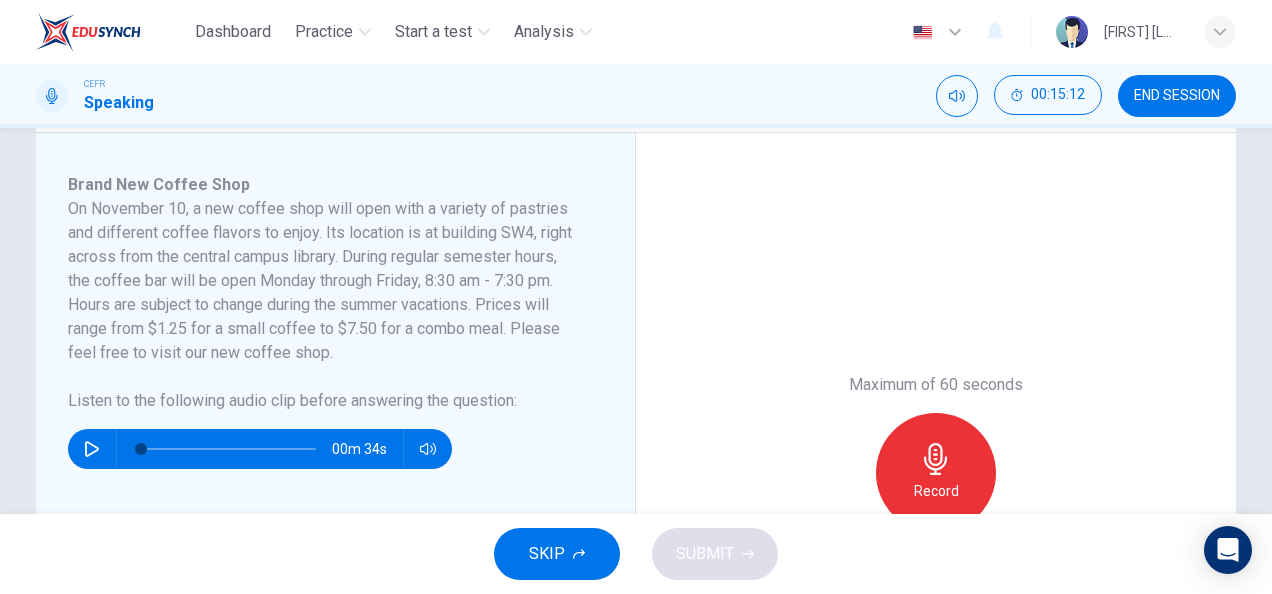 scroll, scrollTop: 325, scrollLeft: 0, axis: vertical 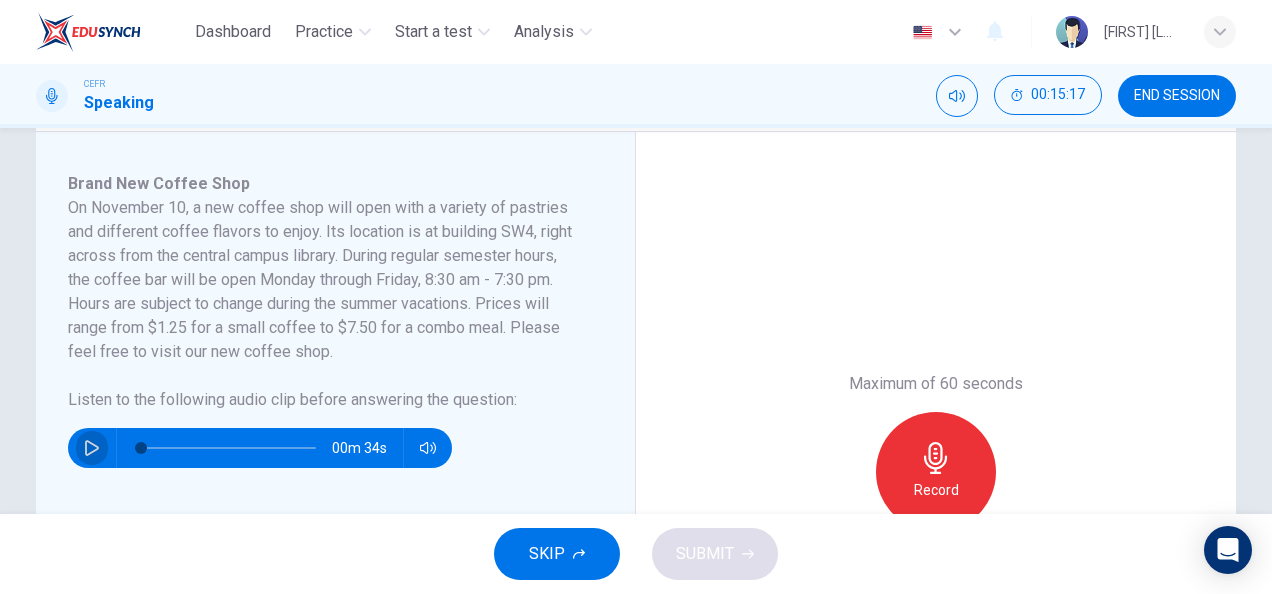 click at bounding box center [92, 448] 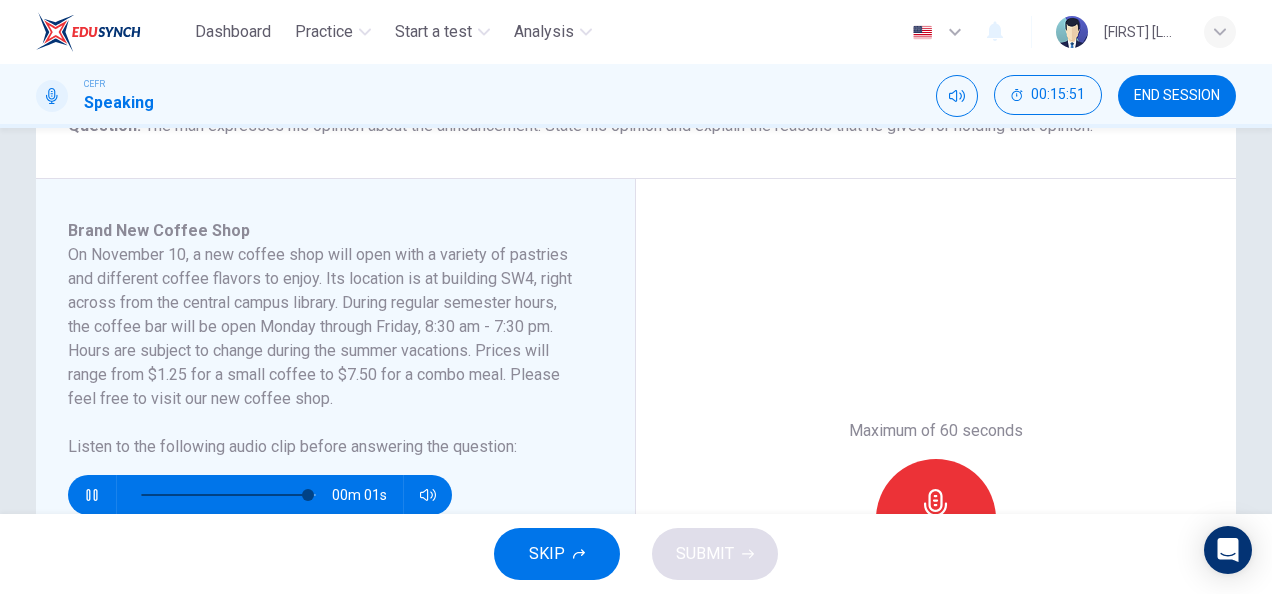 scroll, scrollTop: 344, scrollLeft: 0, axis: vertical 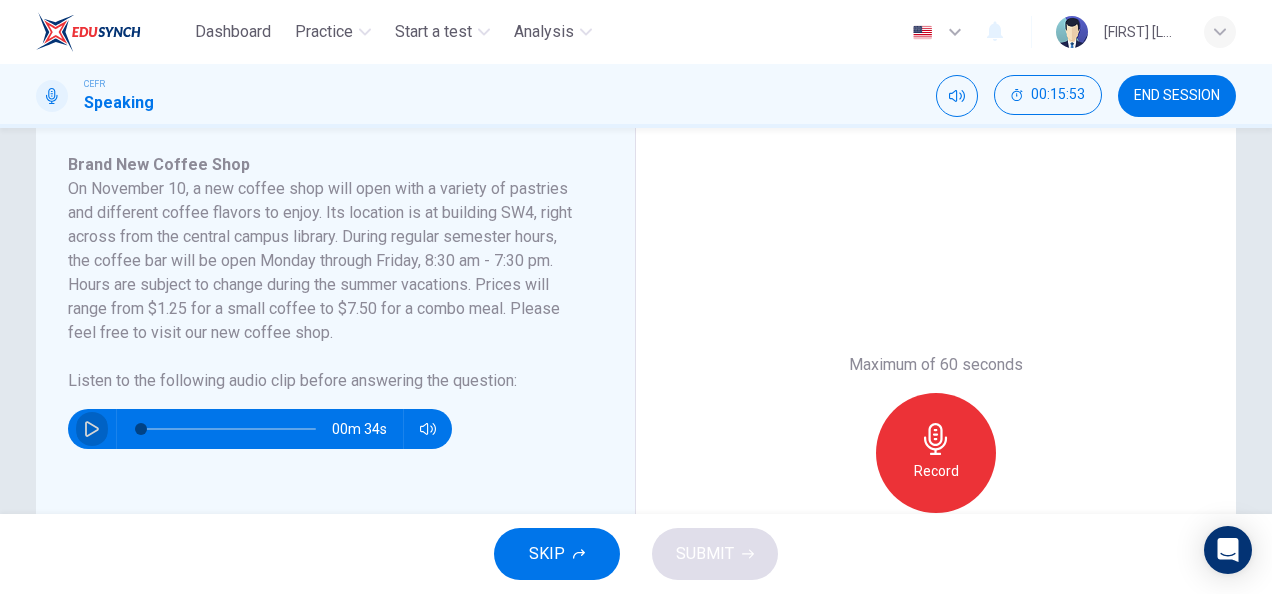 click at bounding box center [92, 429] 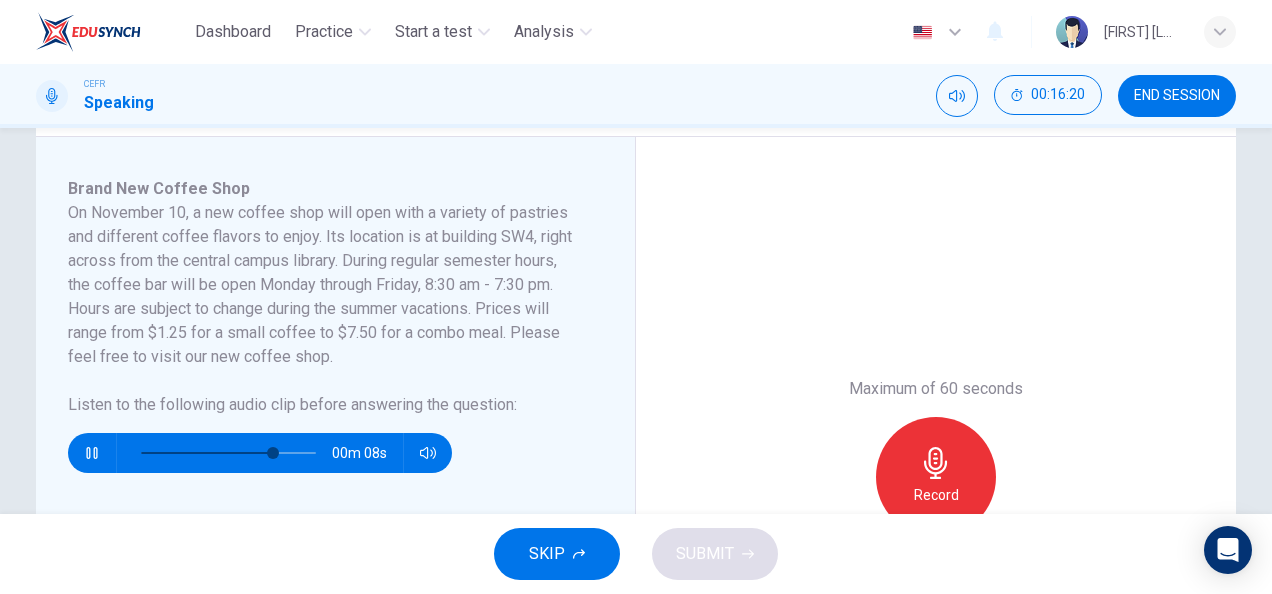 scroll, scrollTop: 319, scrollLeft: 0, axis: vertical 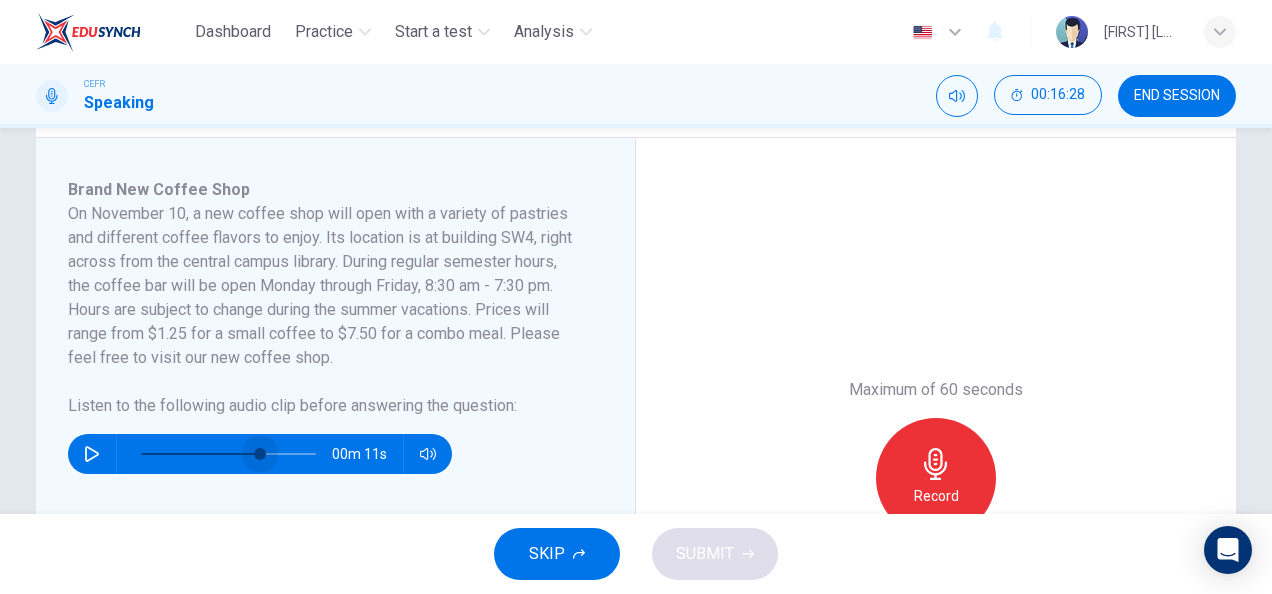 click at bounding box center (228, 454) 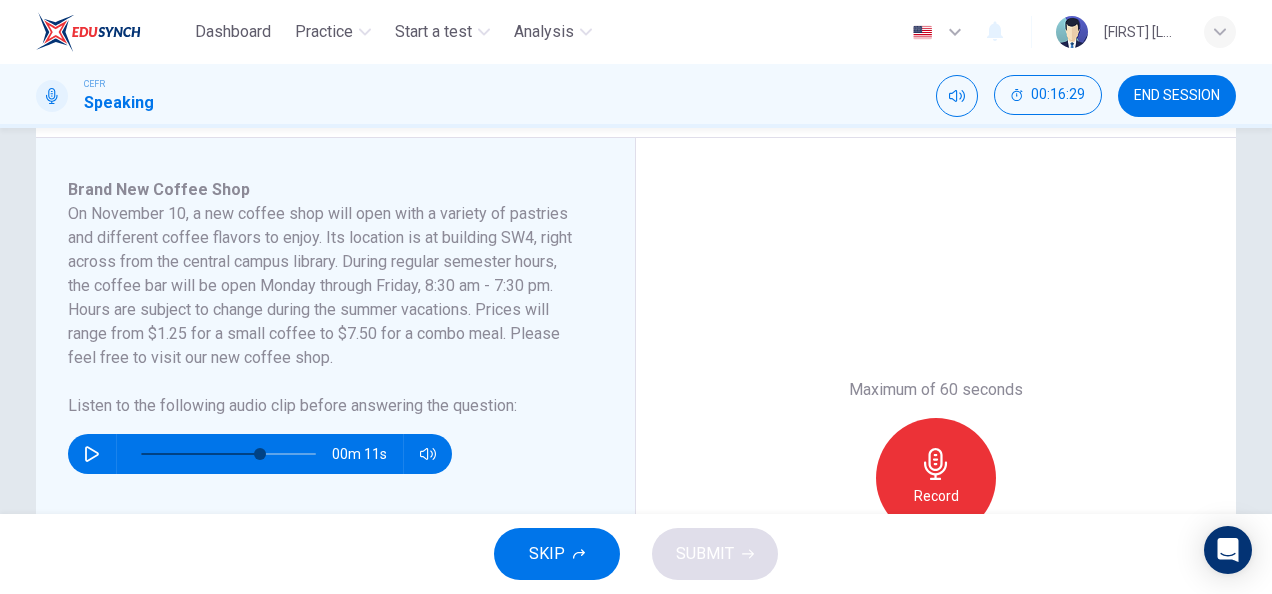 click at bounding box center [228, 454] 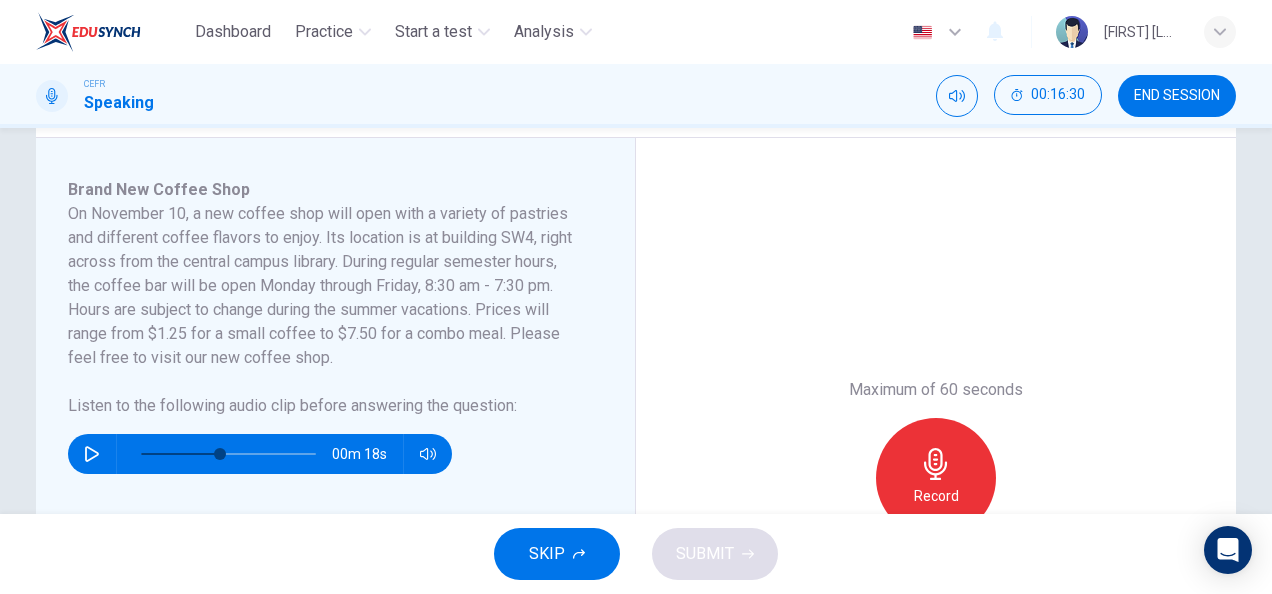 click at bounding box center [92, 454] 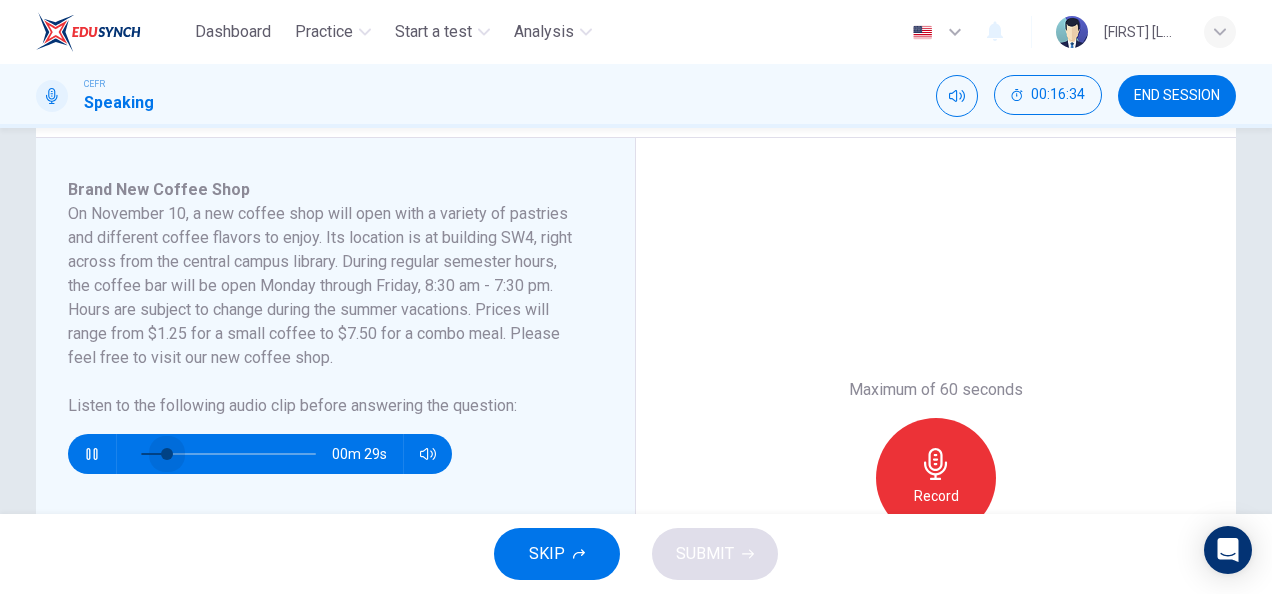 click at bounding box center [228, 454] 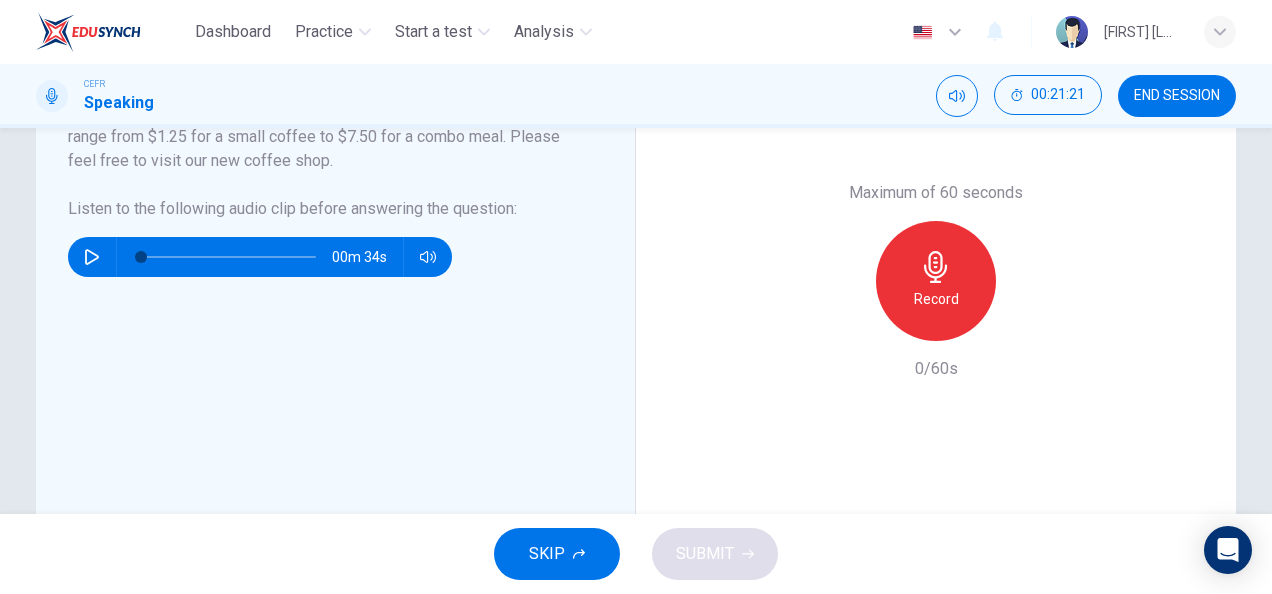 scroll, scrollTop: 515, scrollLeft: 0, axis: vertical 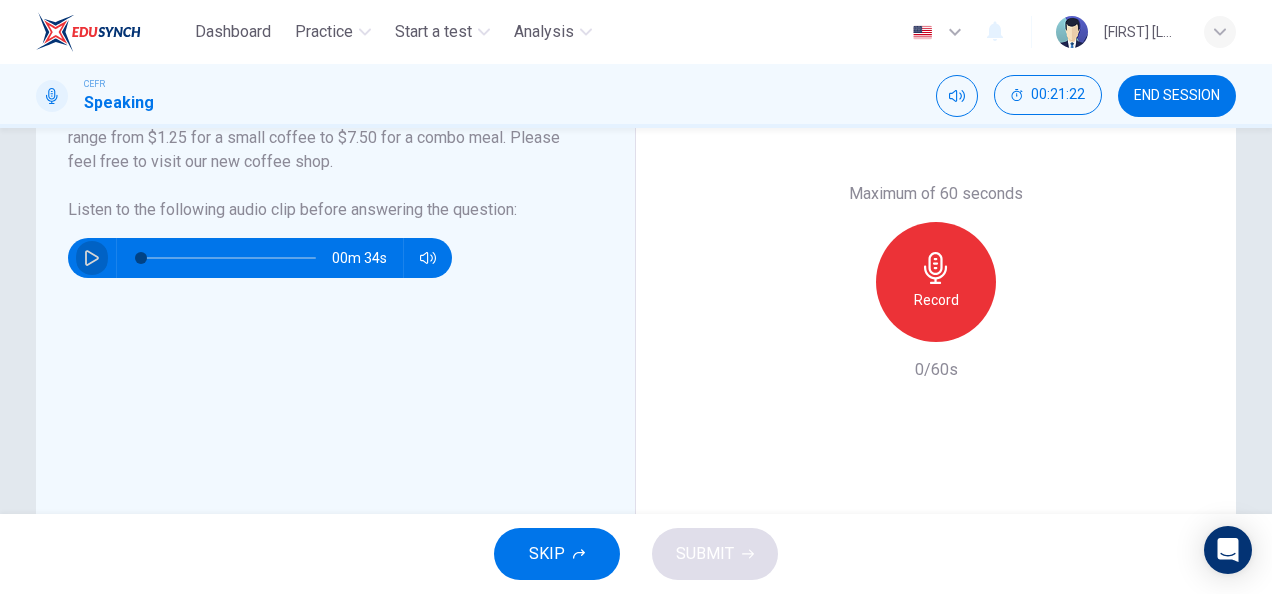 click at bounding box center [92, 258] 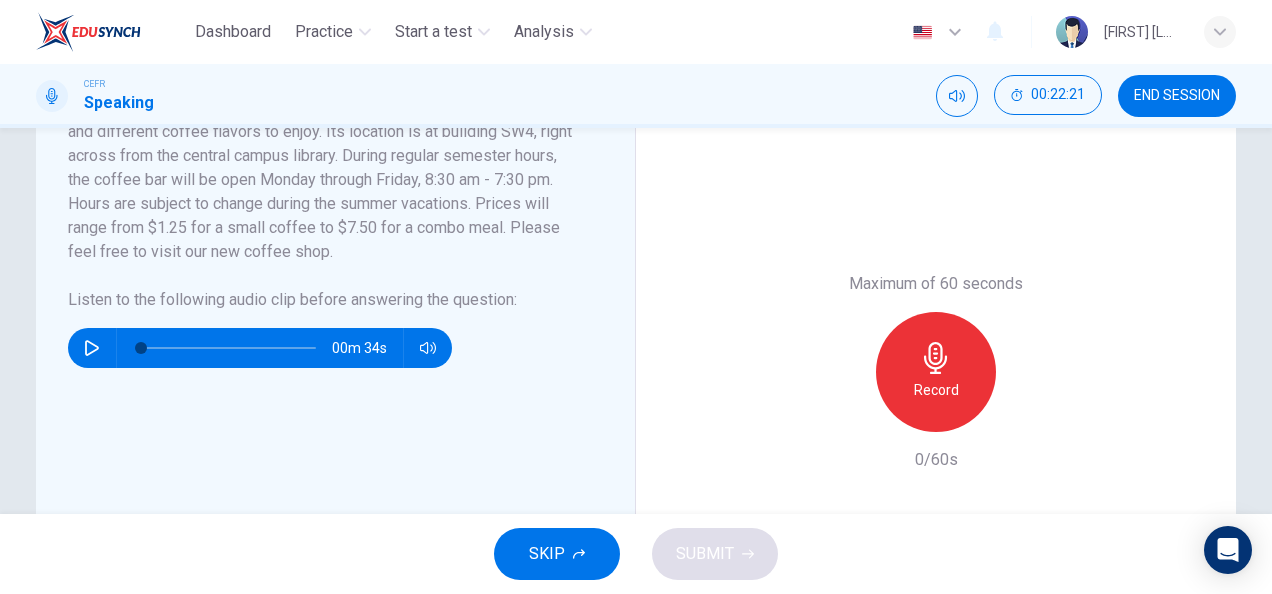 scroll, scrollTop: 453, scrollLeft: 0, axis: vertical 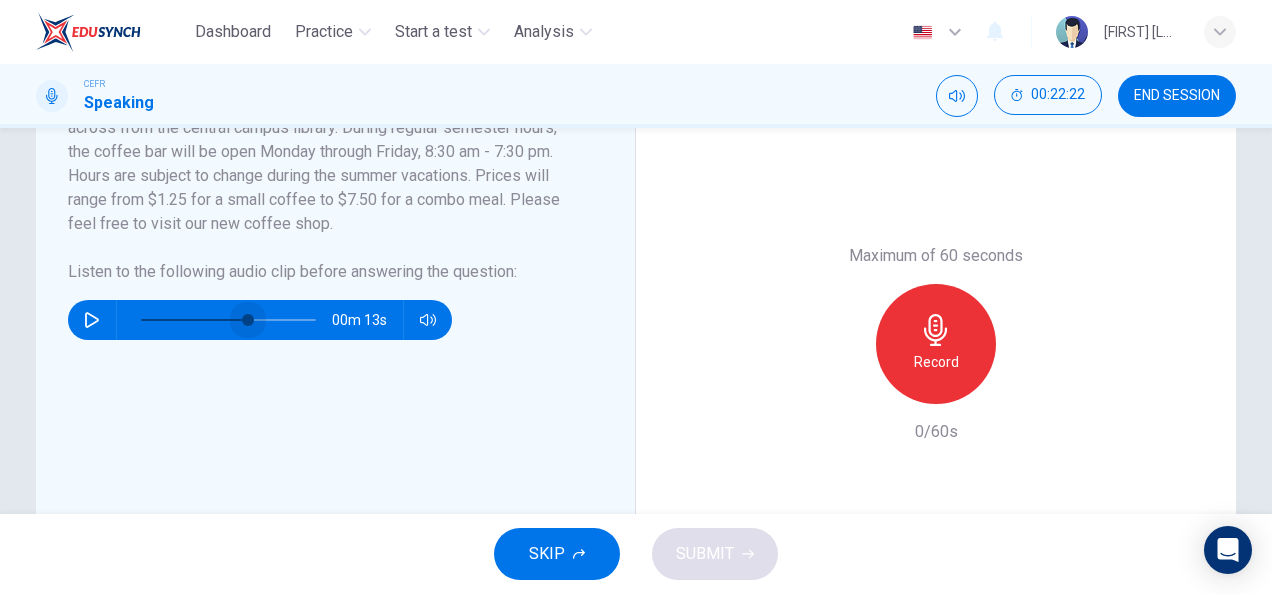 click at bounding box center [228, 320] 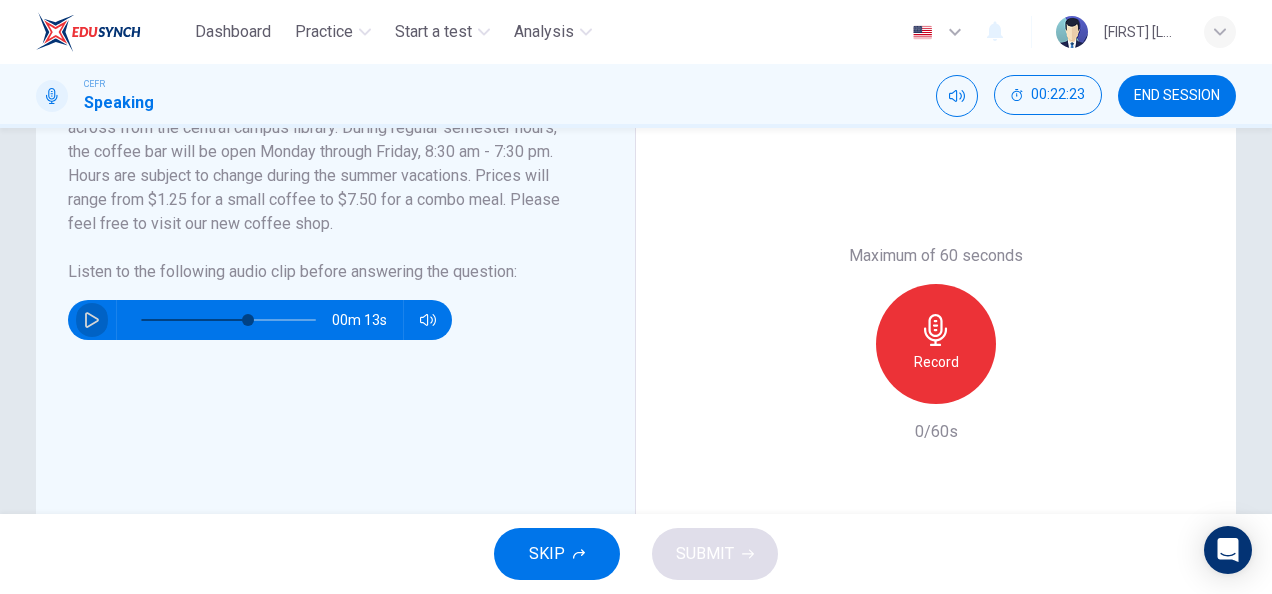 click at bounding box center (92, 320) 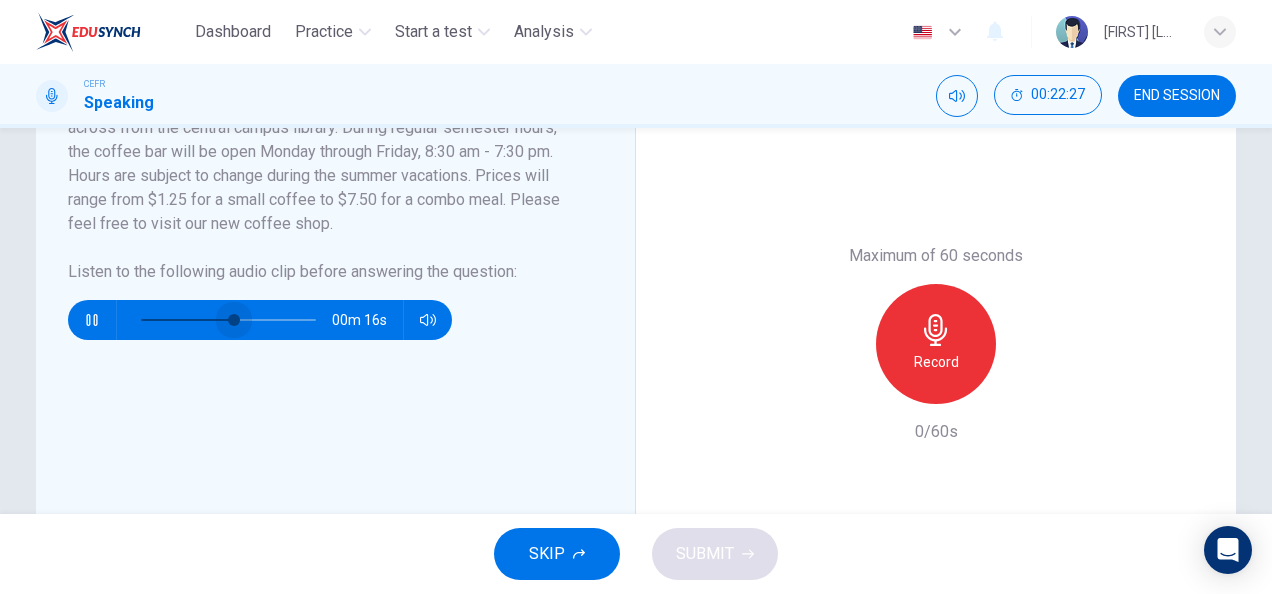 click at bounding box center (228, 320) 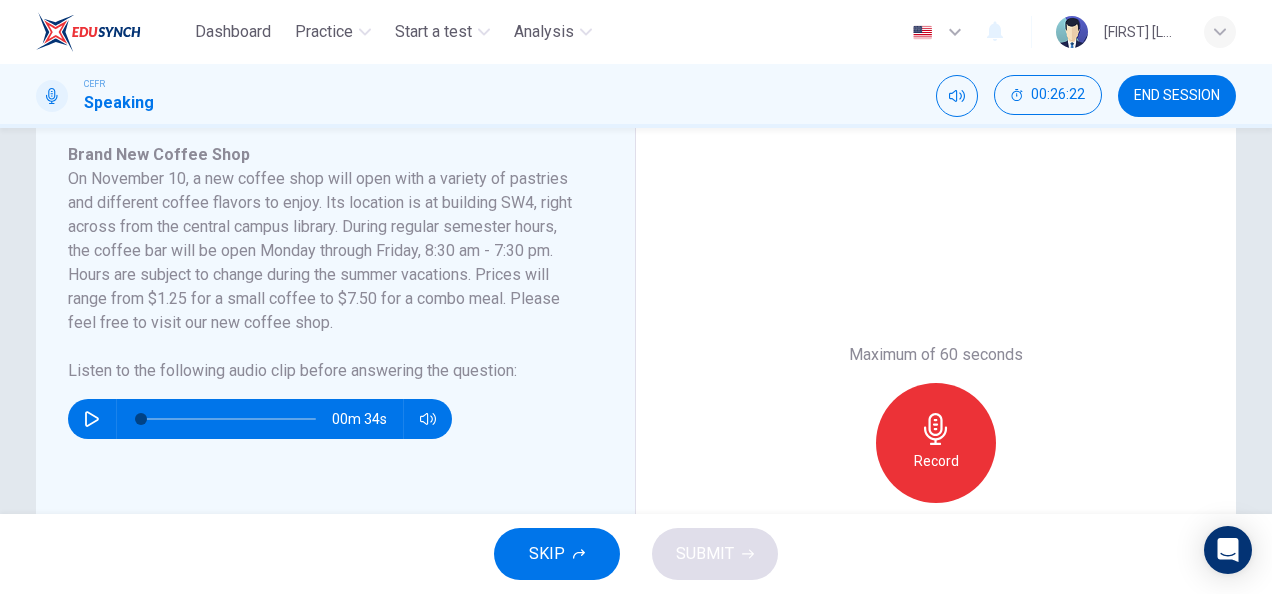 scroll, scrollTop: 354, scrollLeft: 0, axis: vertical 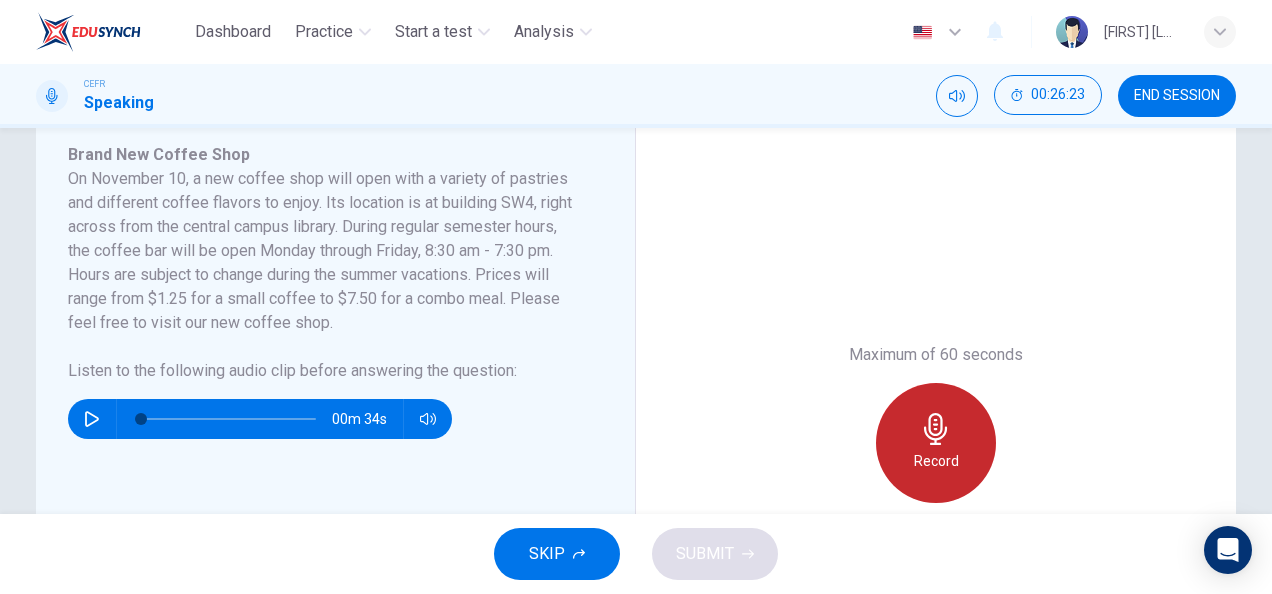 click at bounding box center [935, 429] 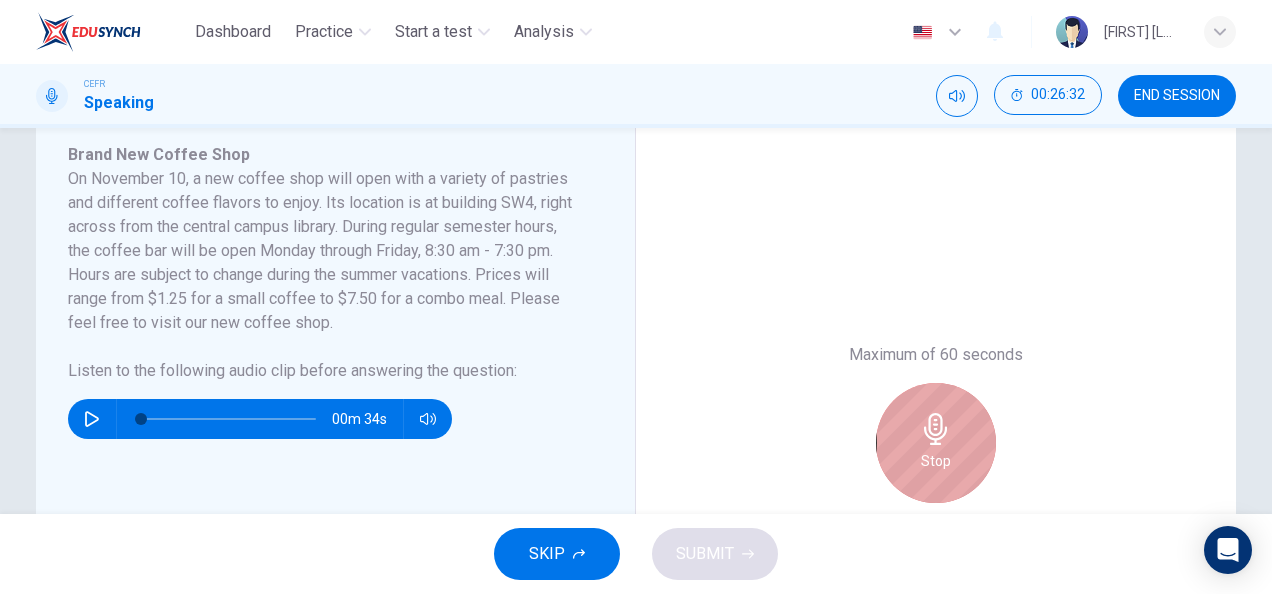 click at bounding box center (935, 429) 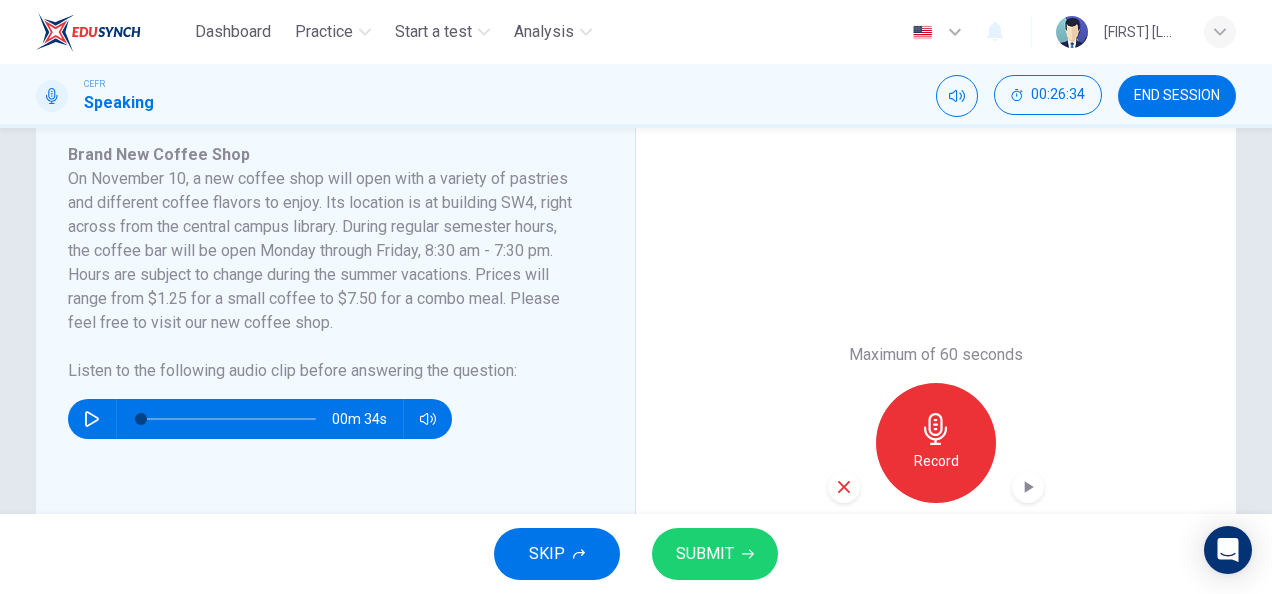 click on "Maximum of 60 seconds Record 9/60s" at bounding box center (936, 443) 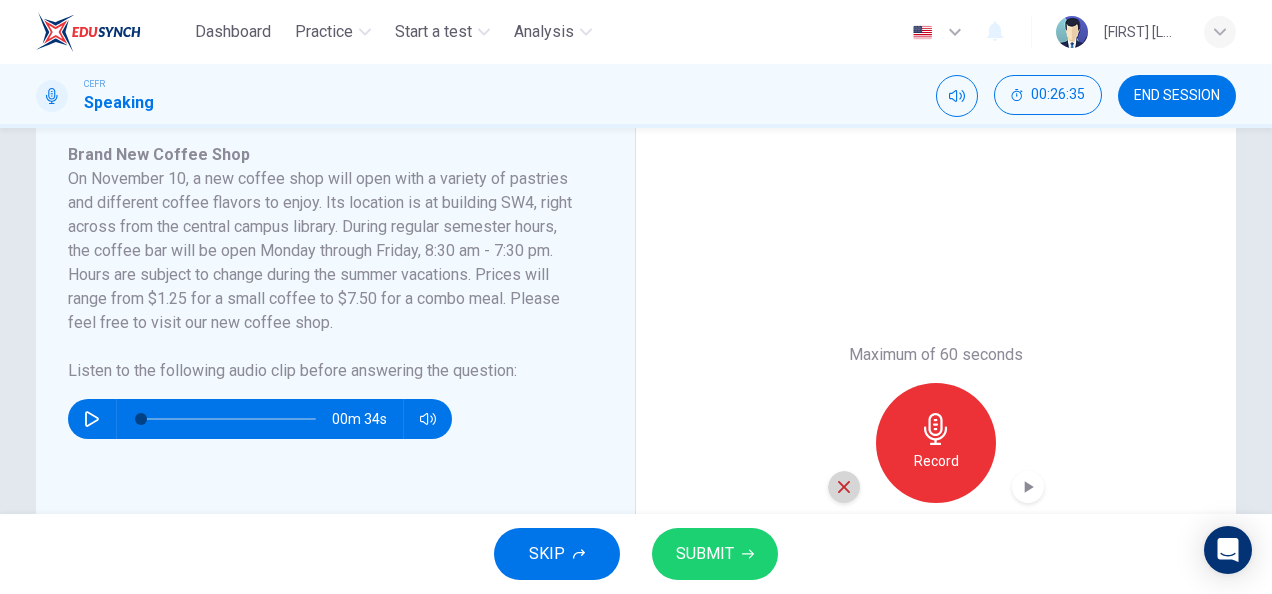 click at bounding box center [844, 487] 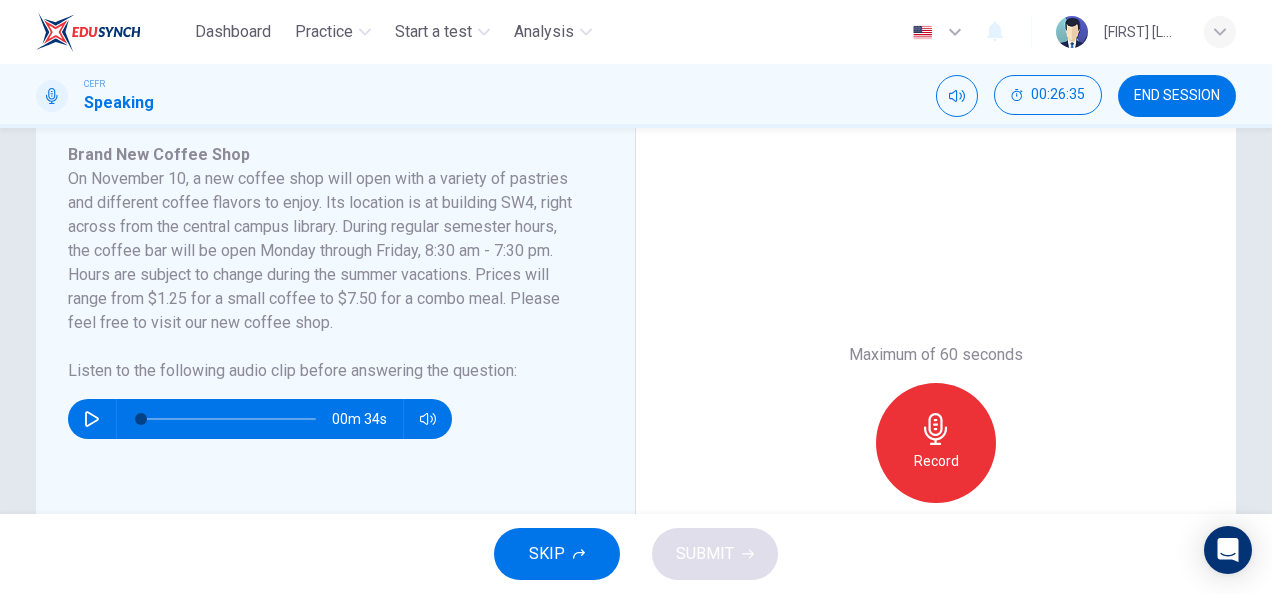 click on "Record" at bounding box center (936, 461) 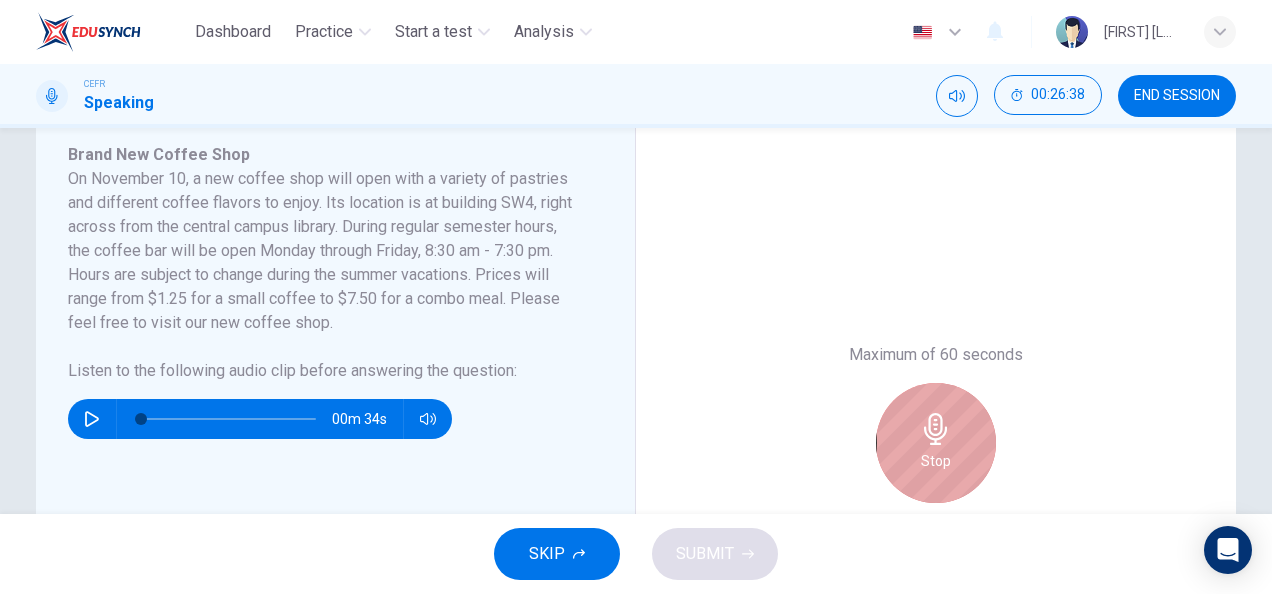 click on "Stop" at bounding box center (936, 461) 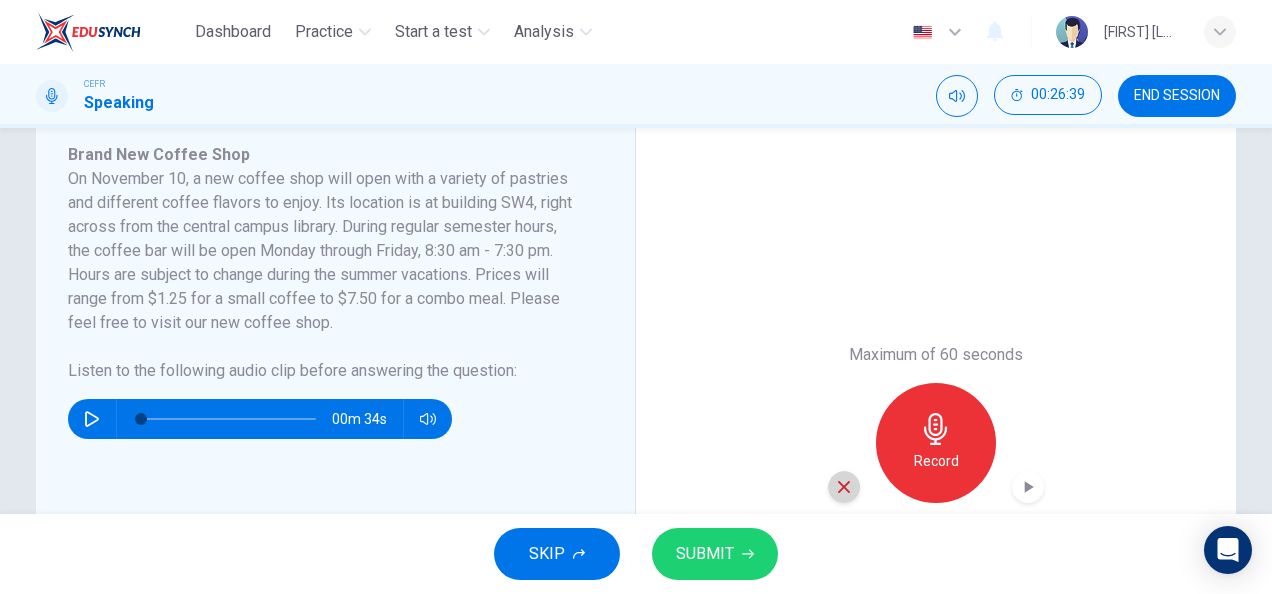 click at bounding box center [844, 487] 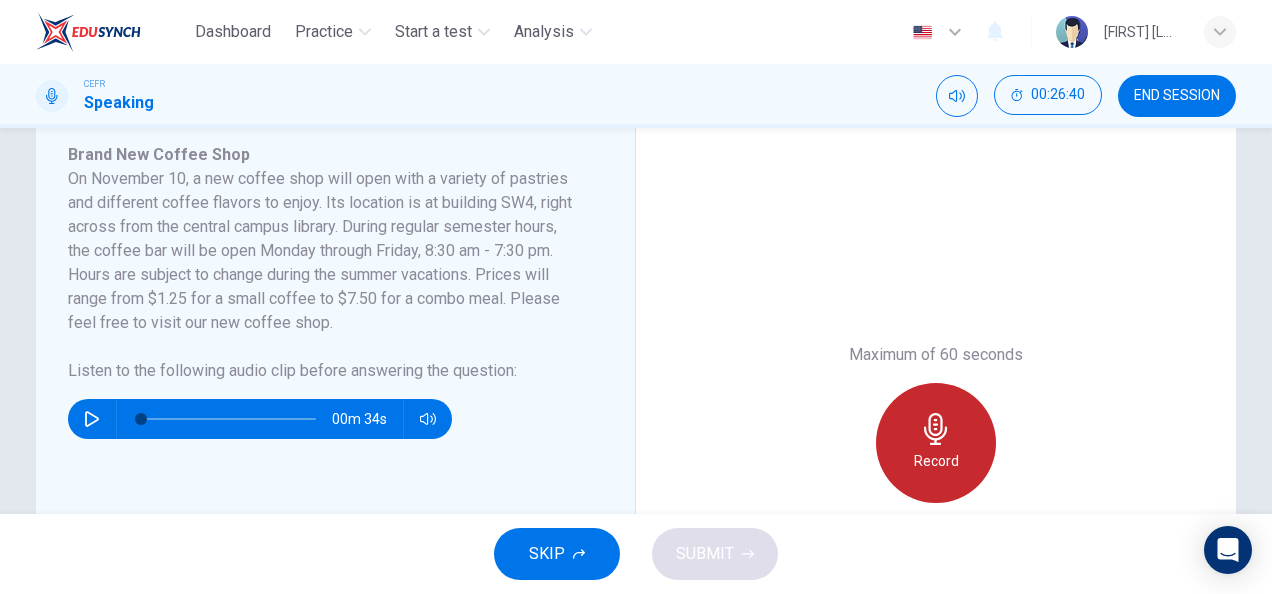 click on "Record" at bounding box center (936, 461) 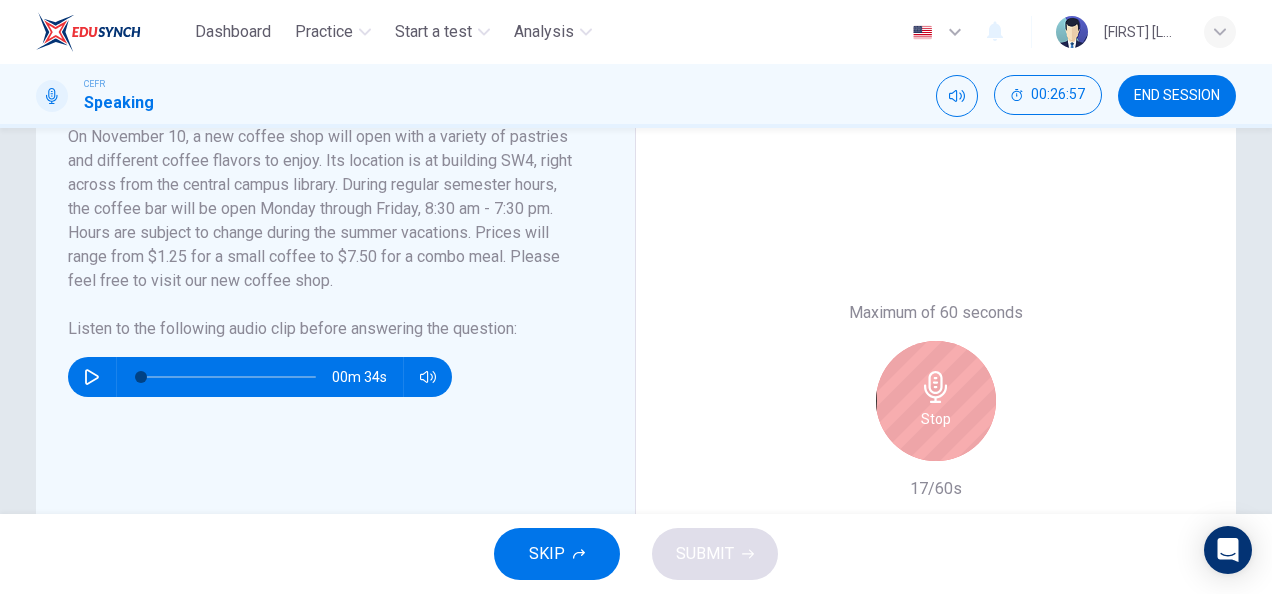 scroll, scrollTop: 386, scrollLeft: 0, axis: vertical 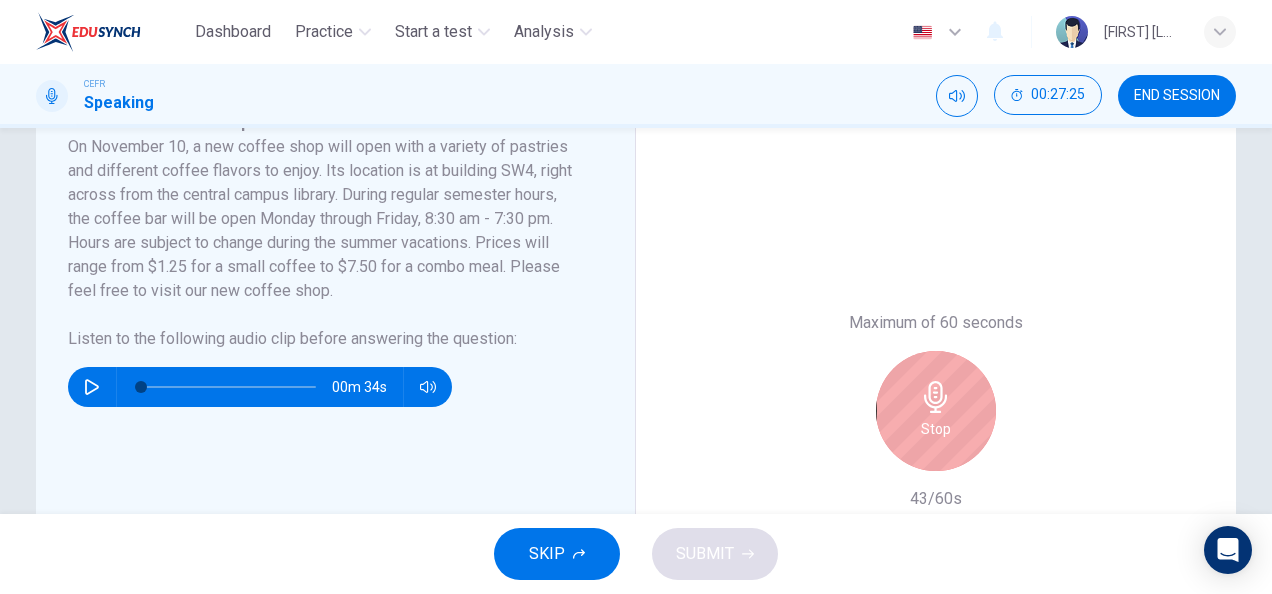 click on "Stop" at bounding box center (936, 411) 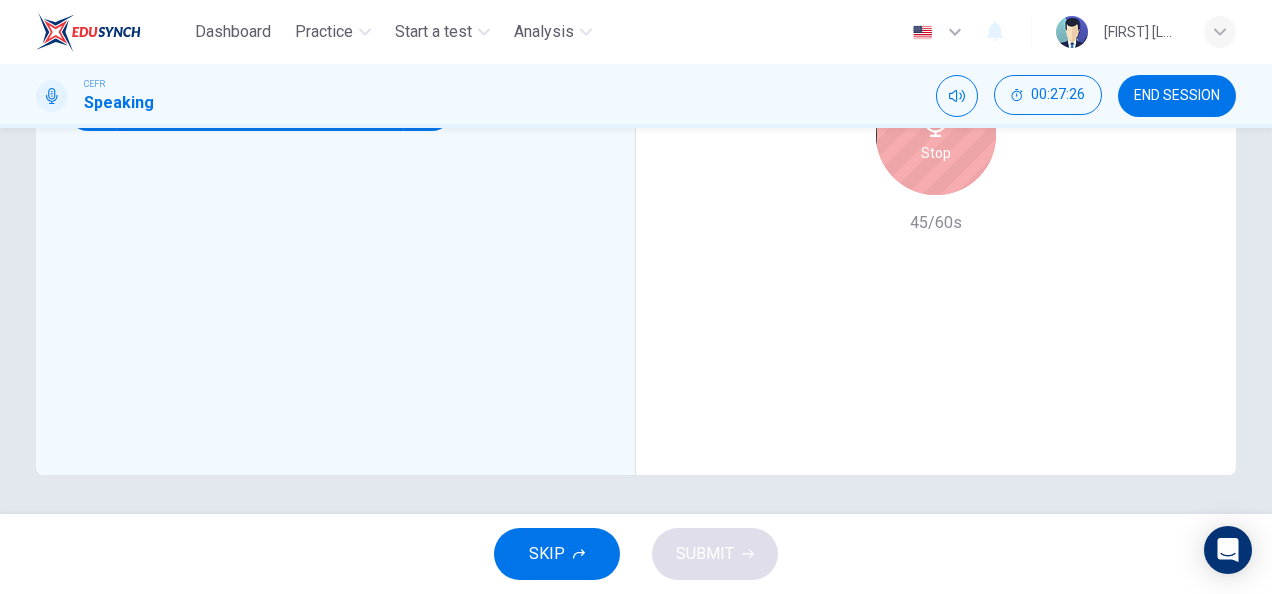 scroll, scrollTop: 662, scrollLeft: 0, axis: vertical 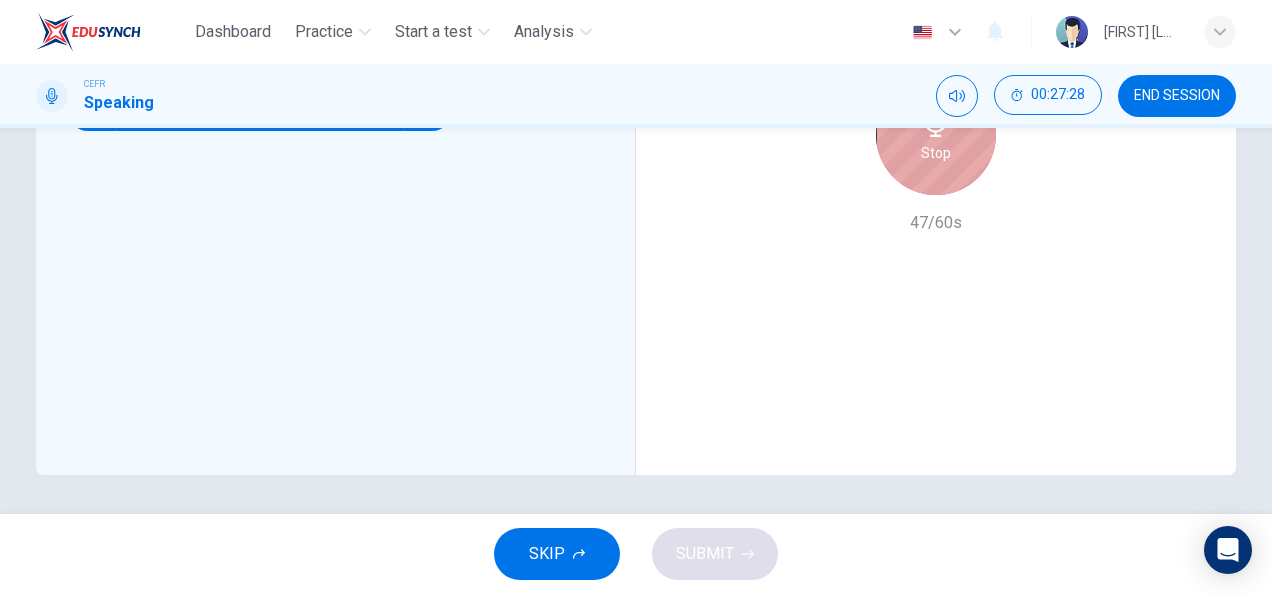 click on "Stop" at bounding box center [936, 153] 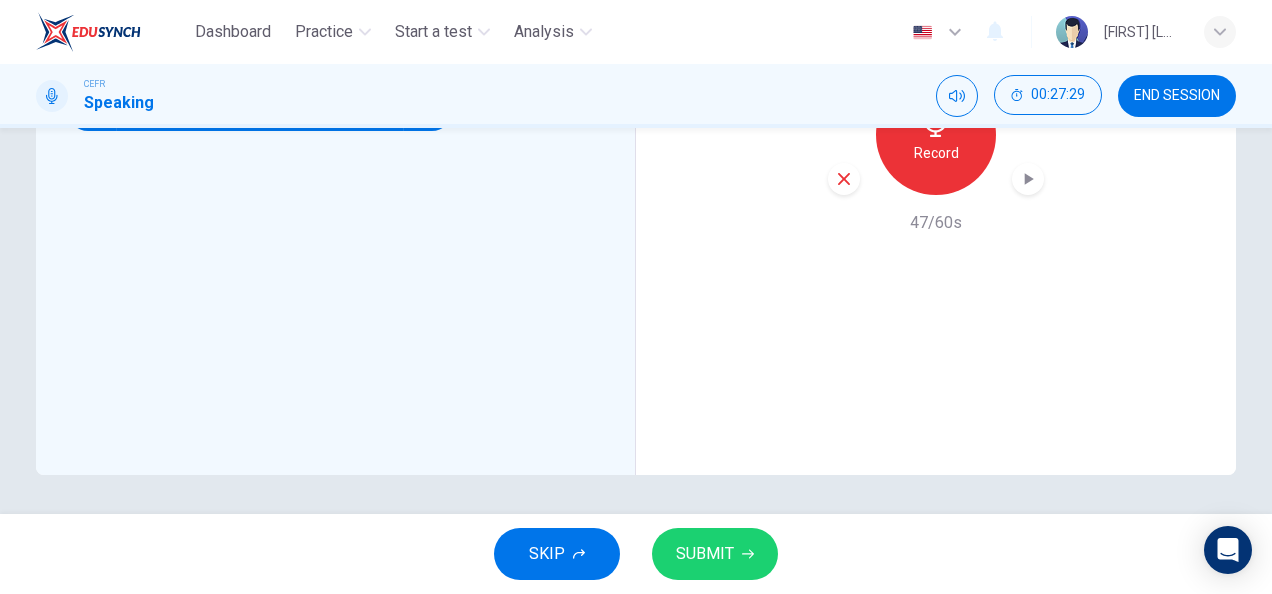 scroll, scrollTop: 558, scrollLeft: 0, axis: vertical 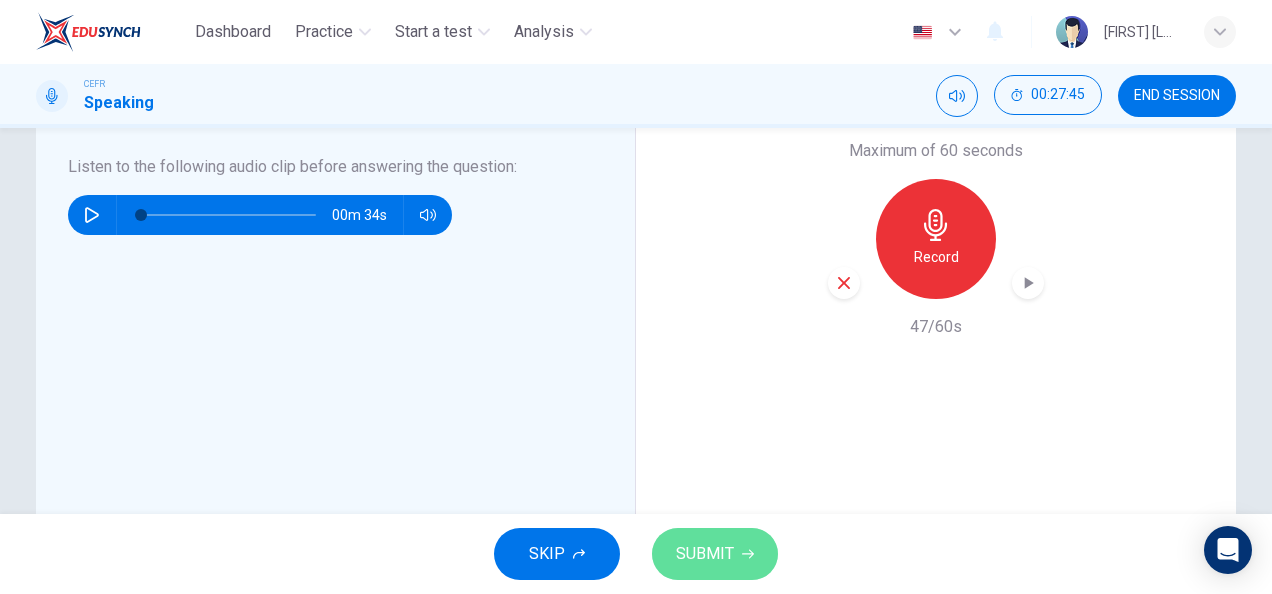 click on "SUBMIT" at bounding box center [705, 554] 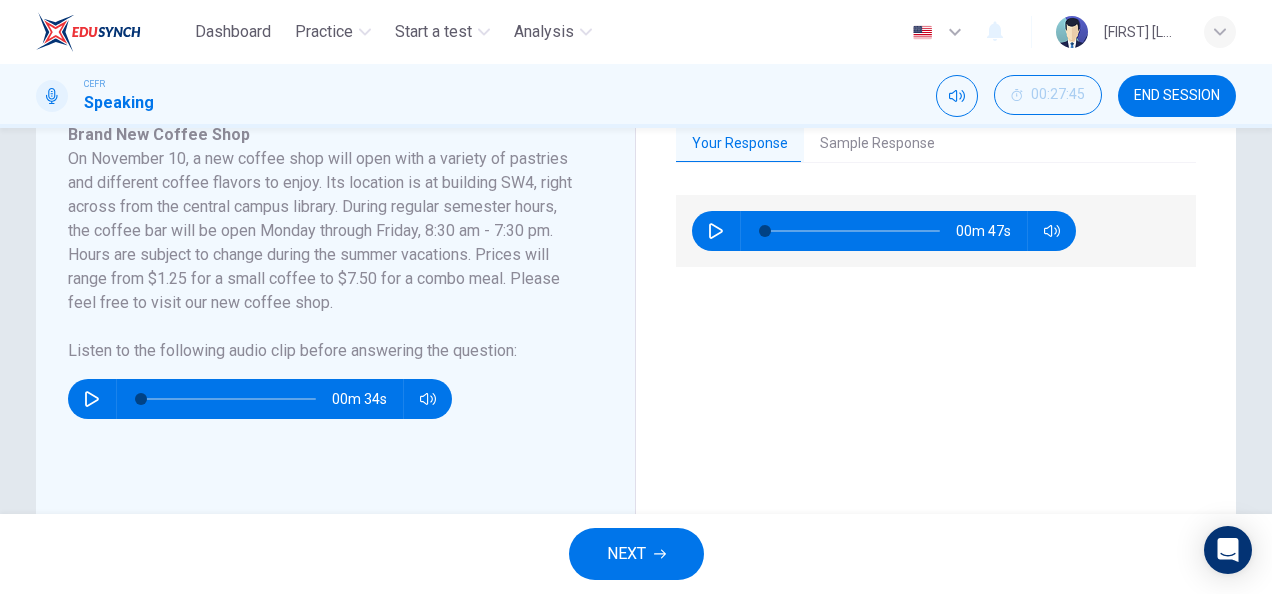 scroll, scrollTop: 342, scrollLeft: 0, axis: vertical 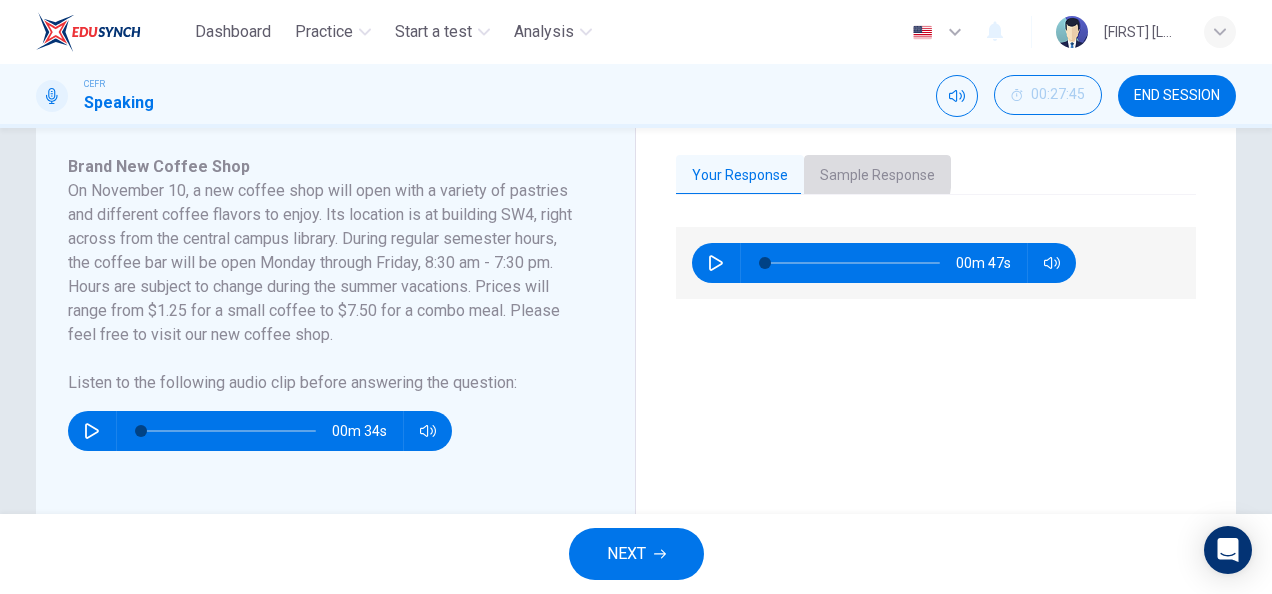 click on "Sample Response" at bounding box center (877, 176) 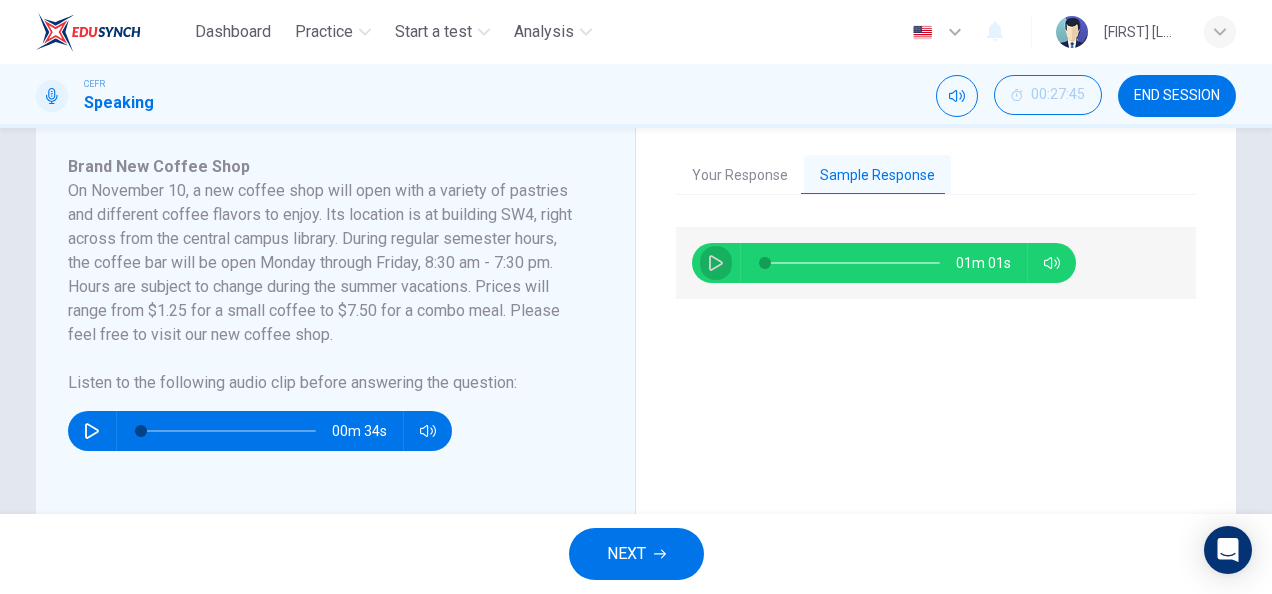 click at bounding box center (716, 263) 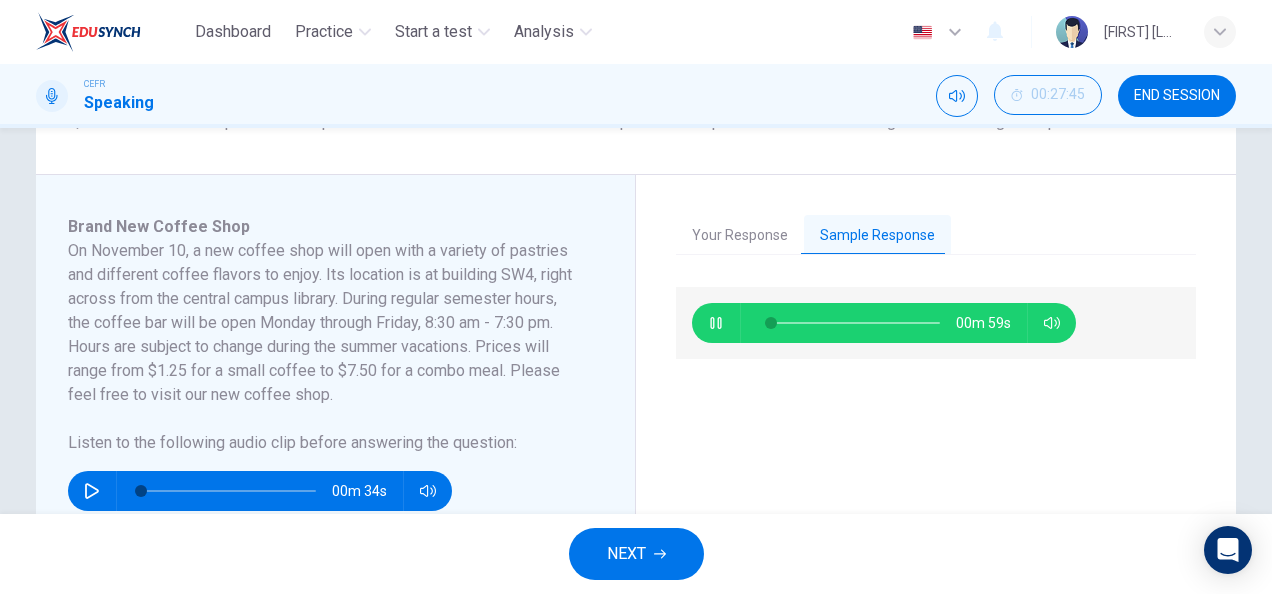 scroll, scrollTop: 282, scrollLeft: 0, axis: vertical 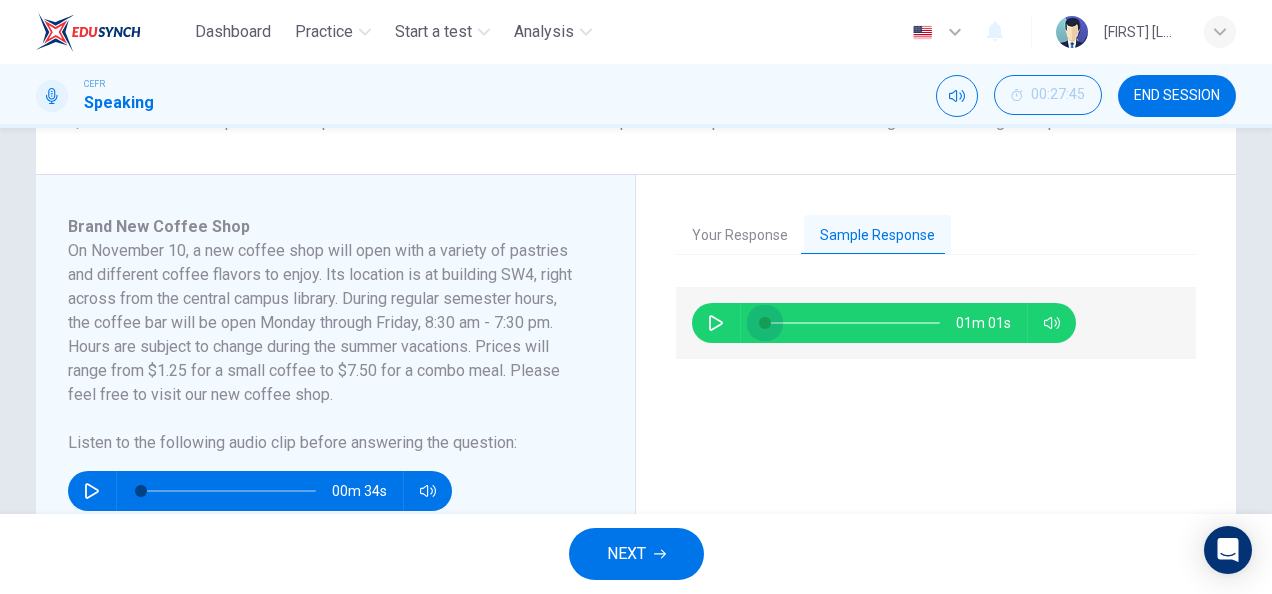 click at bounding box center (765, 323) 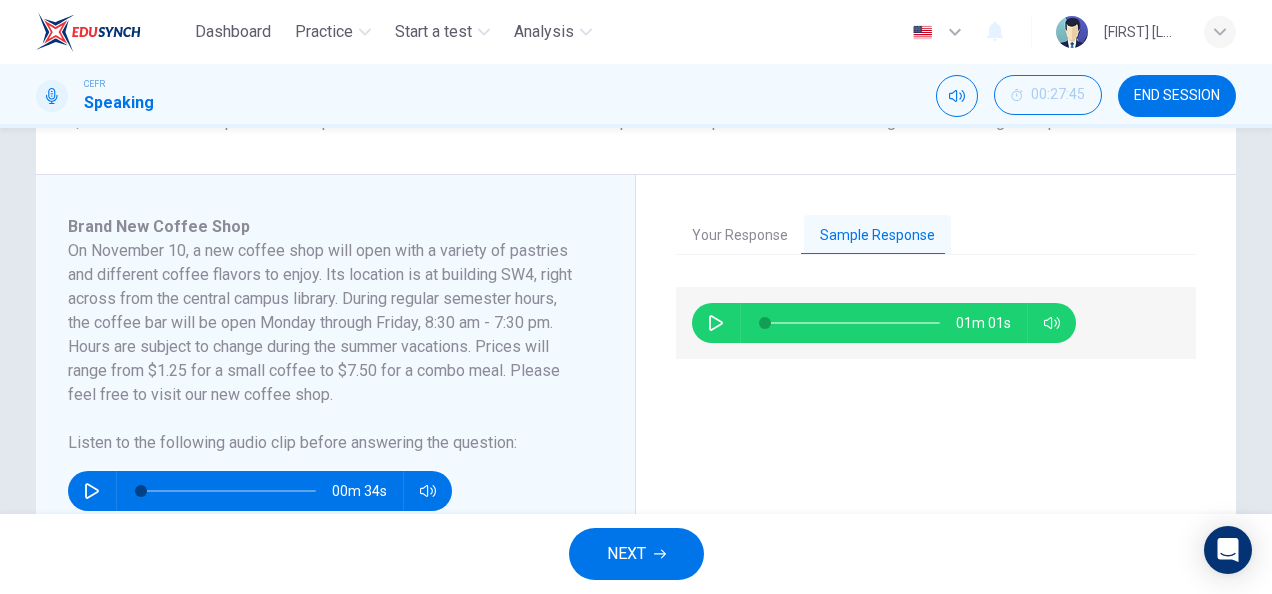 click on "01m 01s" at bounding box center (884, 323) 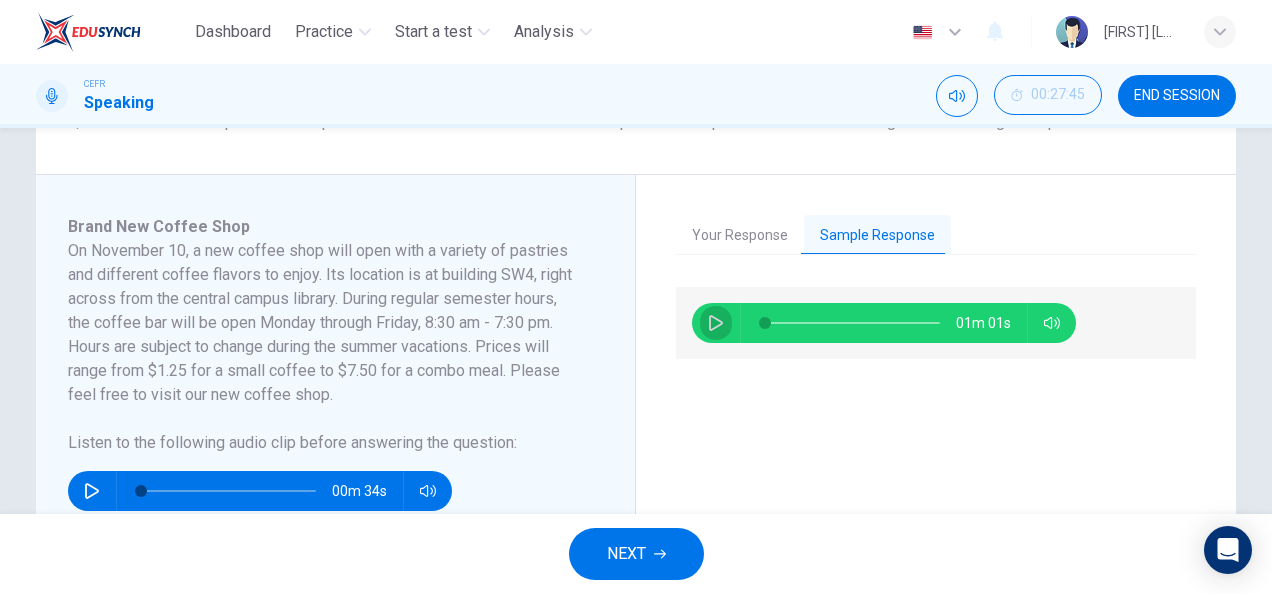 click at bounding box center (716, 323) 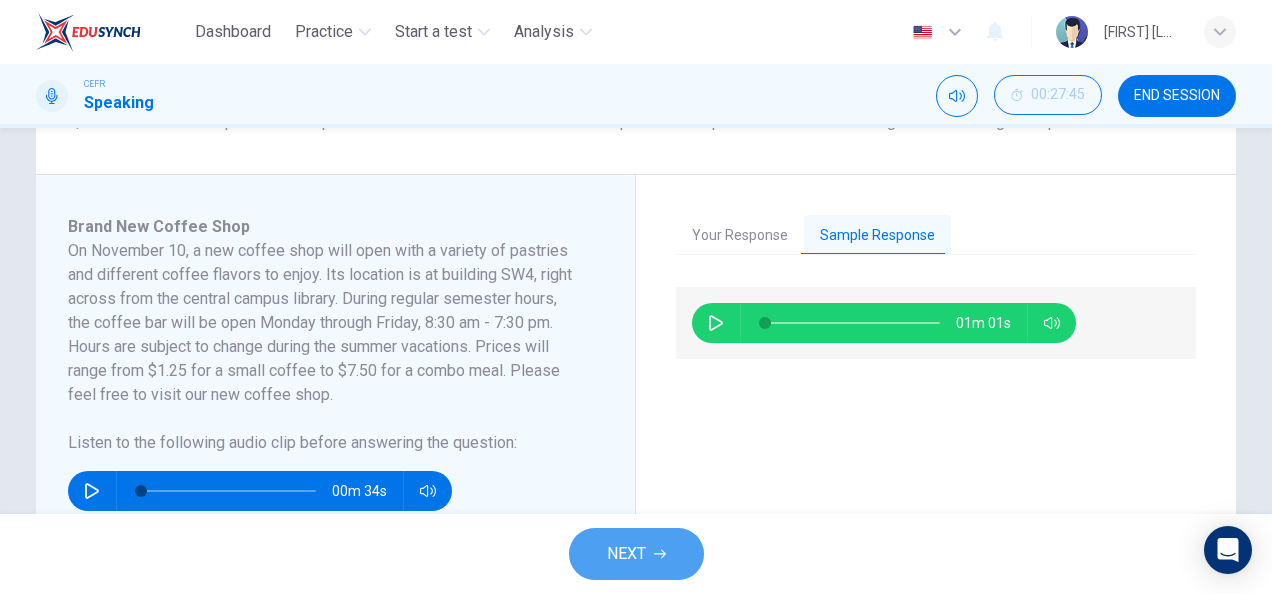 click on "NEXT" at bounding box center [636, 554] 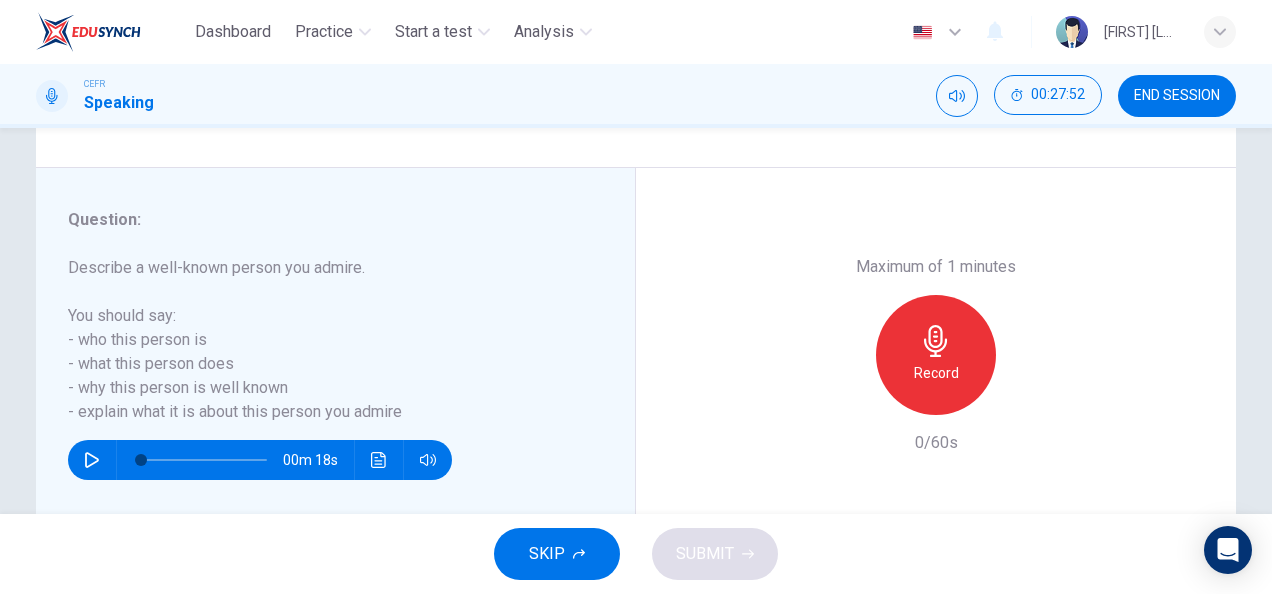 scroll, scrollTop: 321, scrollLeft: 0, axis: vertical 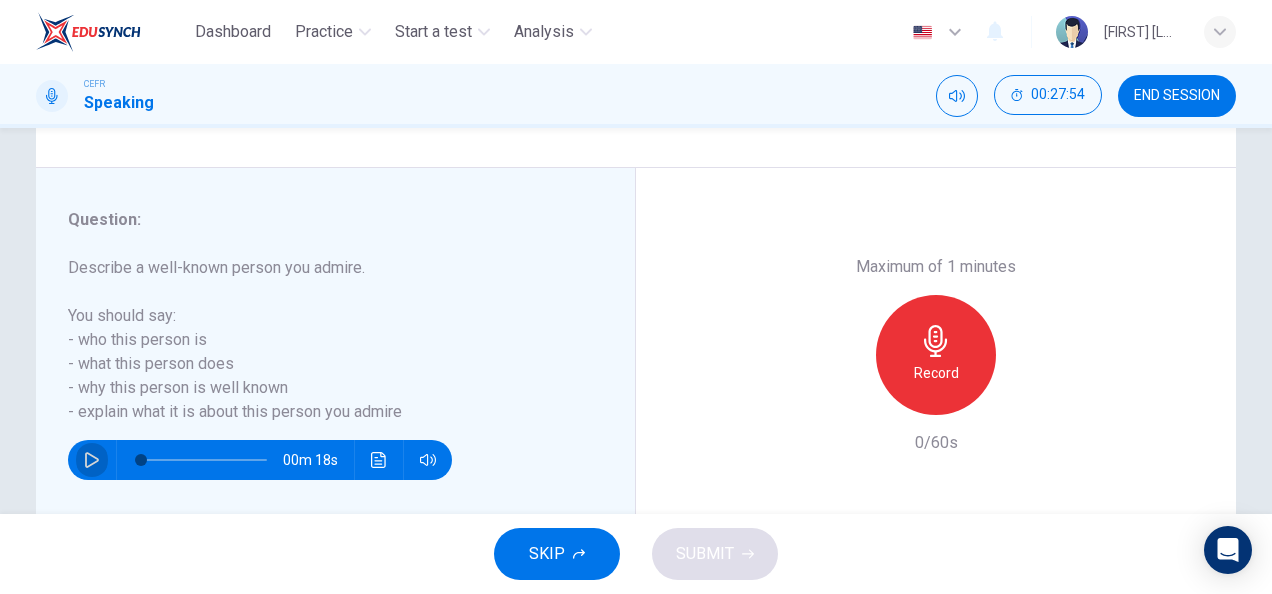 click at bounding box center (92, 460) 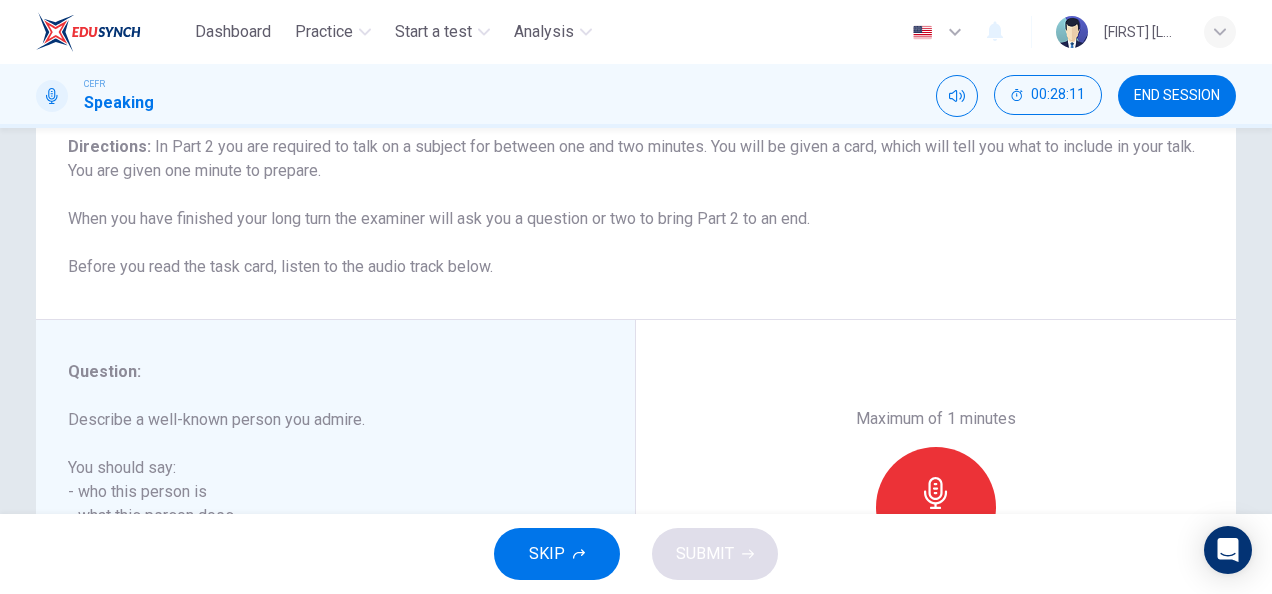 scroll, scrollTop: 340, scrollLeft: 0, axis: vertical 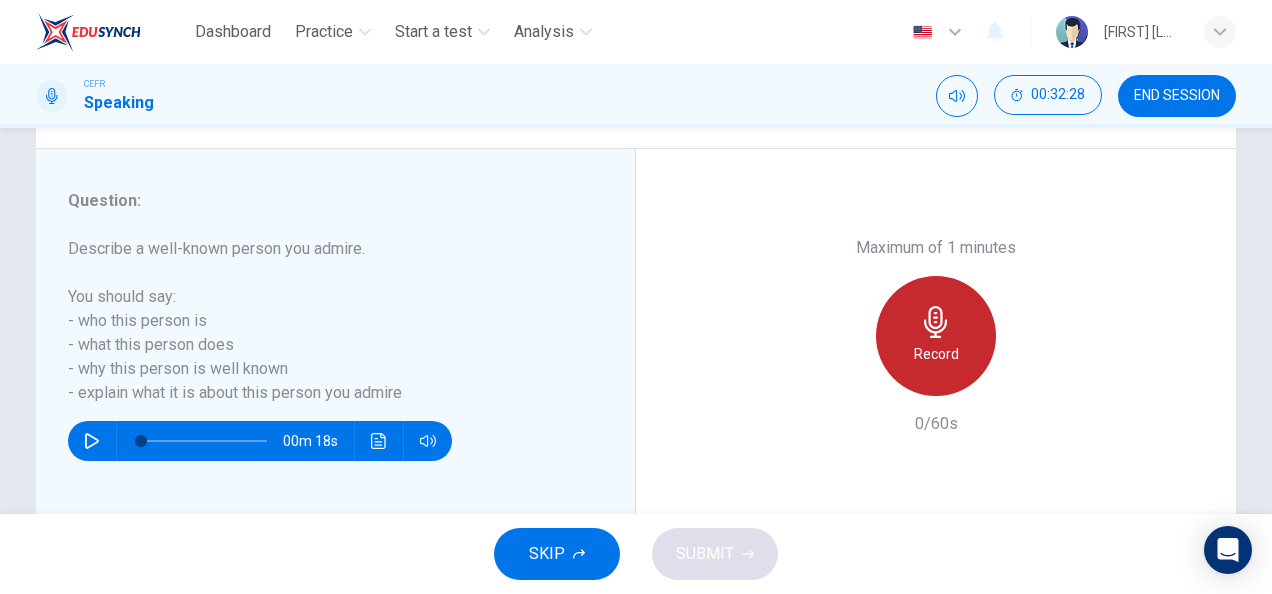 click at bounding box center [935, 322] 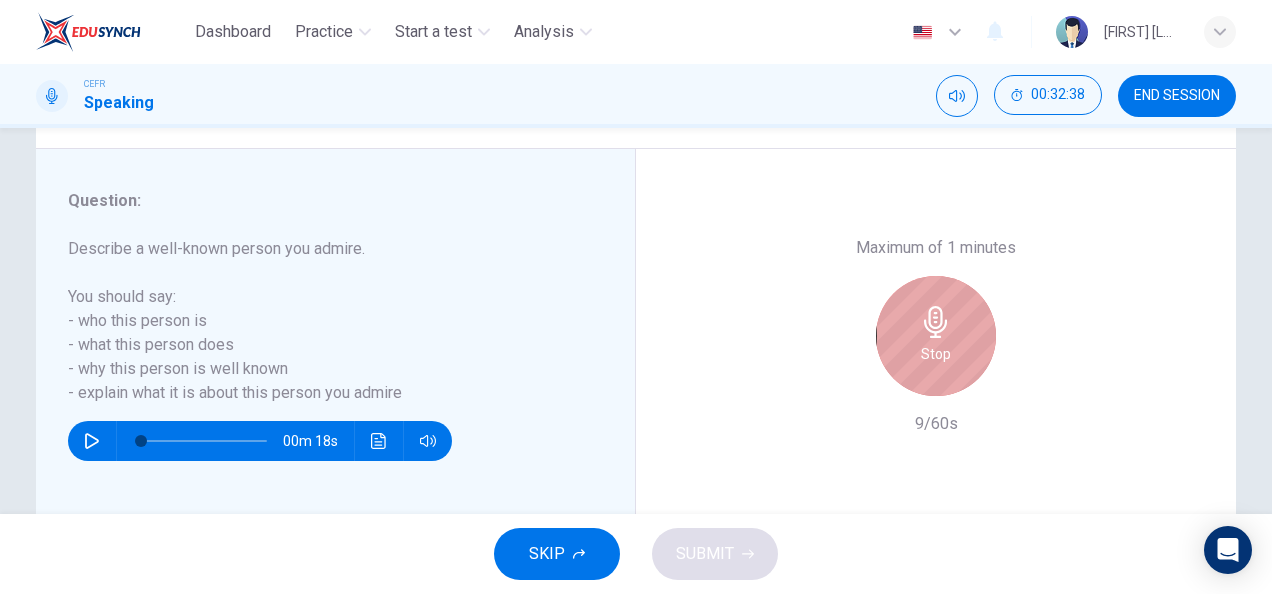 click on "Stop" at bounding box center (936, 354) 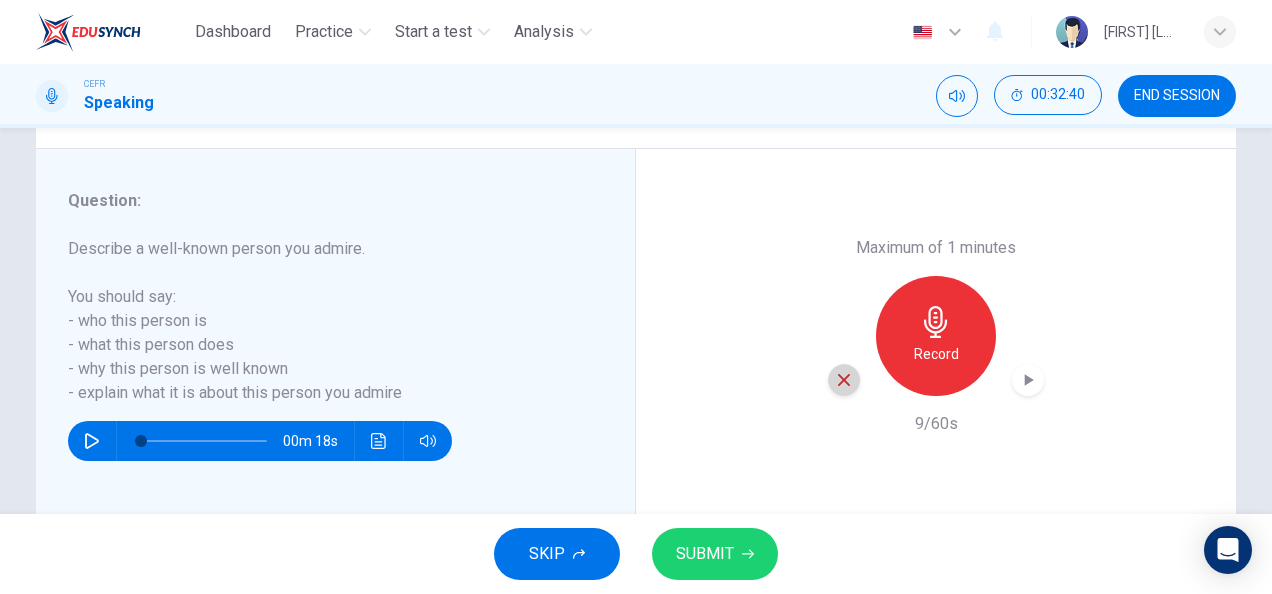 click at bounding box center [844, 380] 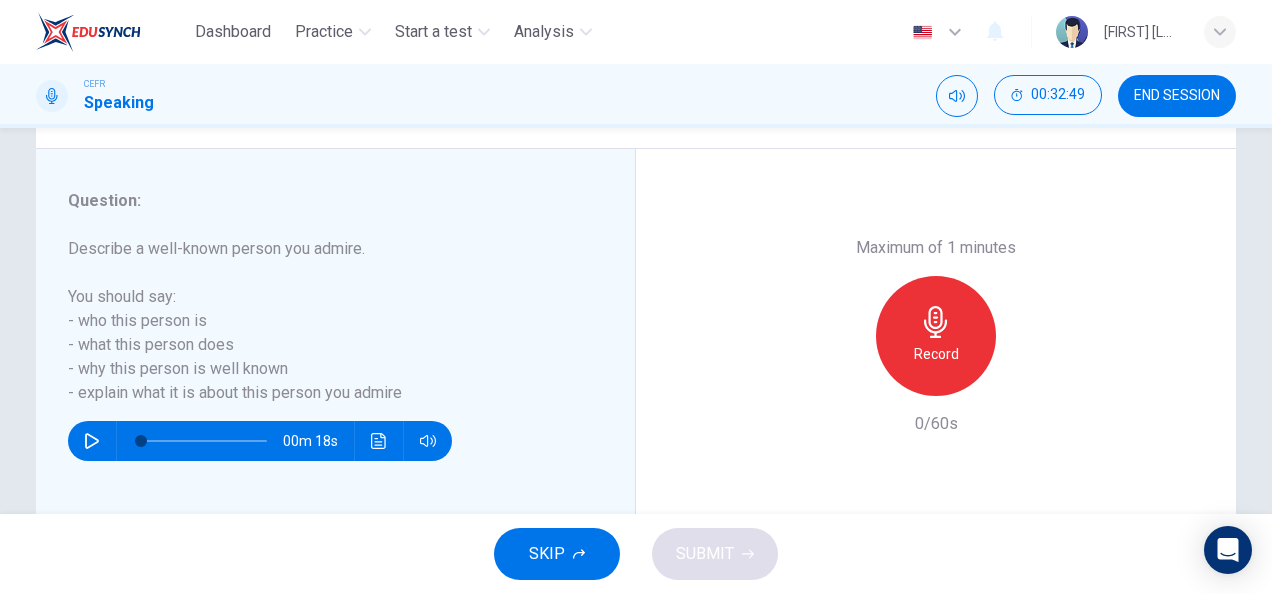 scroll, scrollTop: 171, scrollLeft: 0, axis: vertical 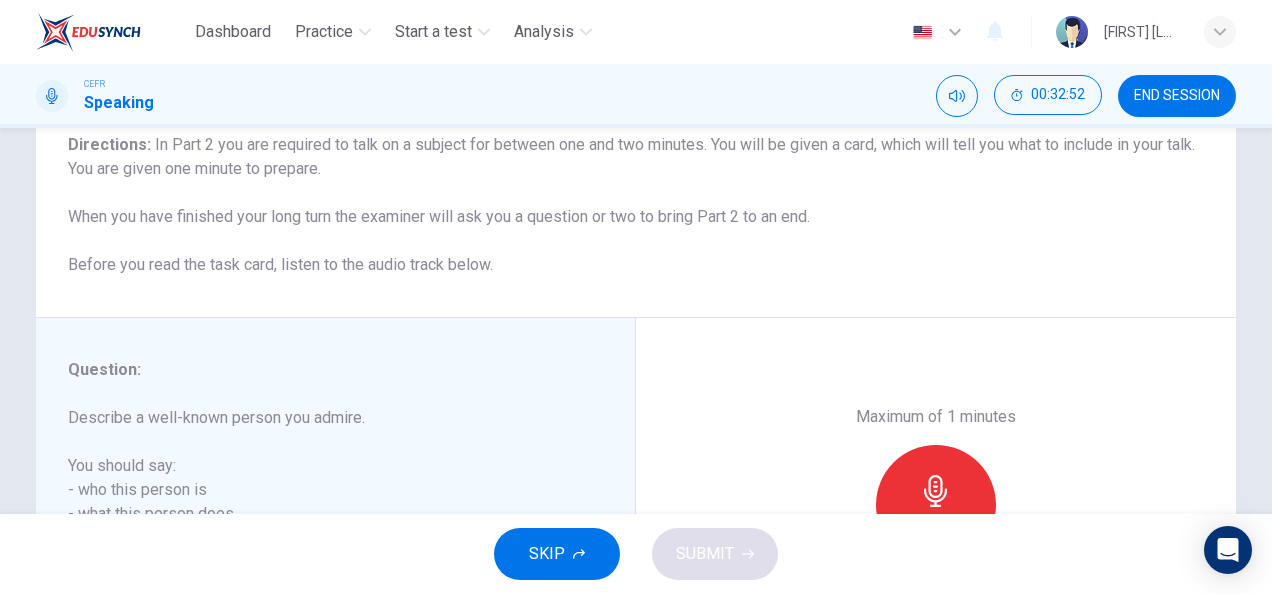 click on "END SESSION" at bounding box center (1177, 96) 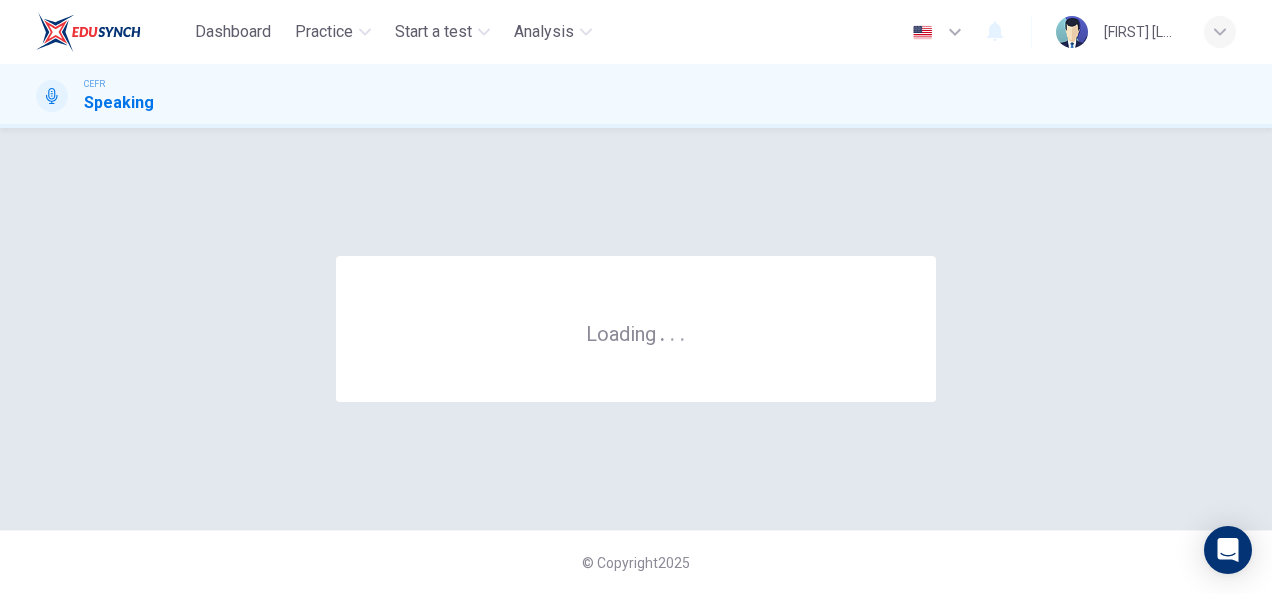 scroll, scrollTop: 0, scrollLeft: 0, axis: both 